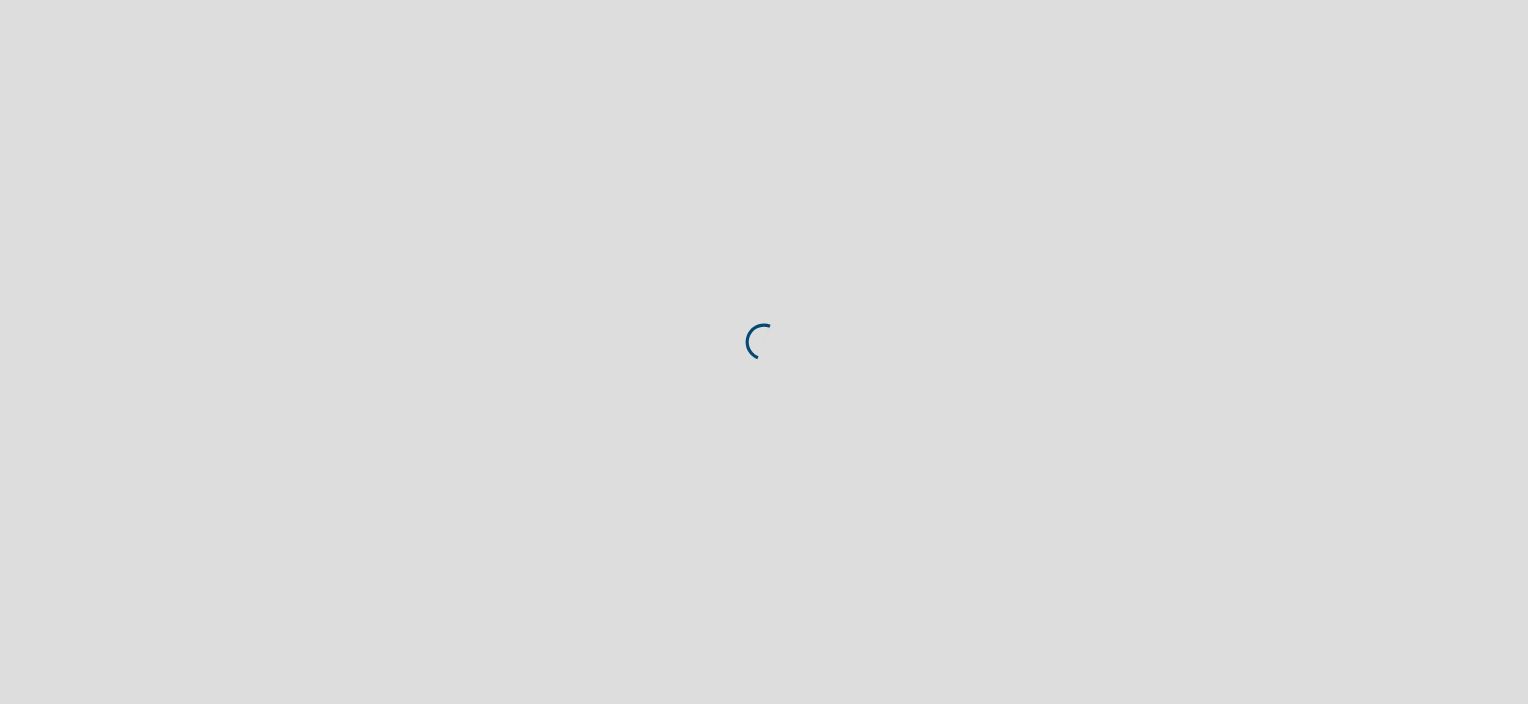 scroll, scrollTop: 0, scrollLeft: 0, axis: both 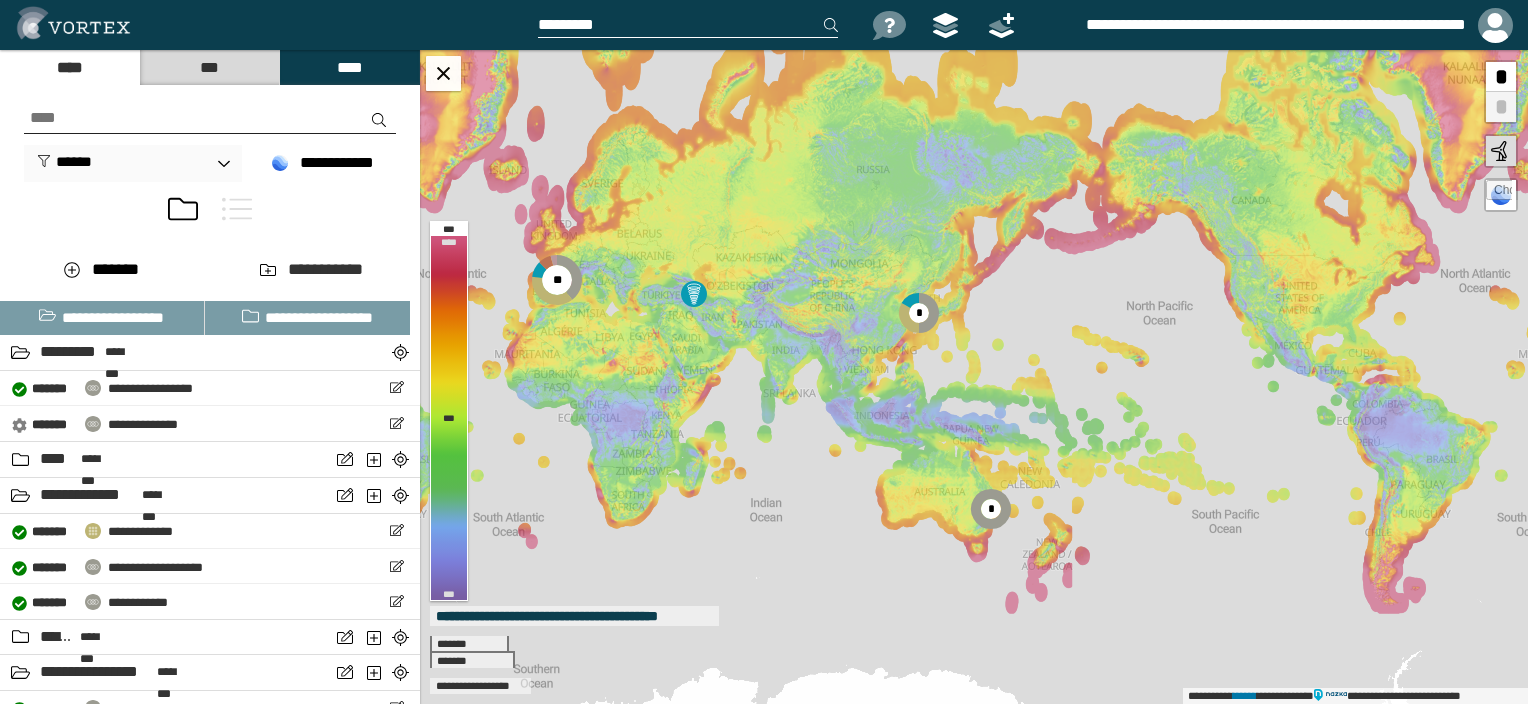 drag, startPoint x: 1204, startPoint y: 444, endPoint x: 767, endPoint y: 412, distance: 438.17004 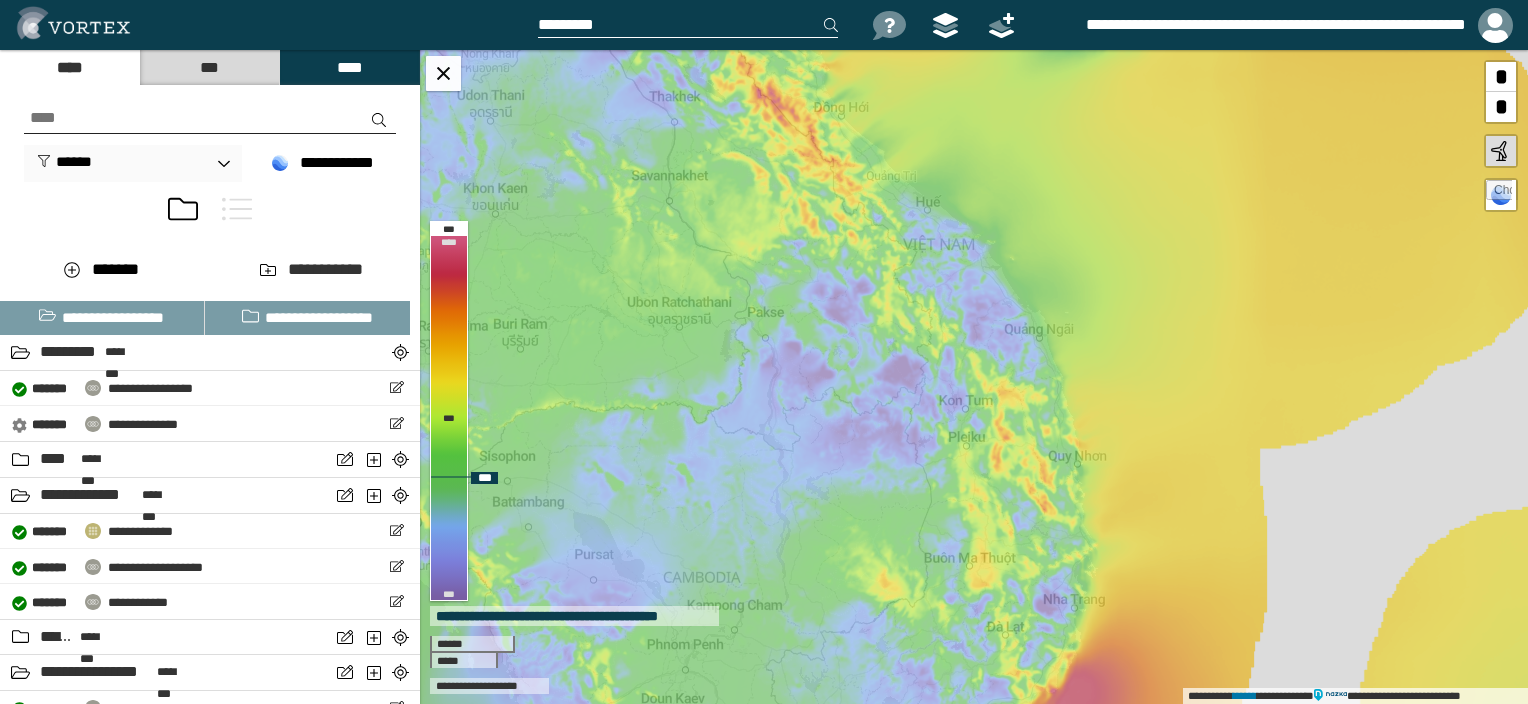 click on "**********" at bounding box center (974, 377) 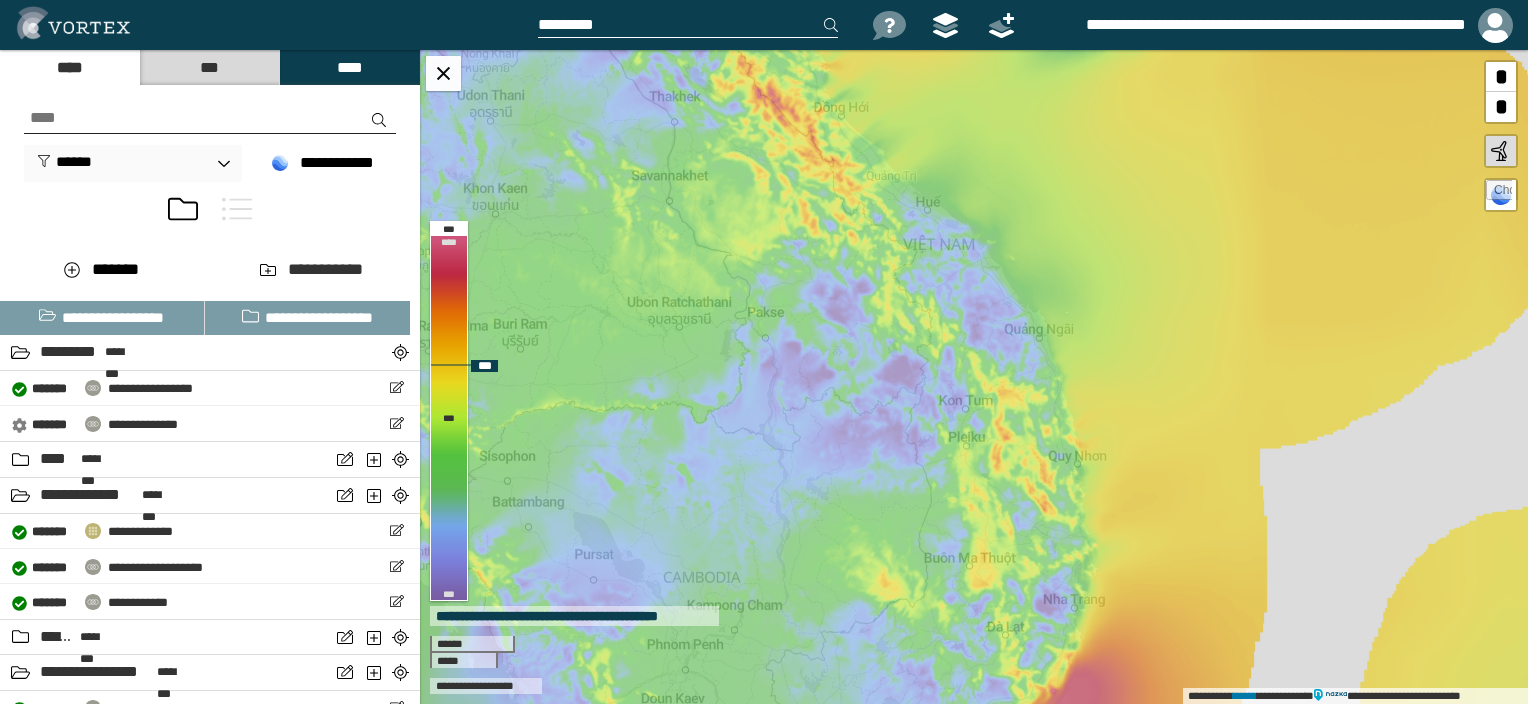 click at bounding box center (1499, 193) 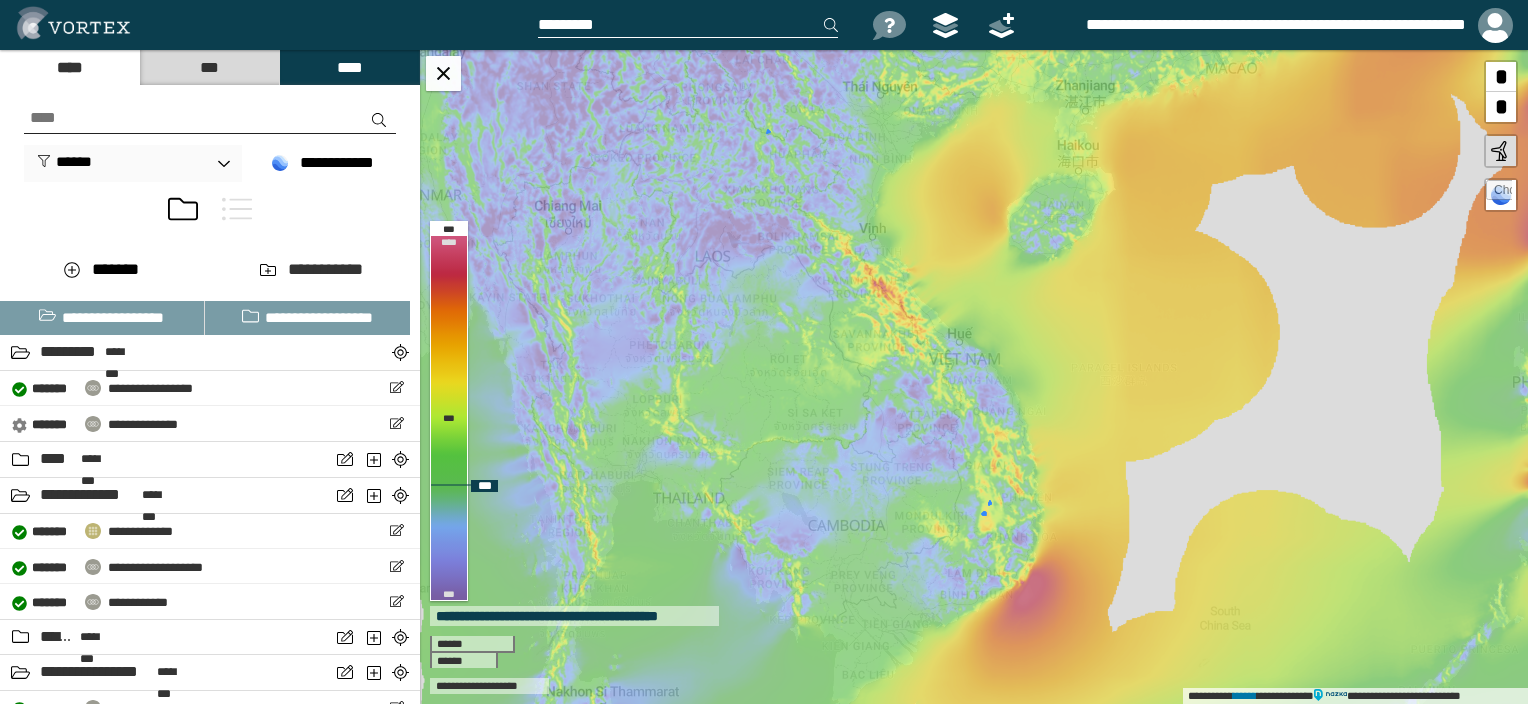 drag, startPoint x: 1003, startPoint y: 595, endPoint x: 908, endPoint y: 541, distance: 109.27488 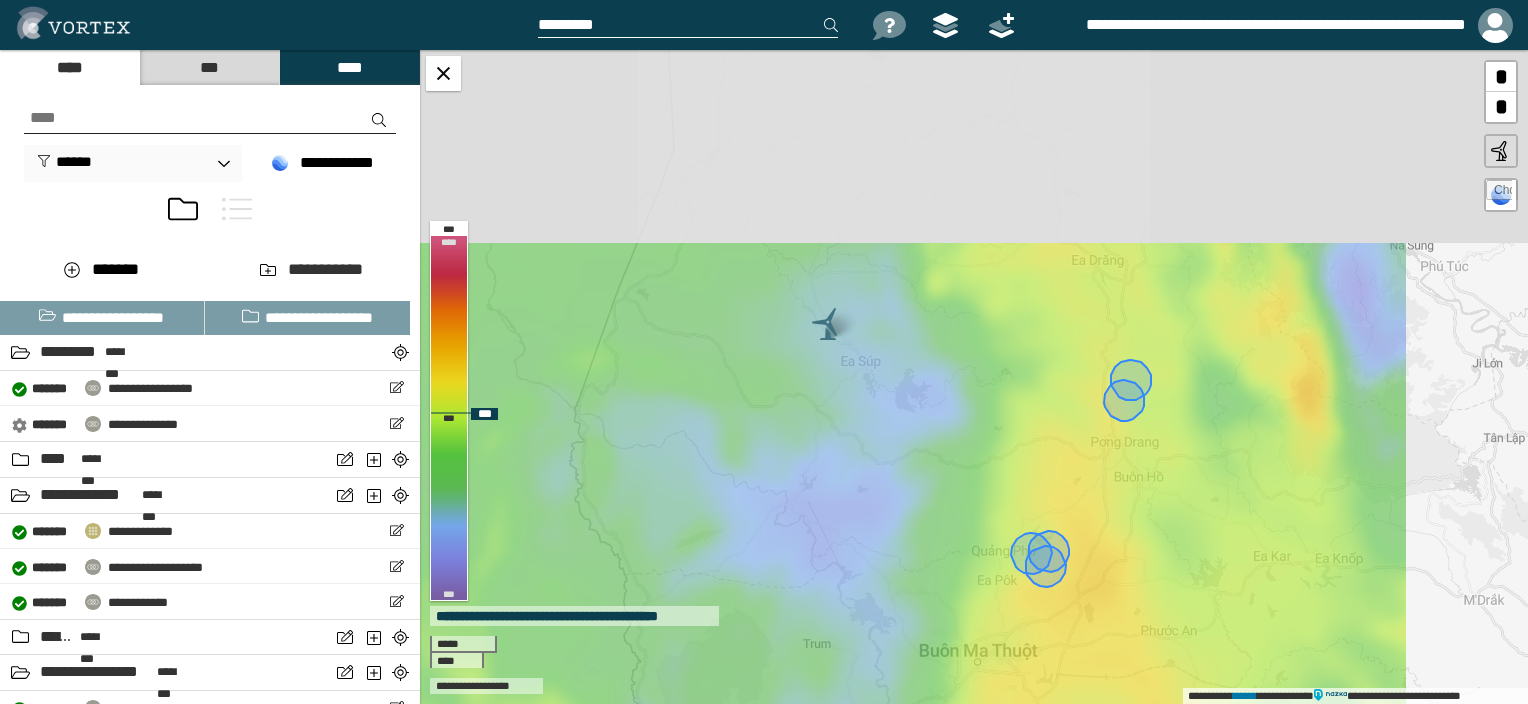 drag, startPoint x: 1115, startPoint y: 344, endPoint x: 979, endPoint y: 616, distance: 304.10526 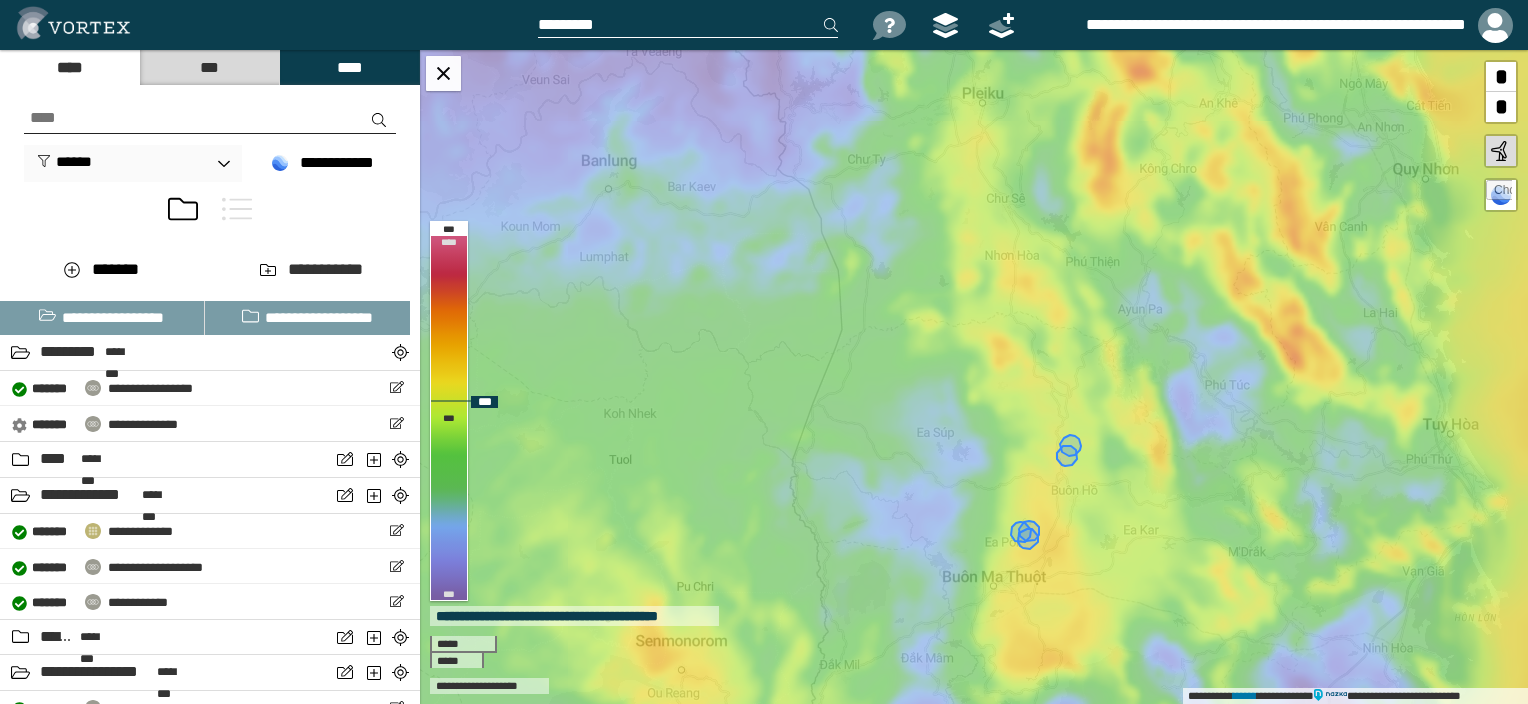 drag, startPoint x: 975, startPoint y: 333, endPoint x: 988, endPoint y: 488, distance: 155.5442 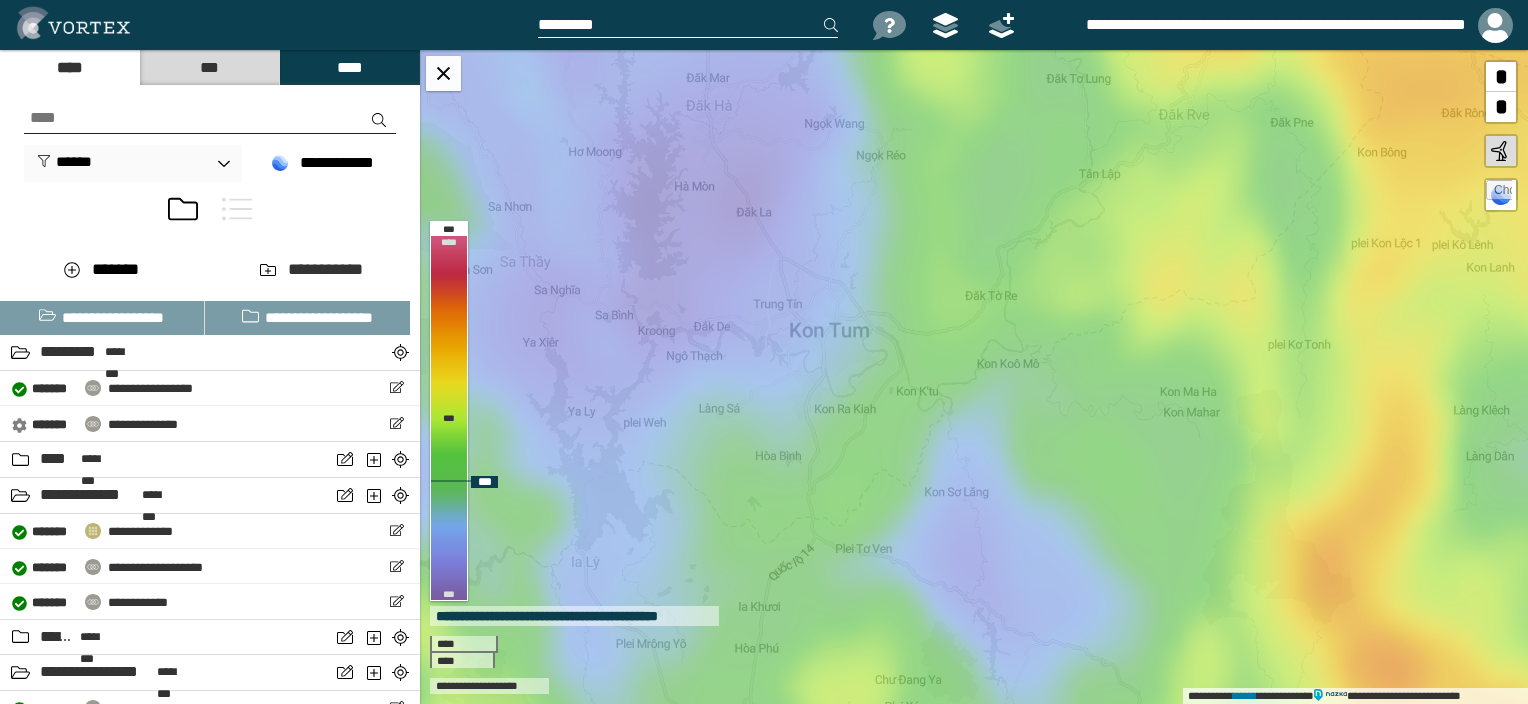 drag, startPoint x: 843, startPoint y: 600, endPoint x: 873, endPoint y: 389, distance: 213.12202 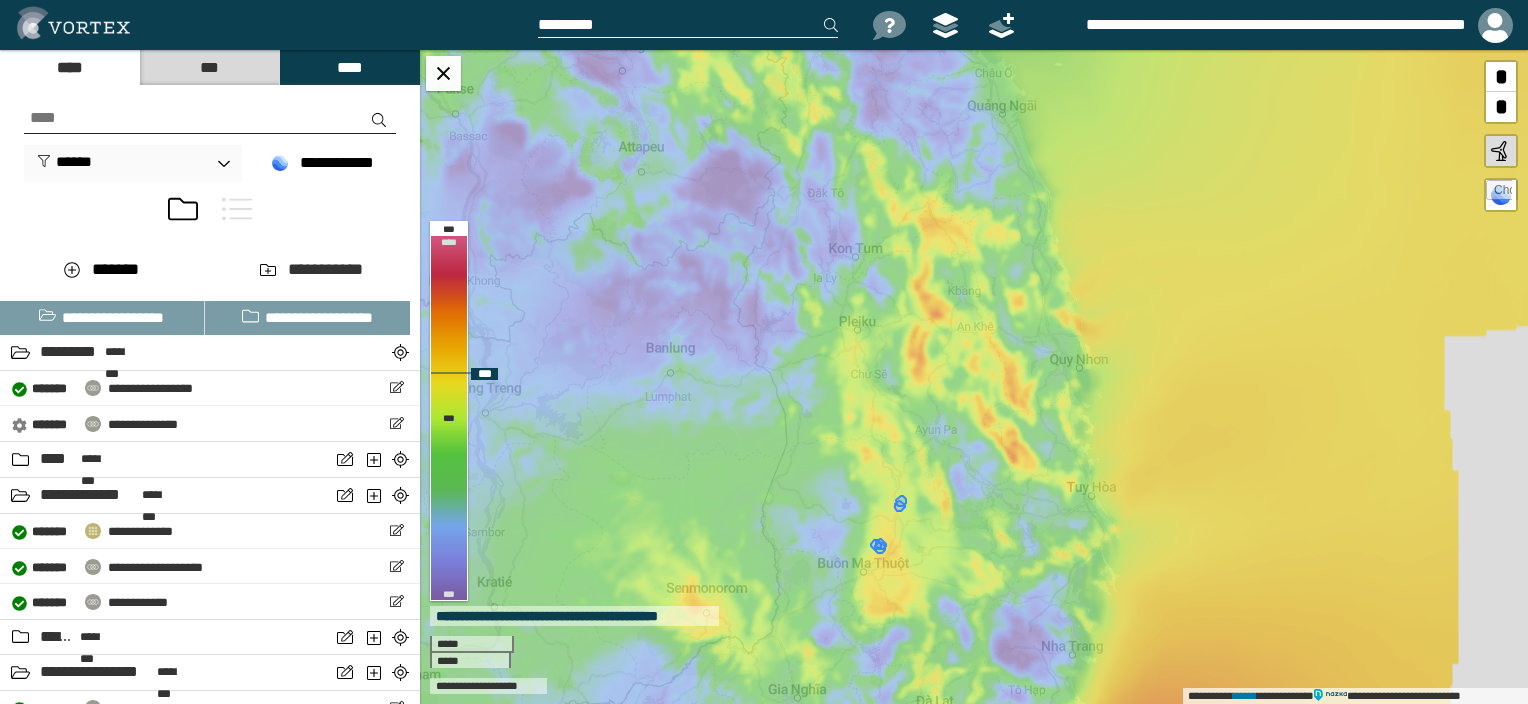 click at bounding box center (1499, 193) 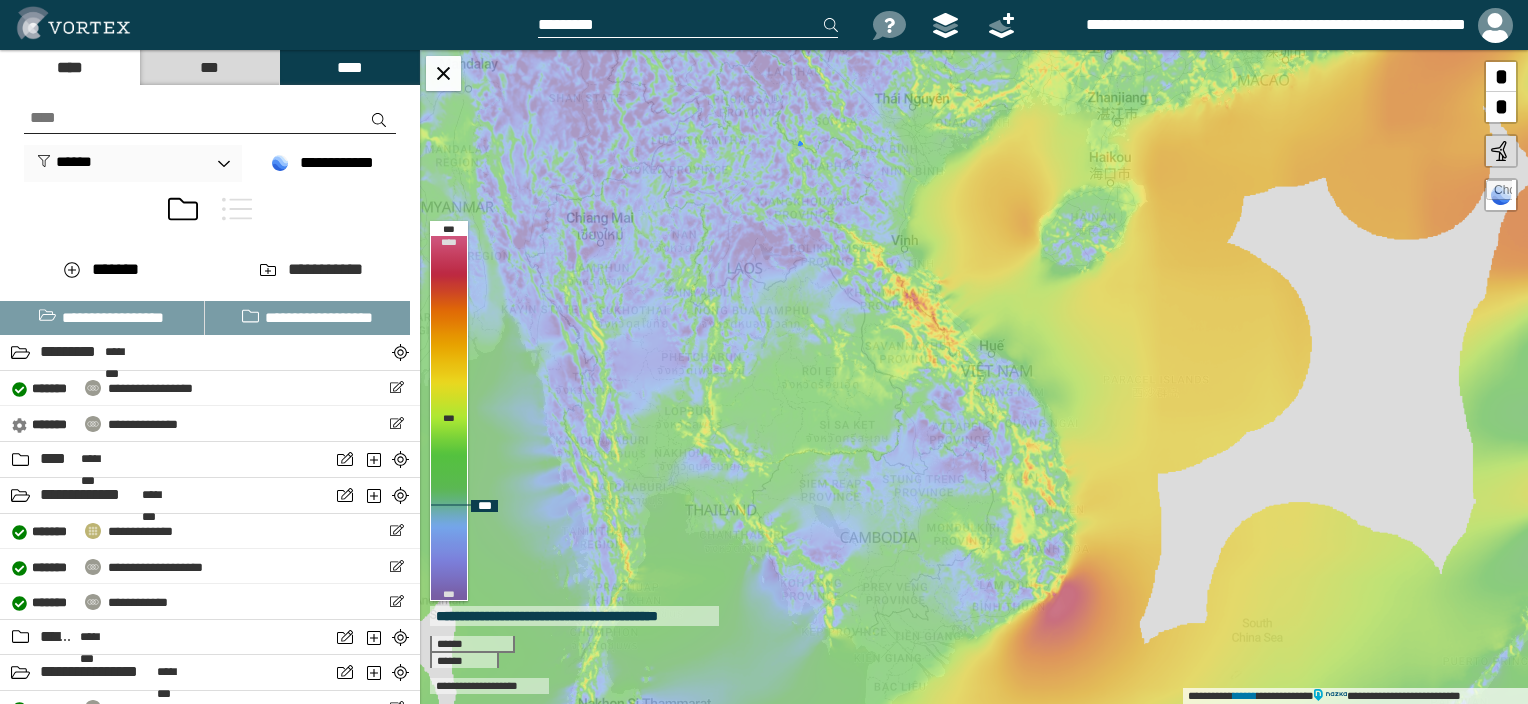 drag, startPoint x: 980, startPoint y: 496, endPoint x: 836, endPoint y: 220, distance: 311.30692 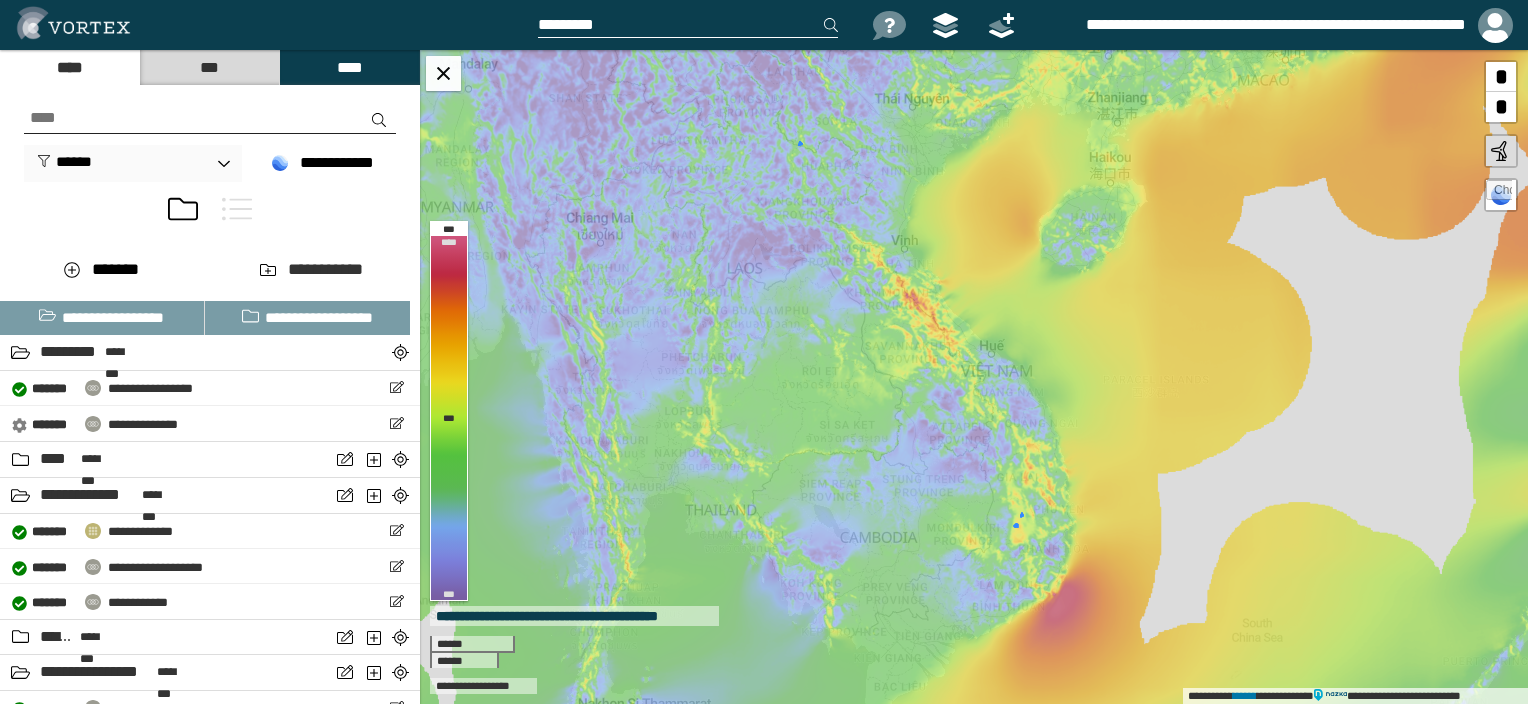 click on "**********" at bounding box center [974, 377] 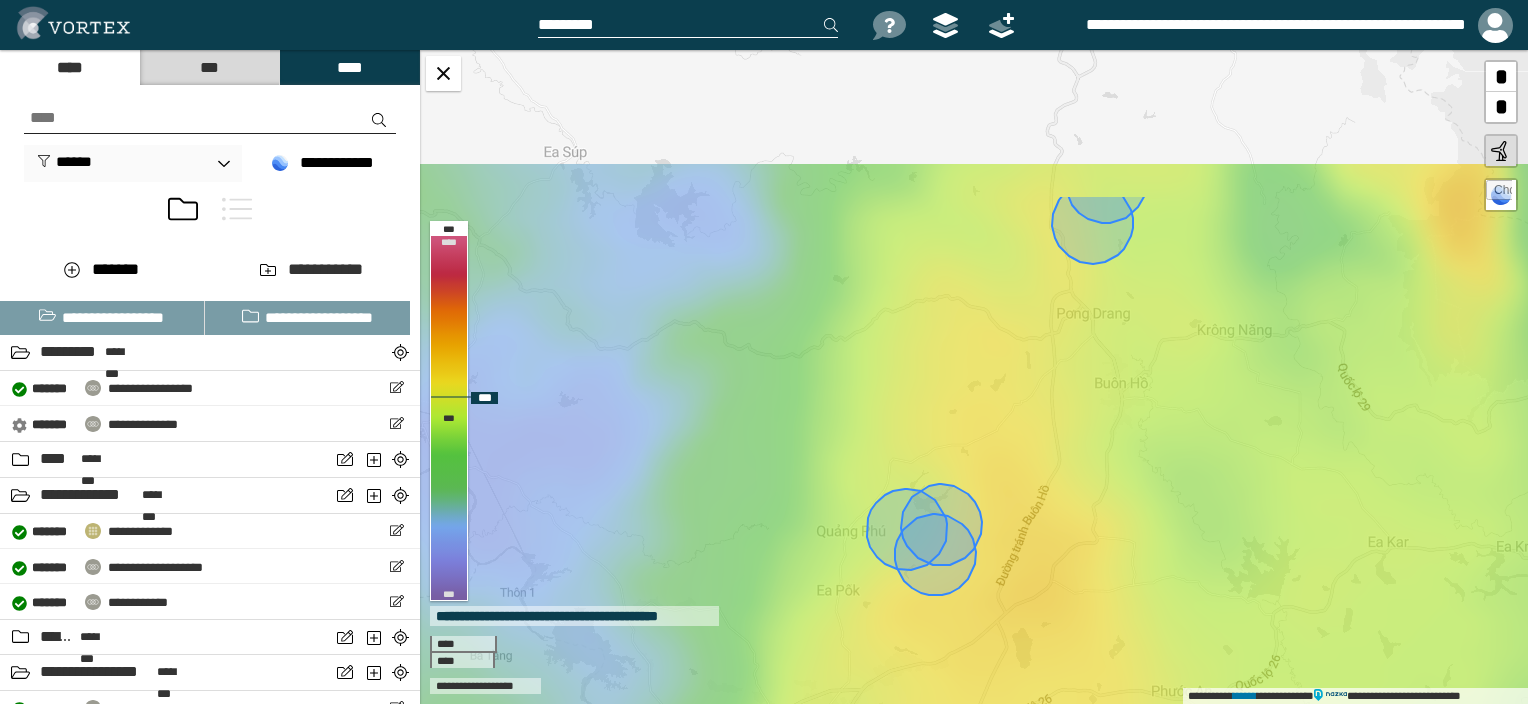 drag, startPoint x: 937, startPoint y: 325, endPoint x: 900, endPoint y: 537, distance: 215.20456 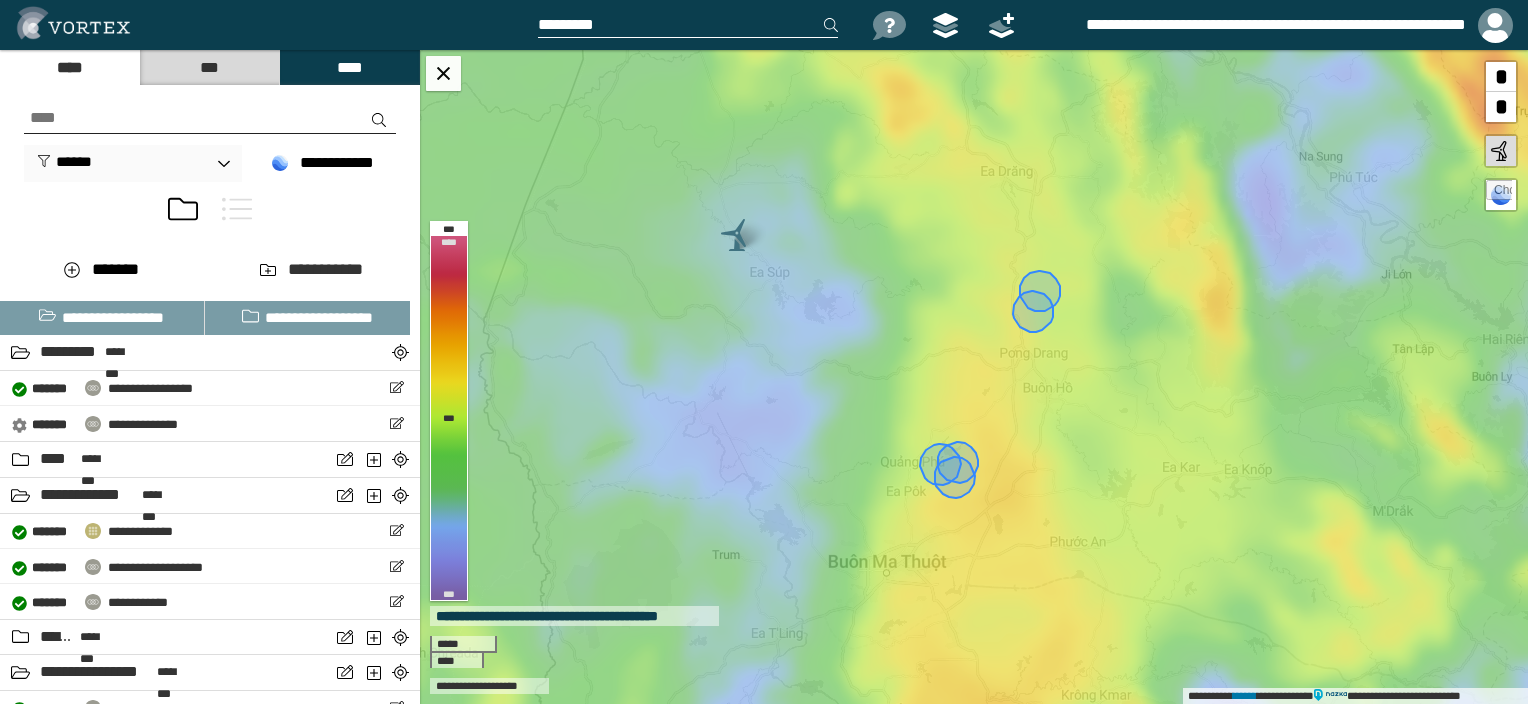 click on "***" at bounding box center (209, 67) 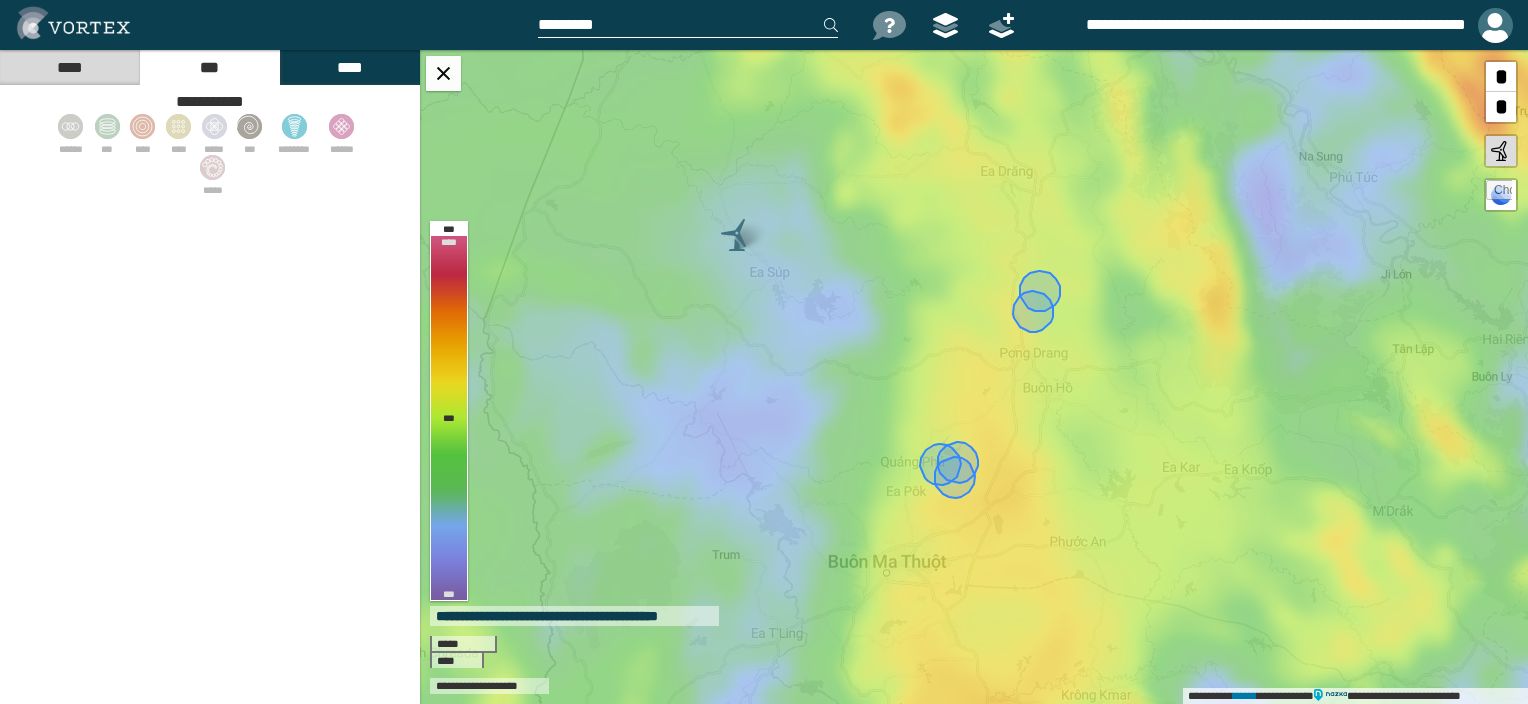 click at bounding box center (1495, 25) 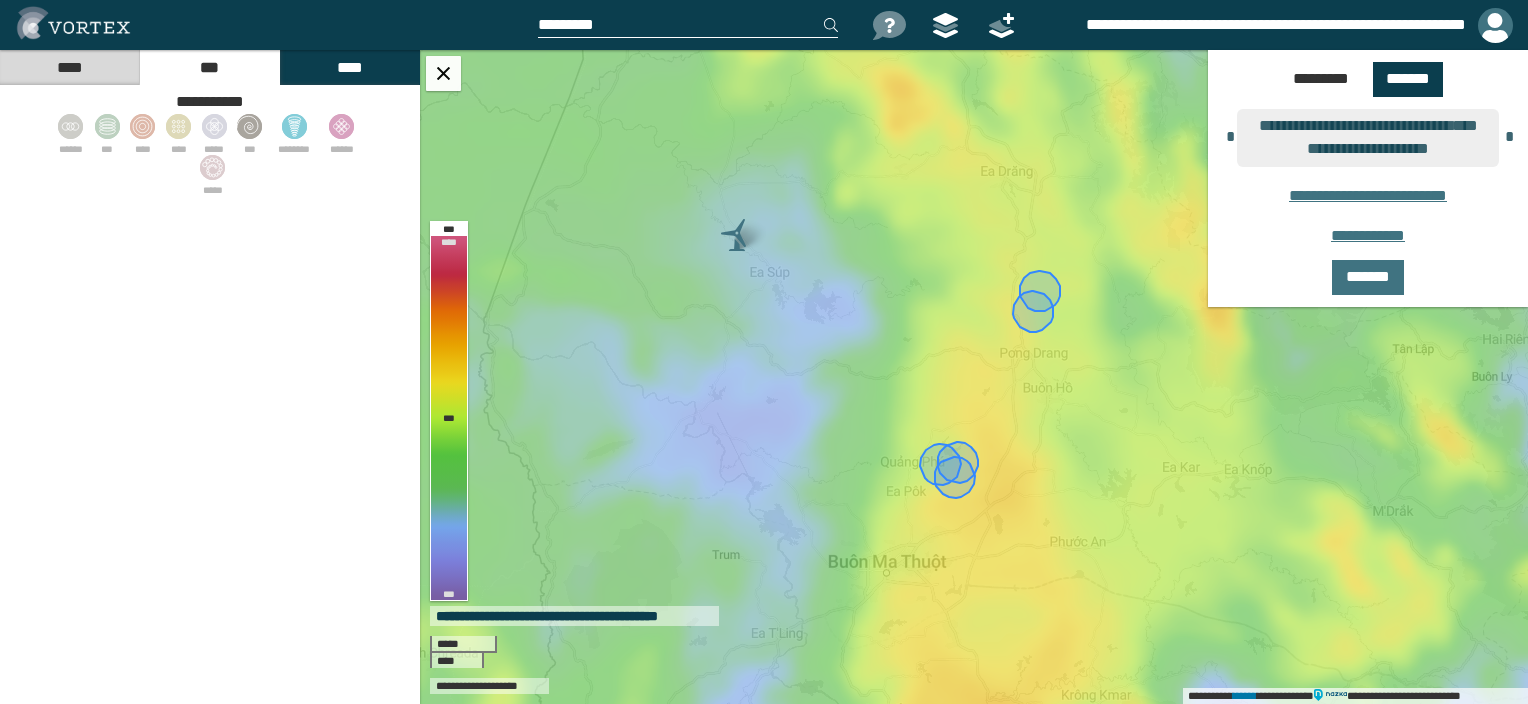 click at bounding box center [1495, 25] 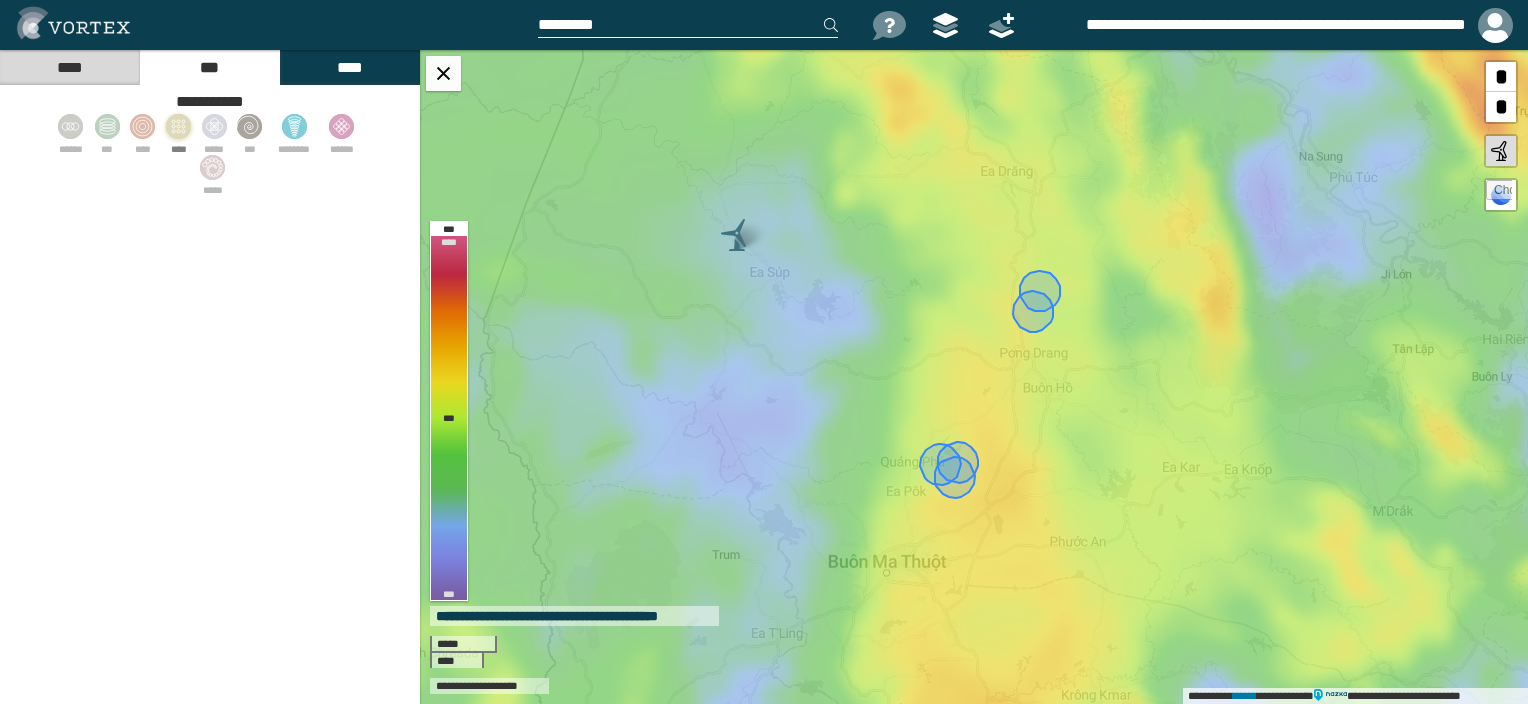 click 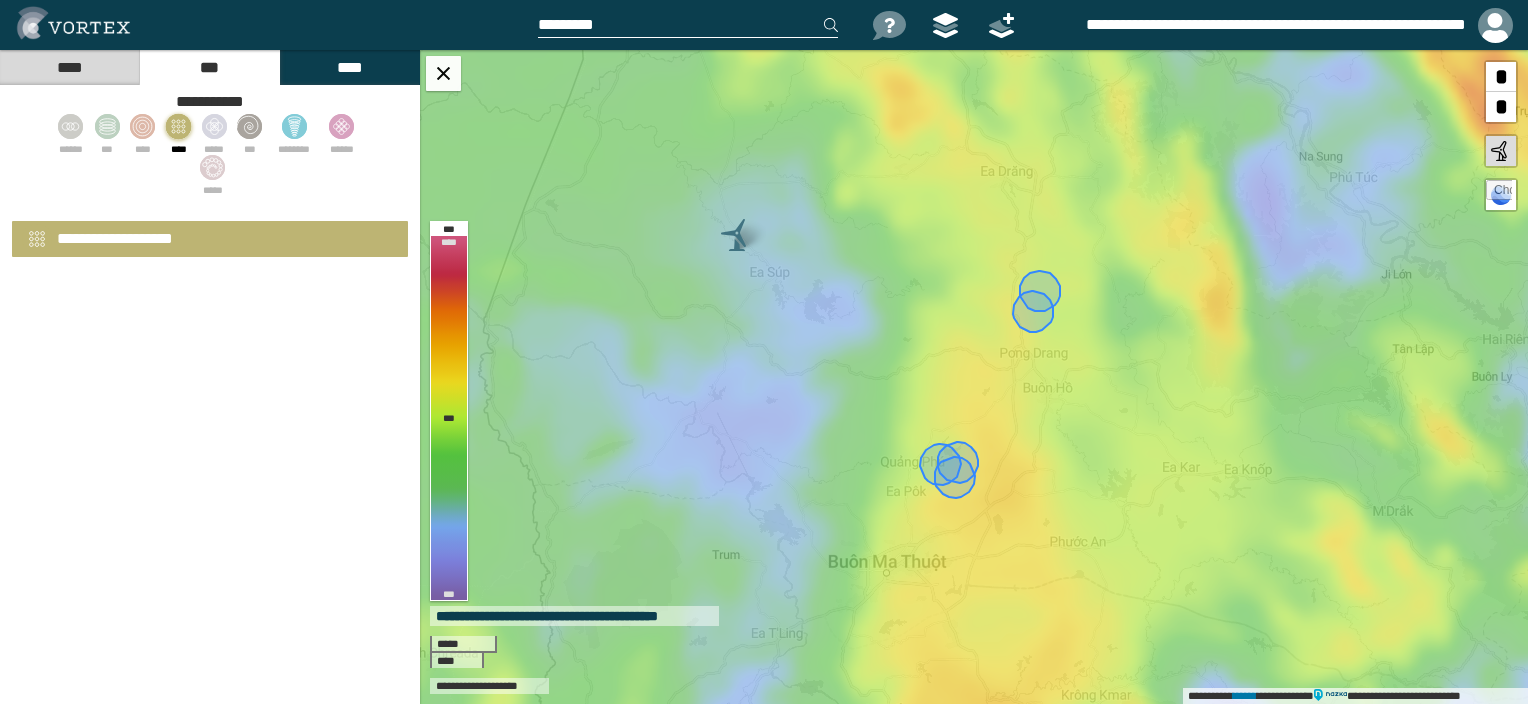 select on "*" 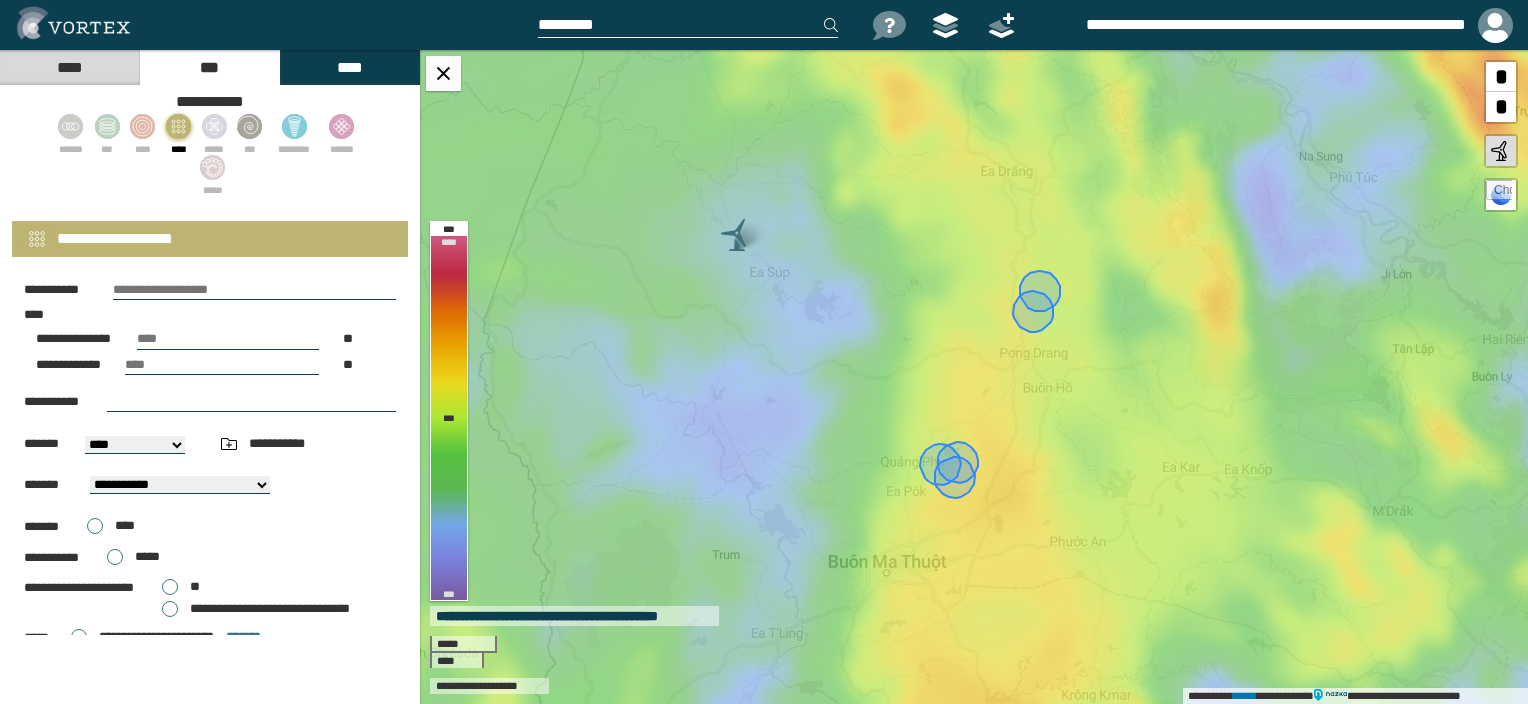 scroll, scrollTop: 124, scrollLeft: 0, axis: vertical 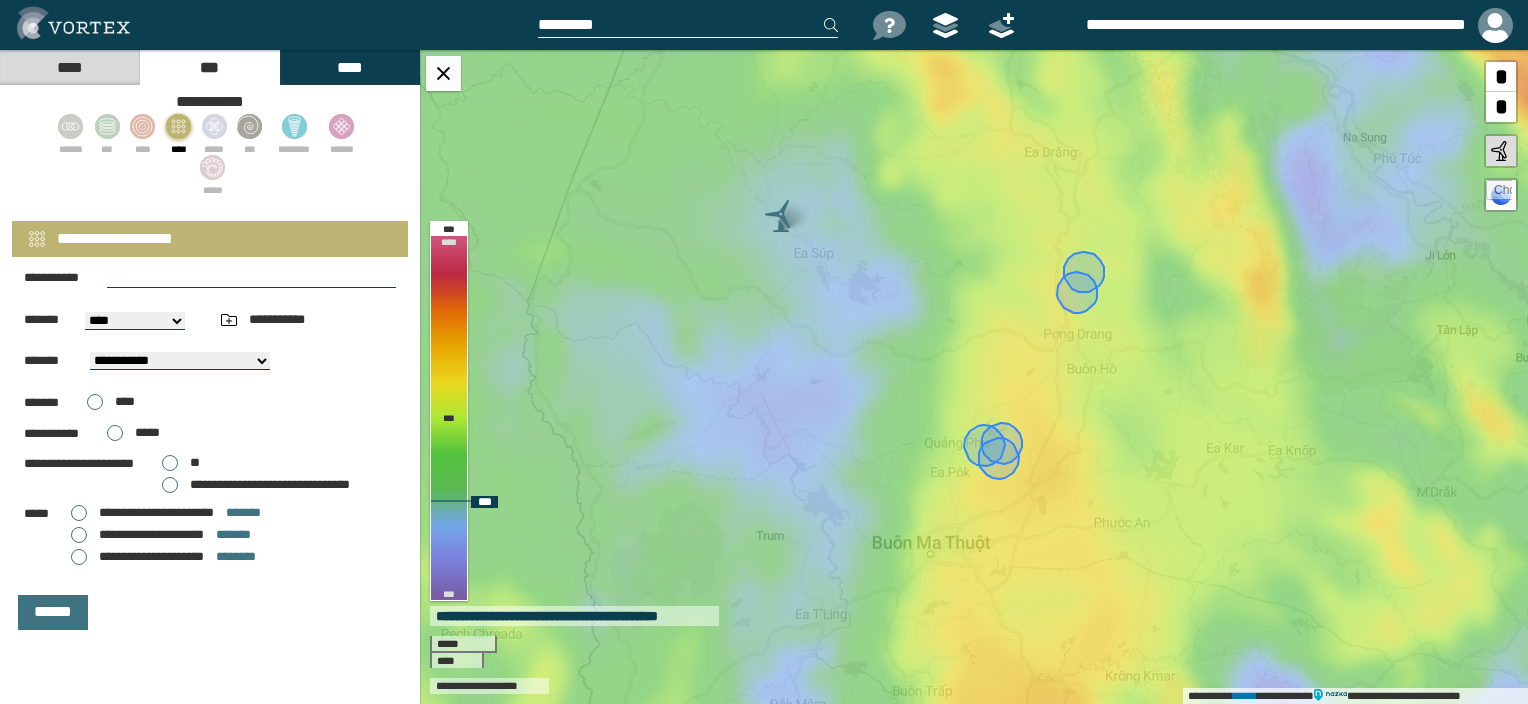 drag, startPoint x: 752, startPoint y: 196, endPoint x: 779, endPoint y: 170, distance: 37.48333 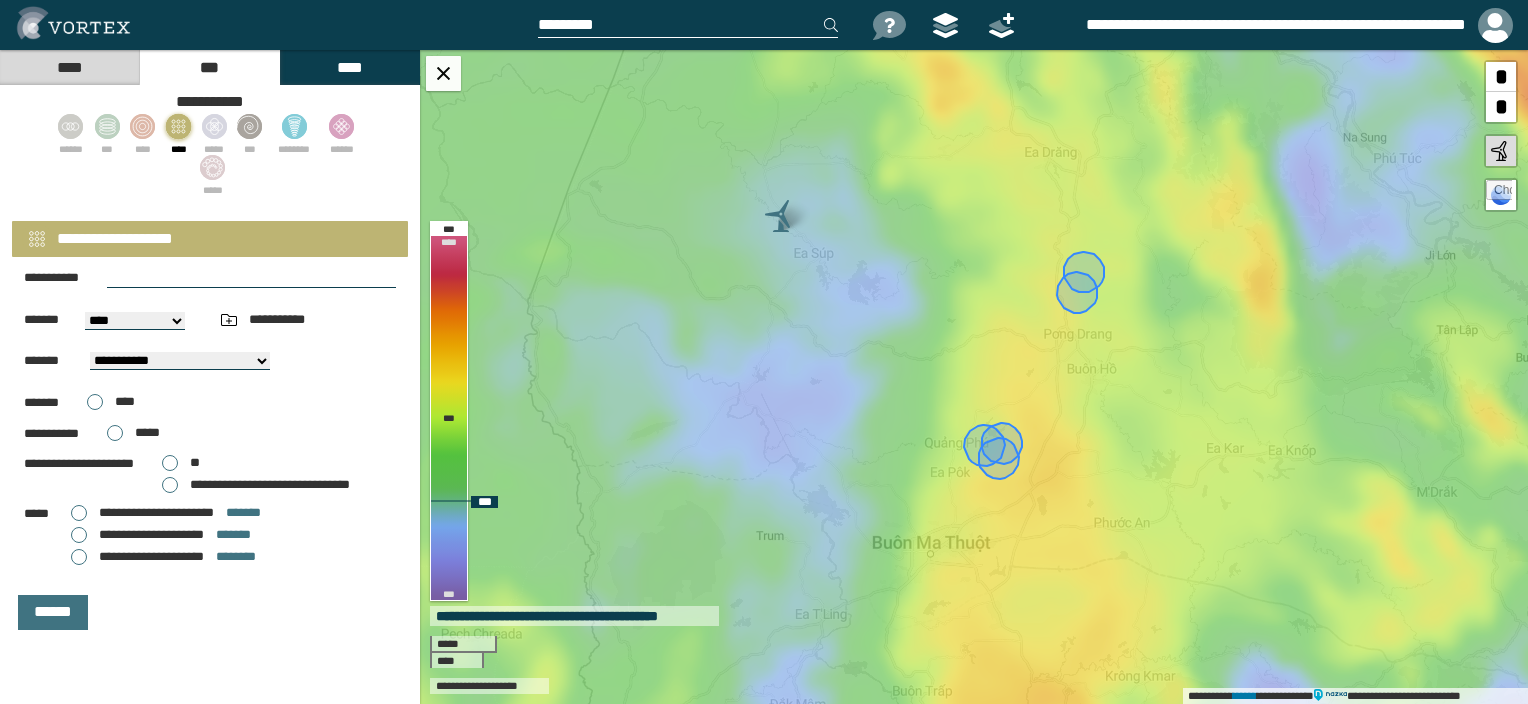 click on "**********" at bounding box center (974, 377) 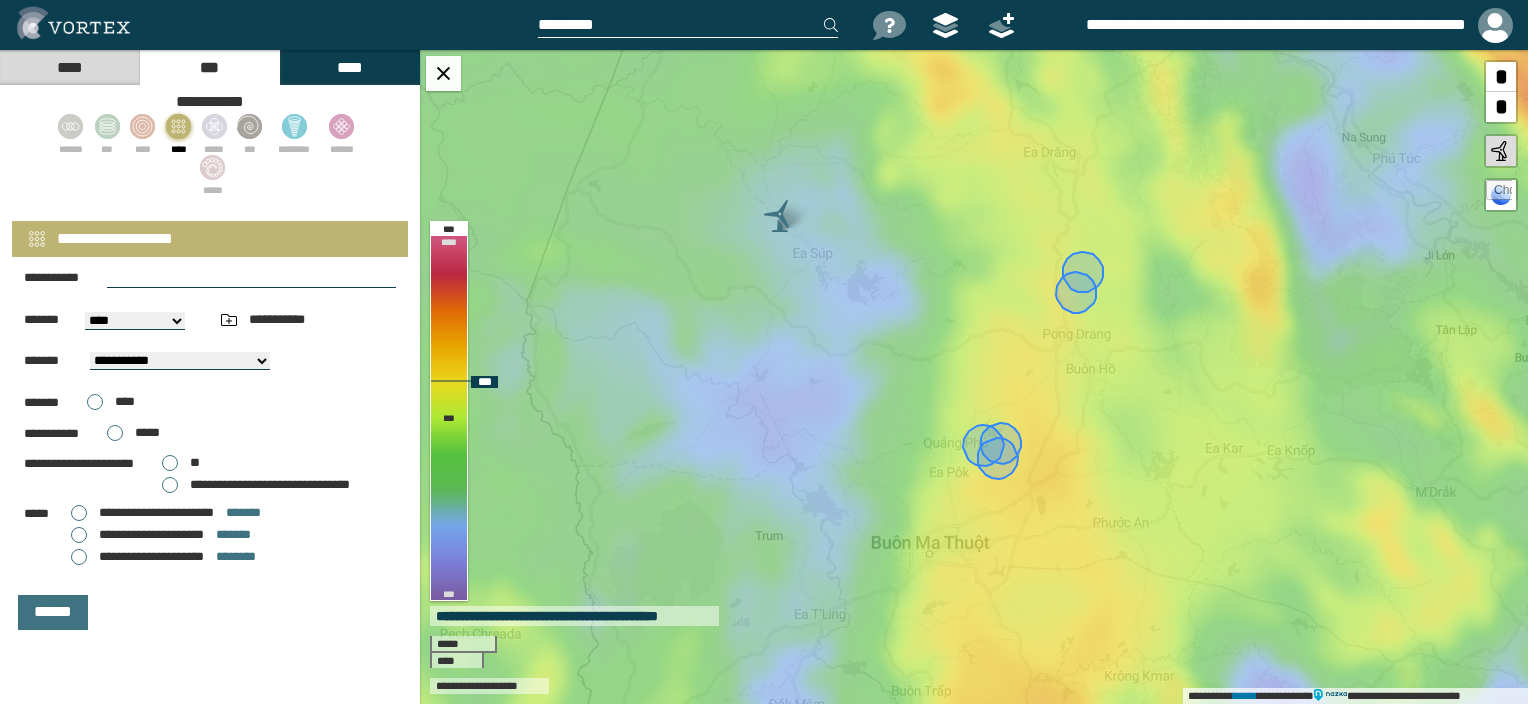 click on "**********" at bounding box center [974, 377] 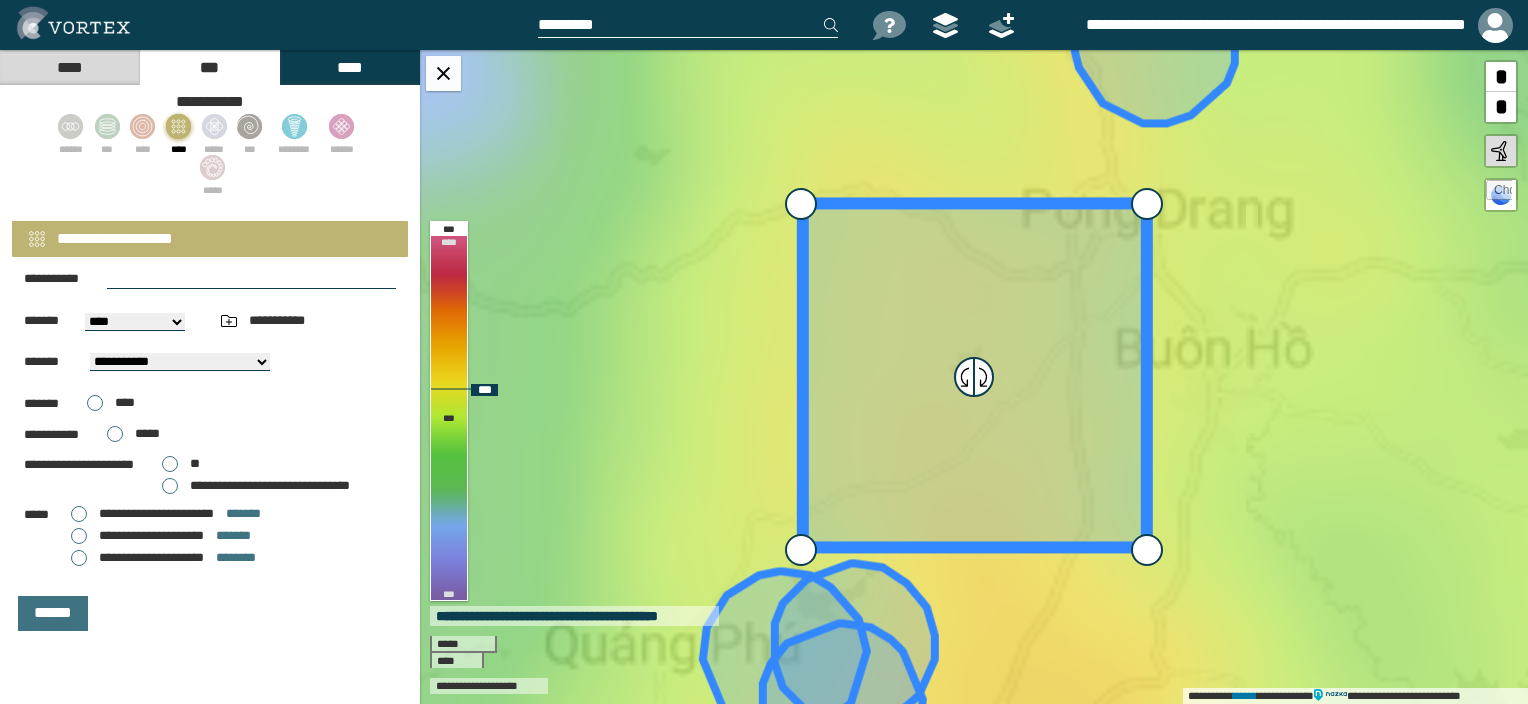 select on "**" 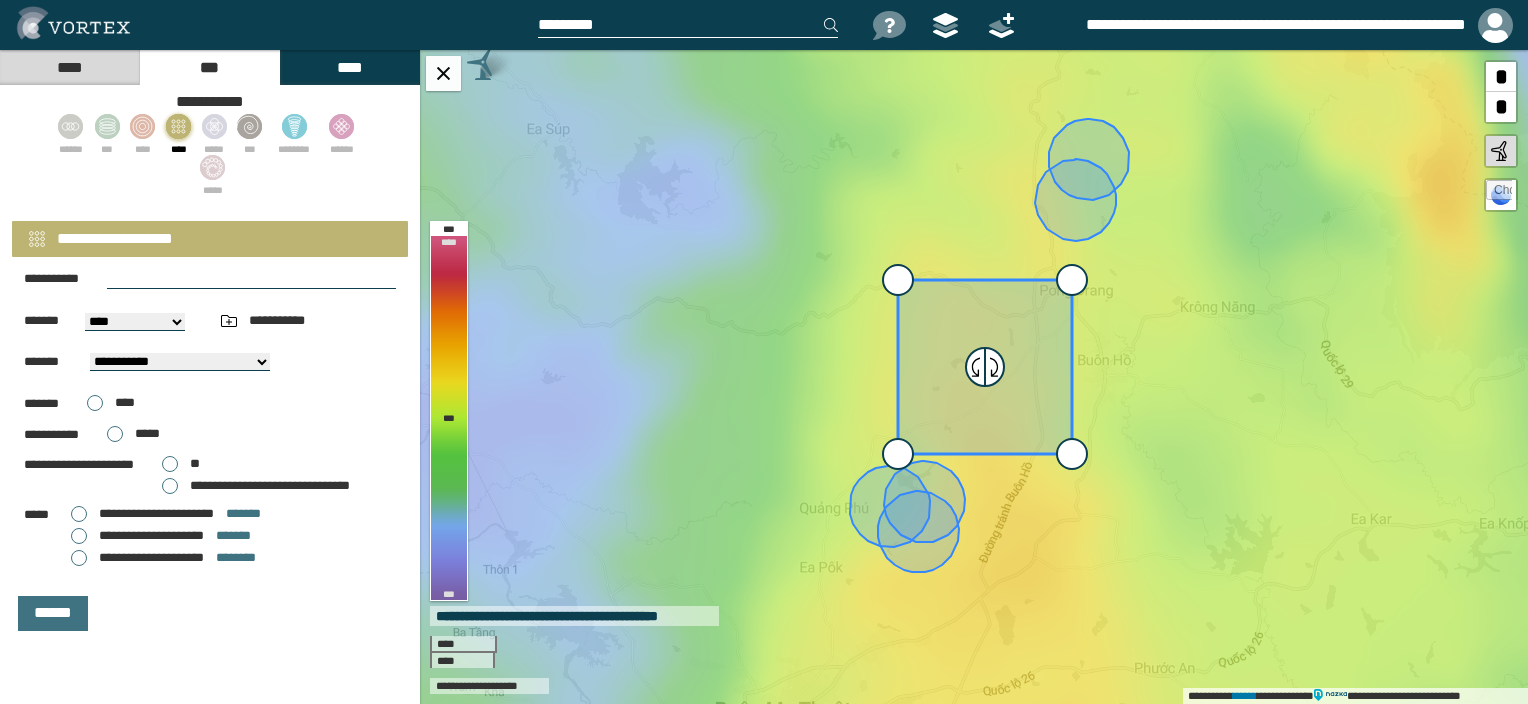 scroll, scrollTop: 0, scrollLeft: 0, axis: both 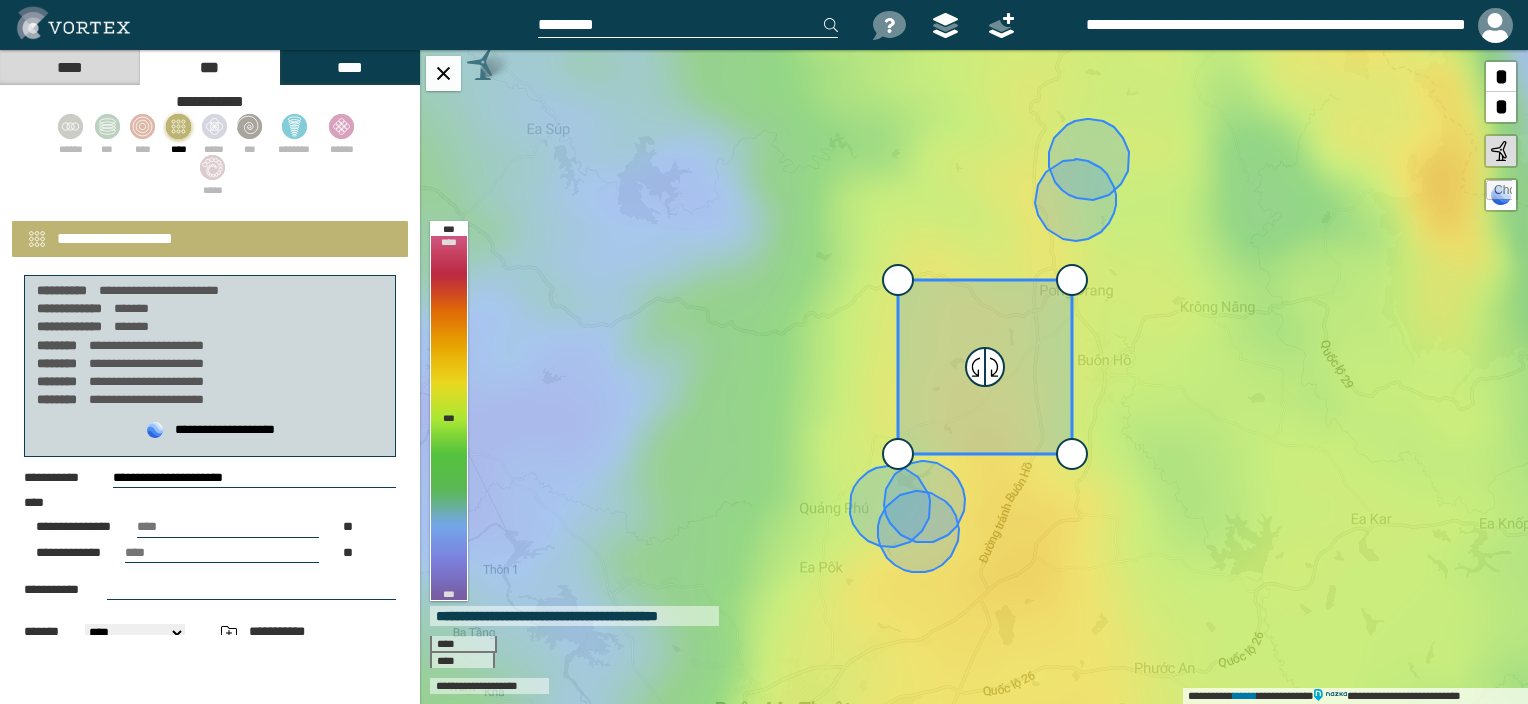 drag, startPoint x: 176, startPoint y: 524, endPoint x: 67, endPoint y: 508, distance: 110.16805 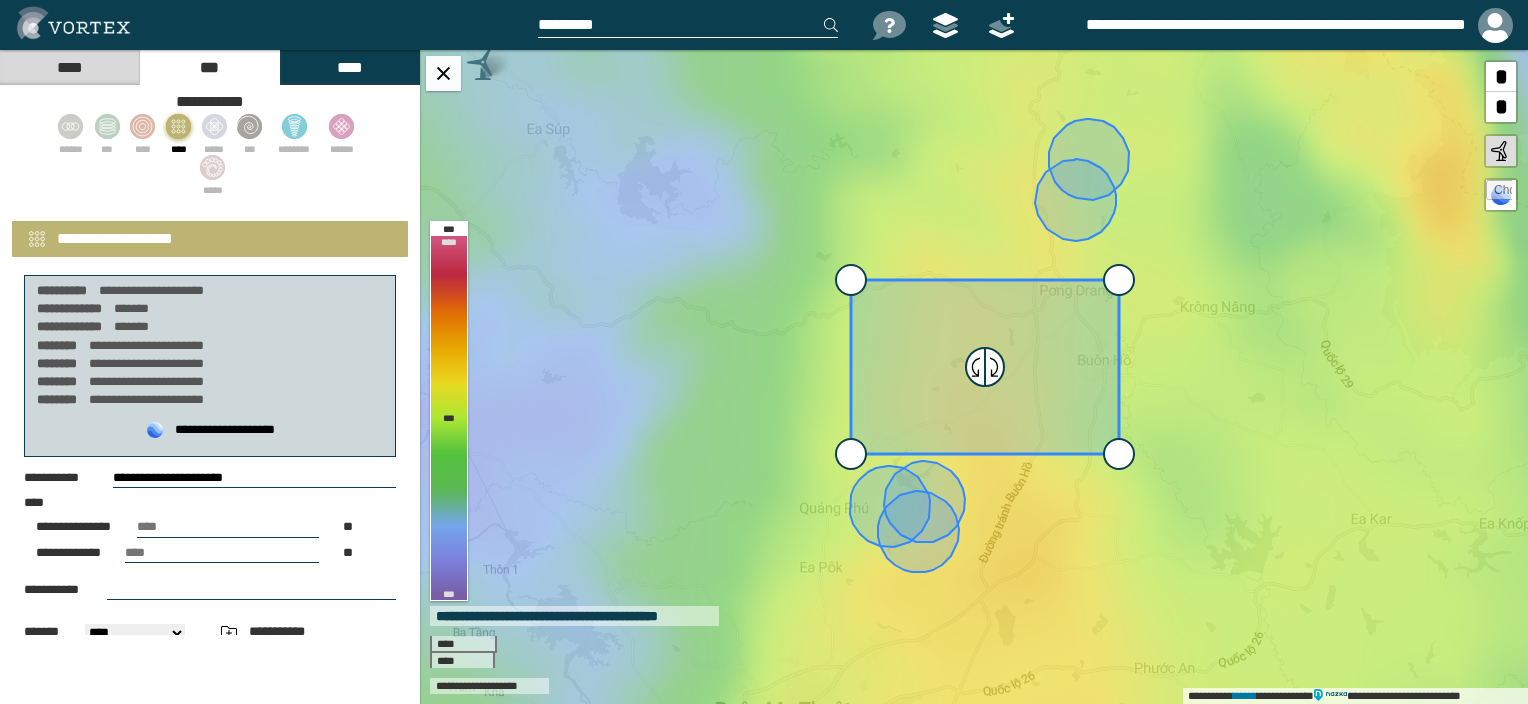 drag, startPoint x: 196, startPoint y: 552, endPoint x: 101, endPoint y: 556, distance: 95.084175 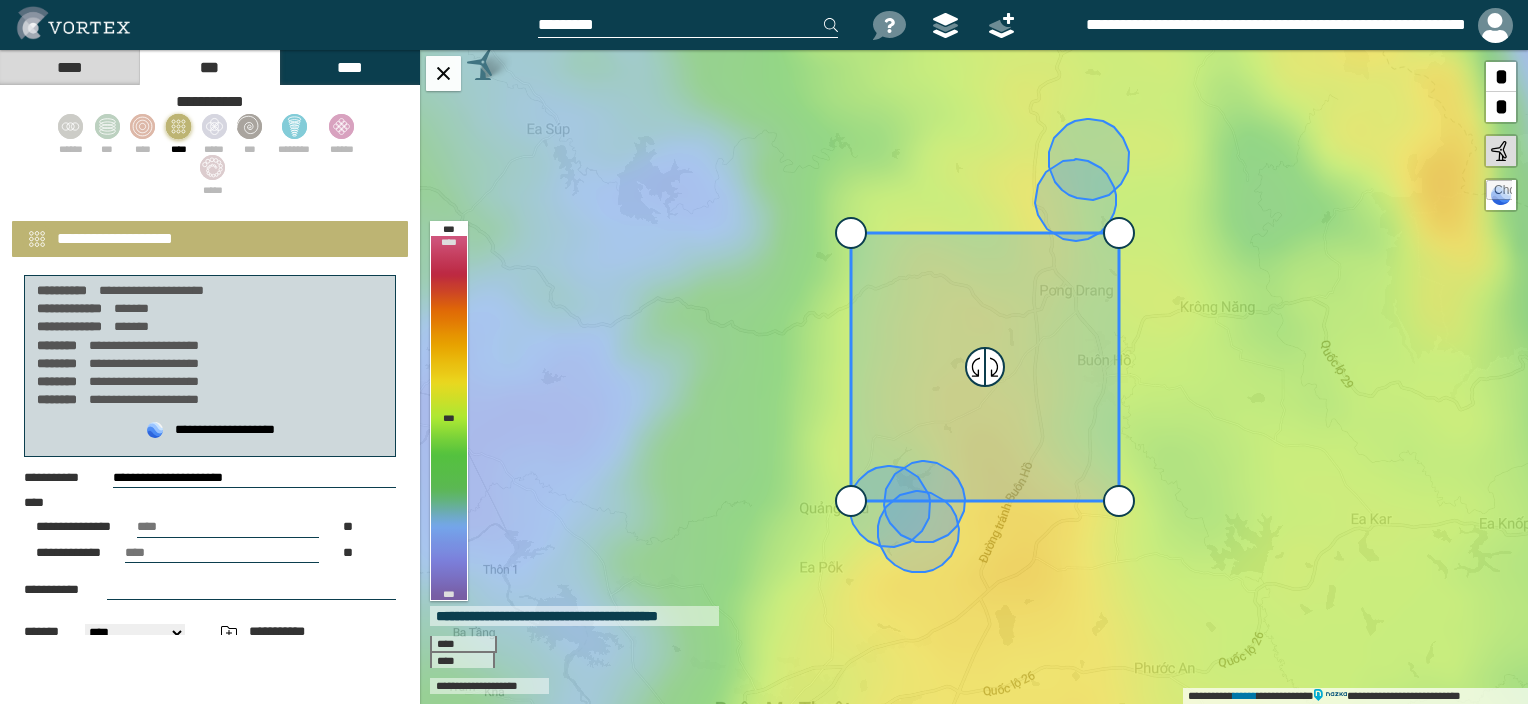 click on "**********" at bounding box center (210, 528) 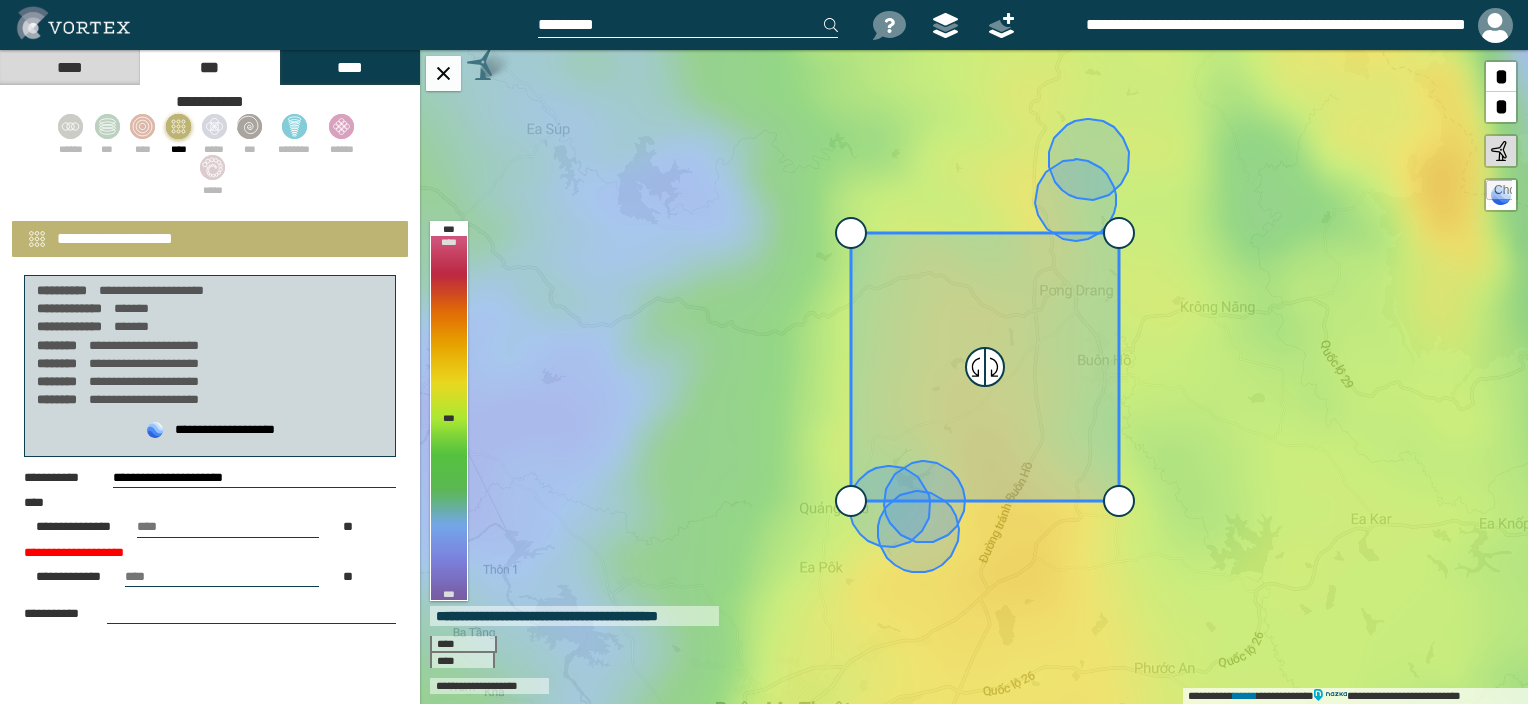 drag, startPoint x: 154, startPoint y: 546, endPoint x: 59, endPoint y: 532, distance: 96.02604 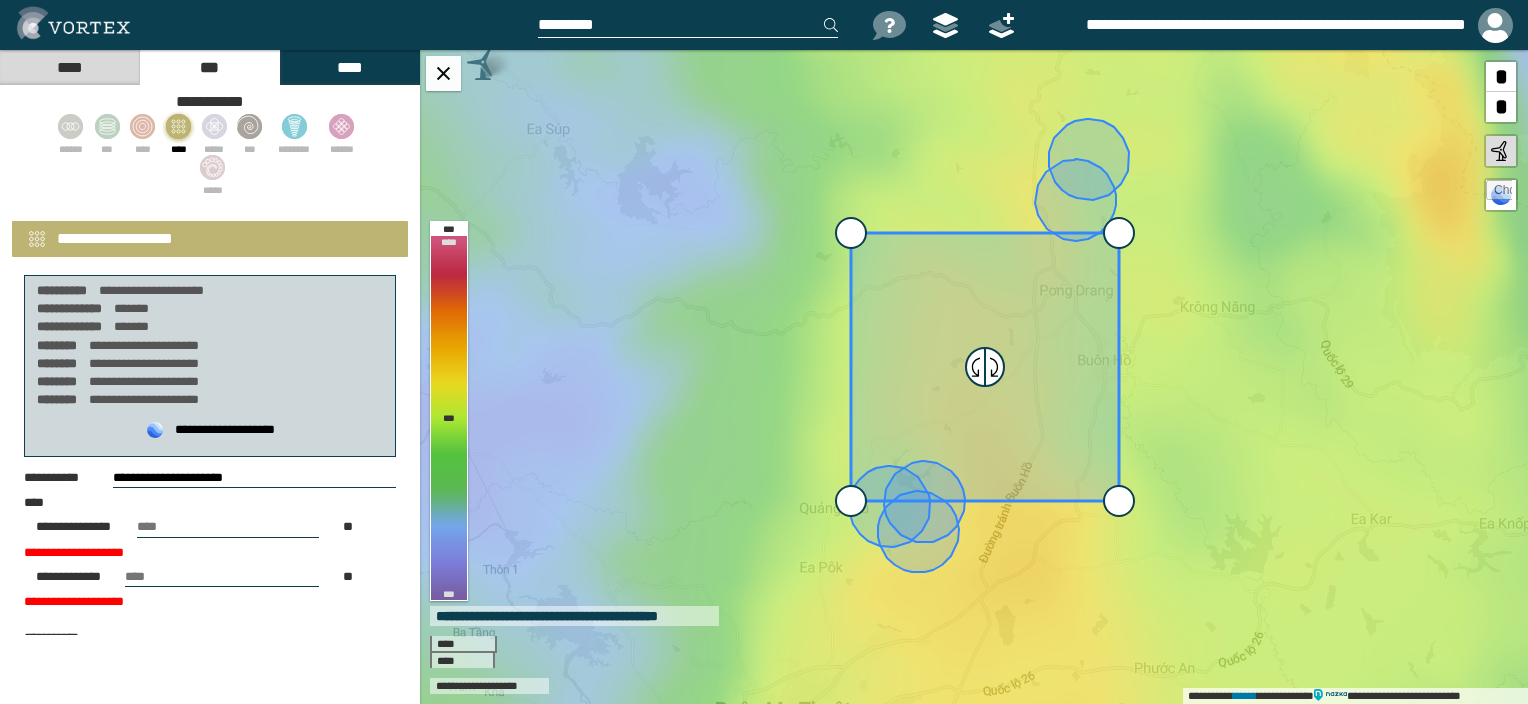 click on "**********" at bounding box center [254, 478] 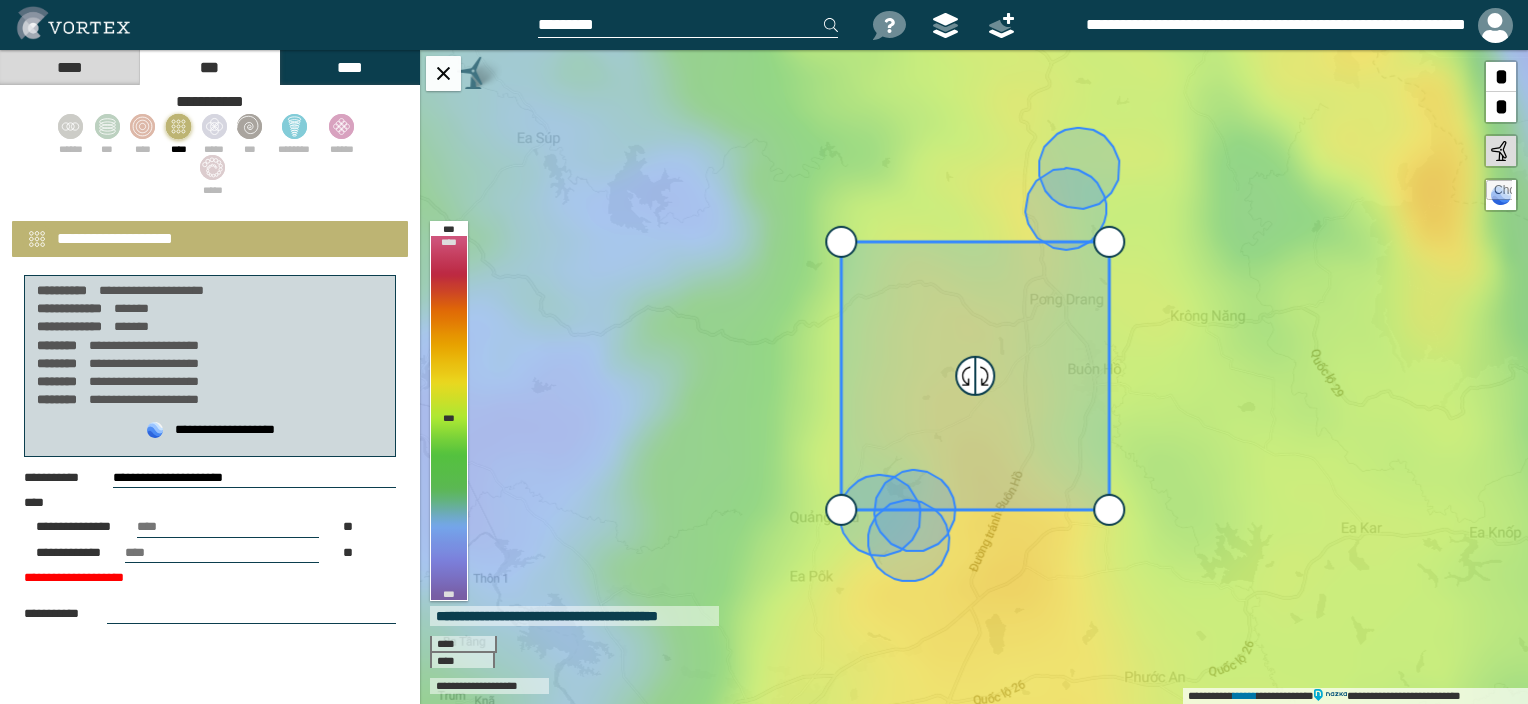 drag, startPoint x: 178, startPoint y: 526, endPoint x: 12, endPoint y: 494, distance: 169.0562 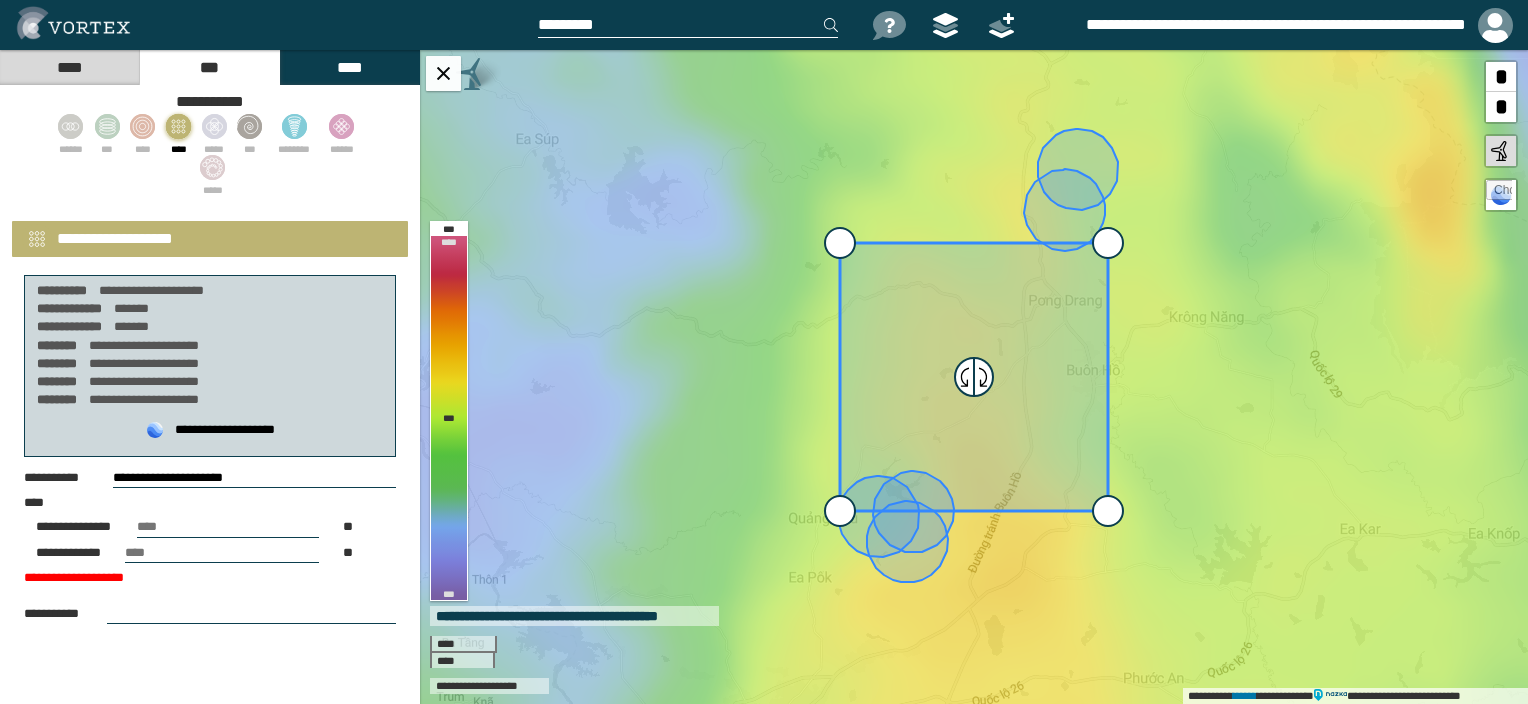 scroll, scrollTop: 336, scrollLeft: 0, axis: vertical 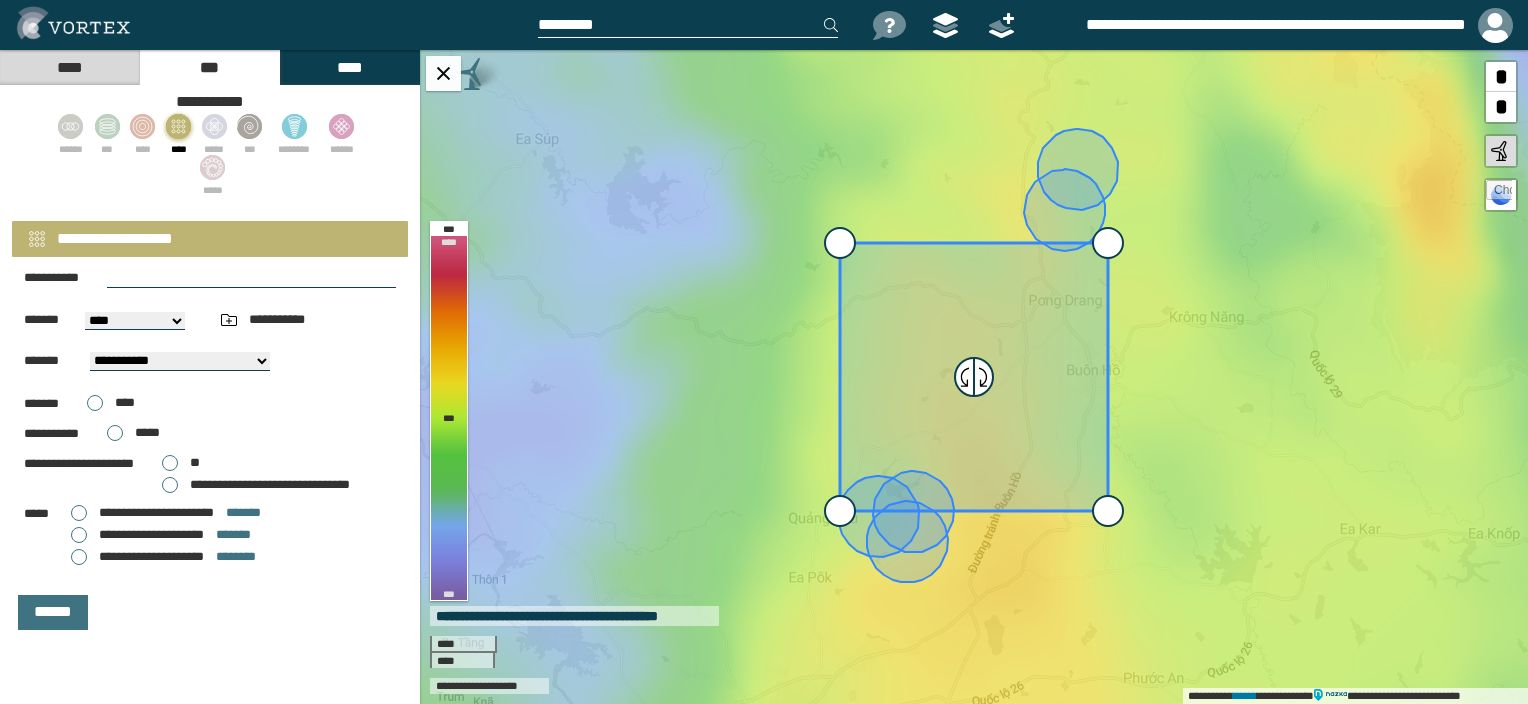 click on "**********" at bounding box center (210, 535) 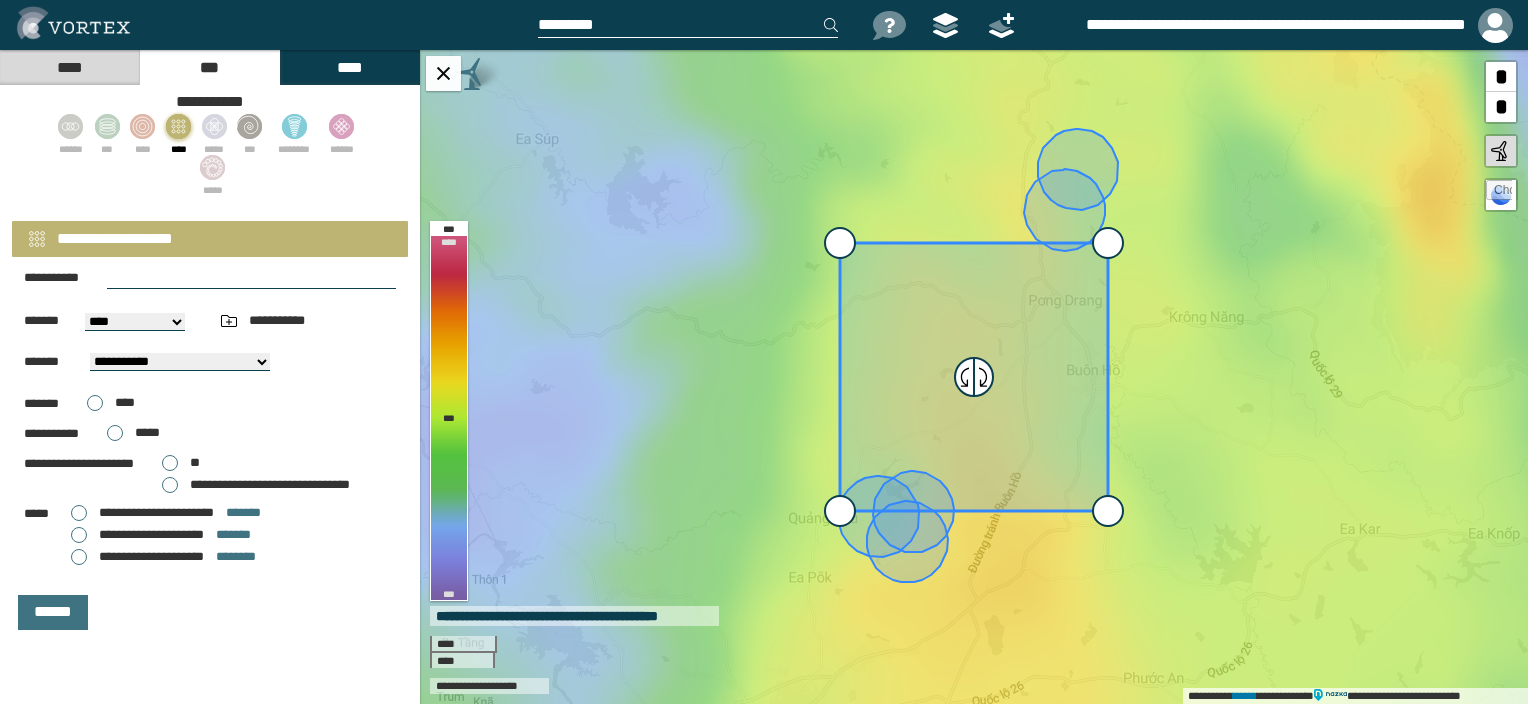 click on "**********" at bounding box center (151, 534) 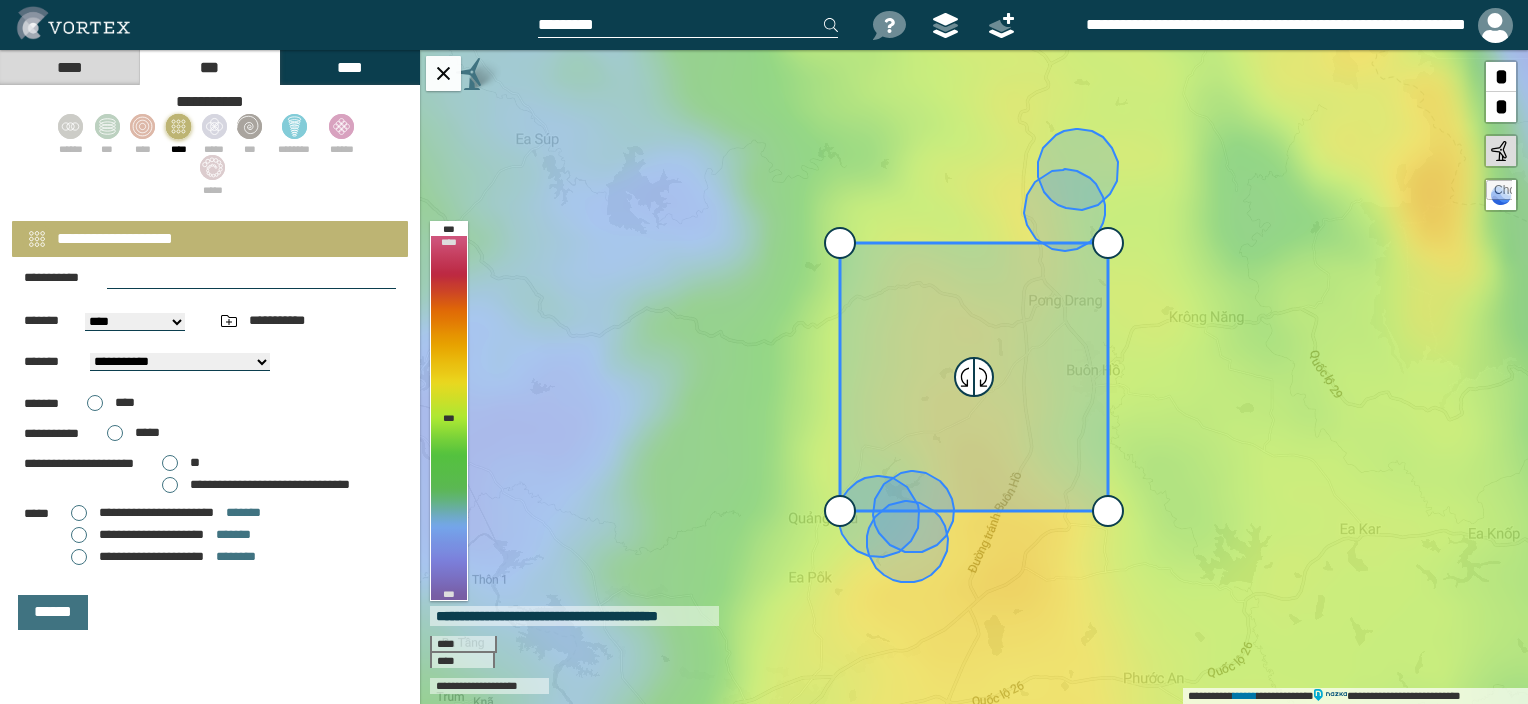 type on "****" 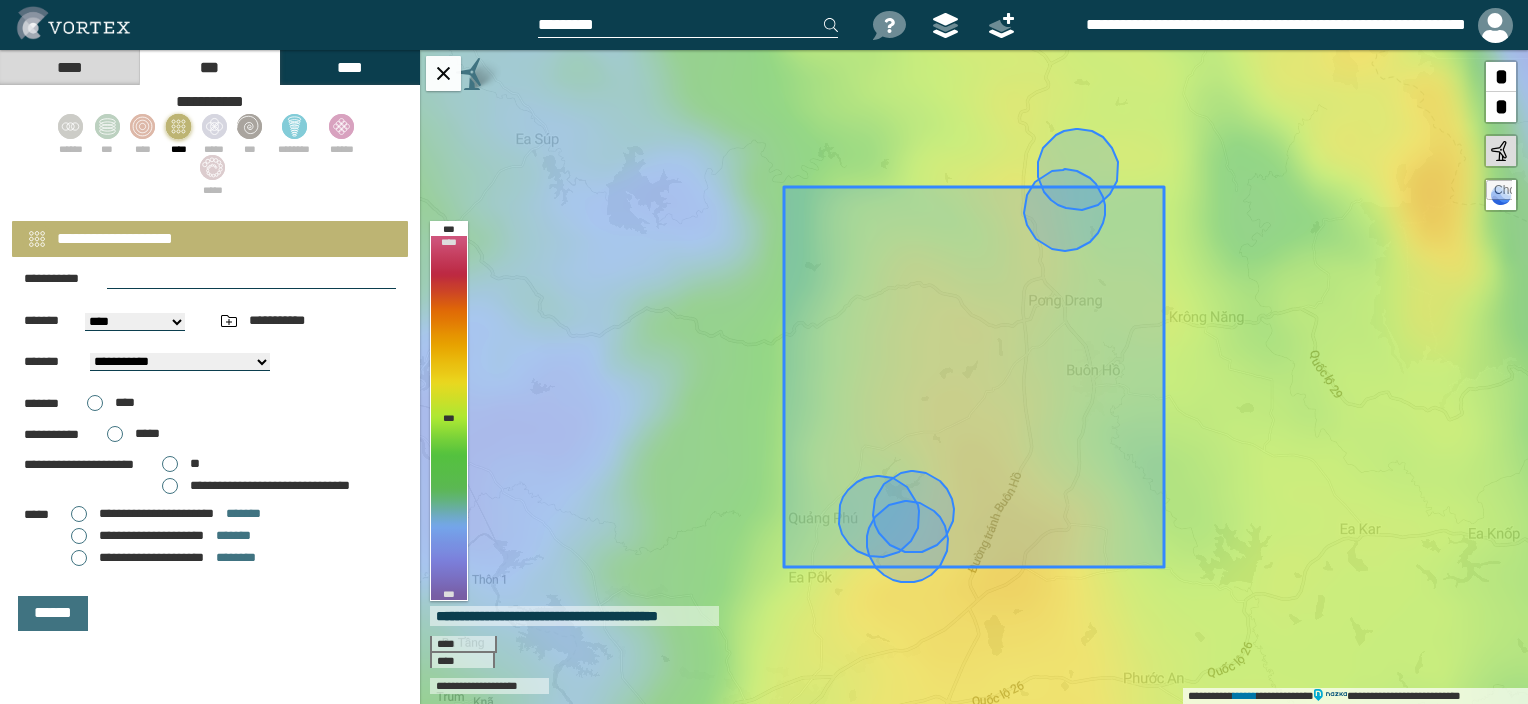 scroll, scrollTop: 0, scrollLeft: 0, axis: both 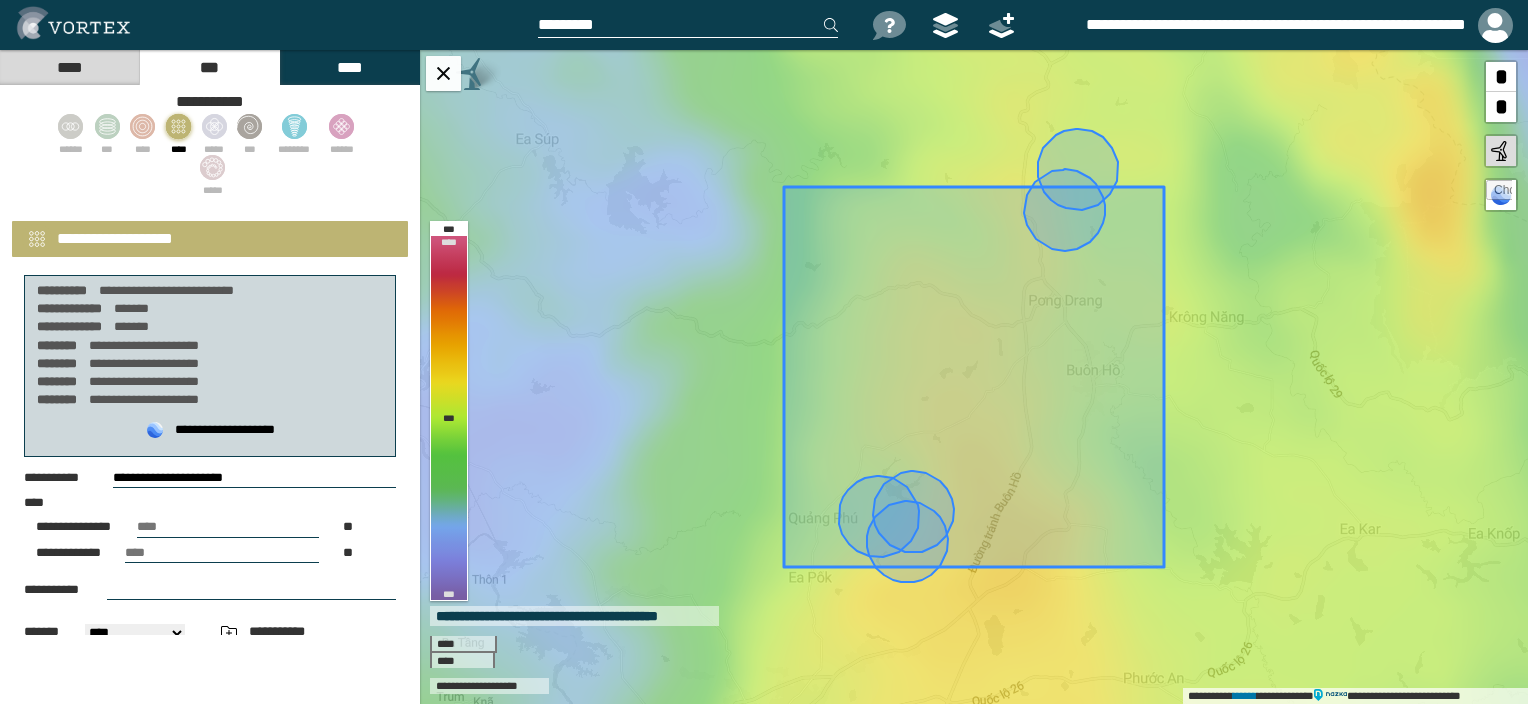 drag, startPoint x: 173, startPoint y: 524, endPoint x: 26, endPoint y: 509, distance: 147.76332 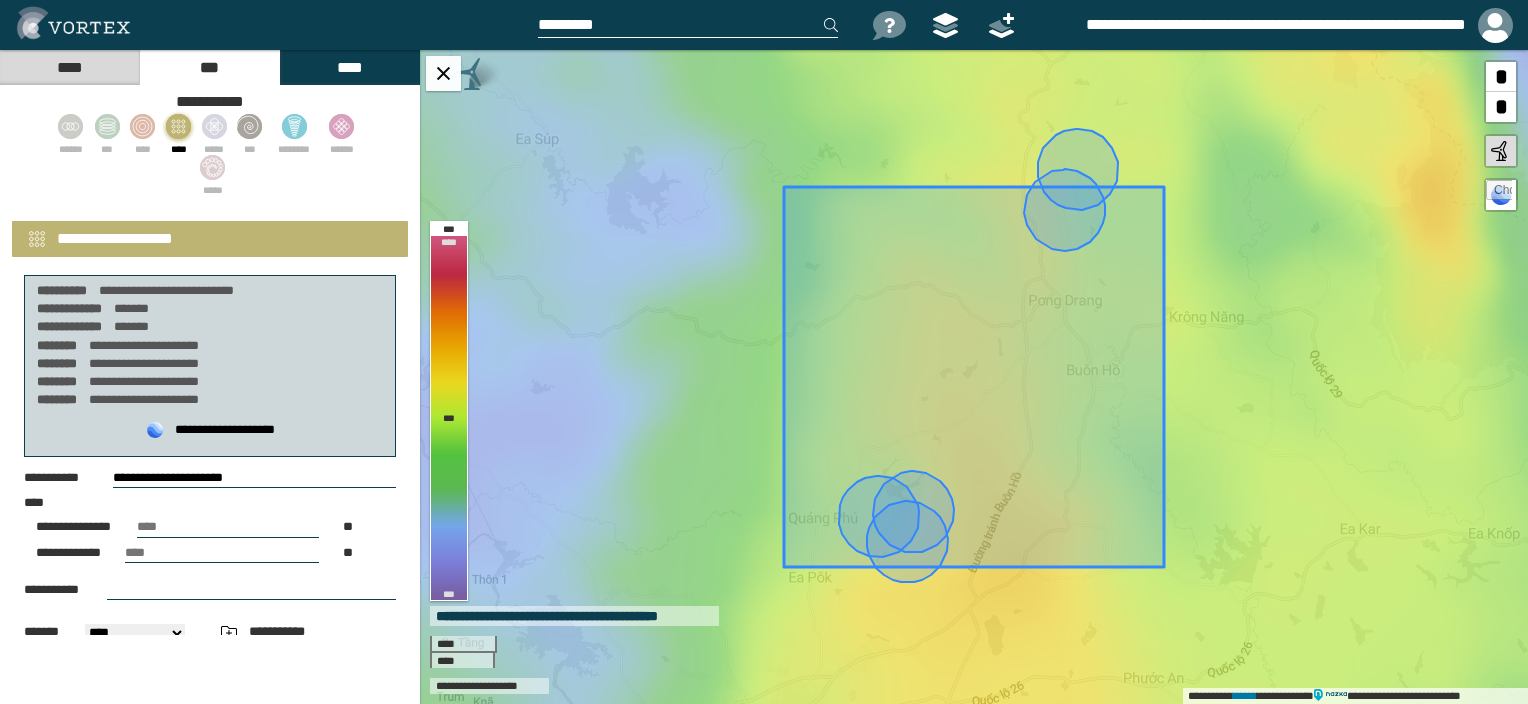 type on "**" 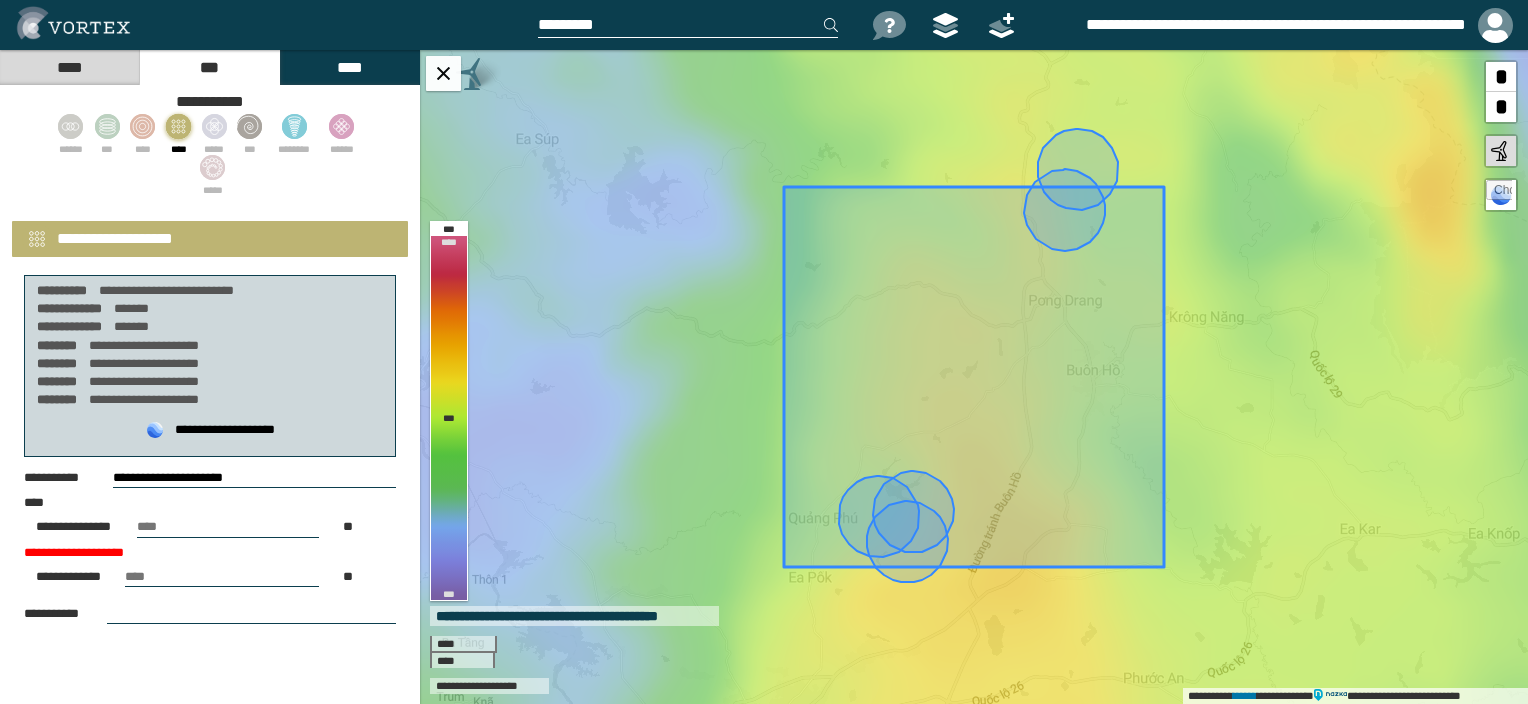 drag, startPoint x: 180, startPoint y: 547, endPoint x: 9, endPoint y: 540, distance: 171.14322 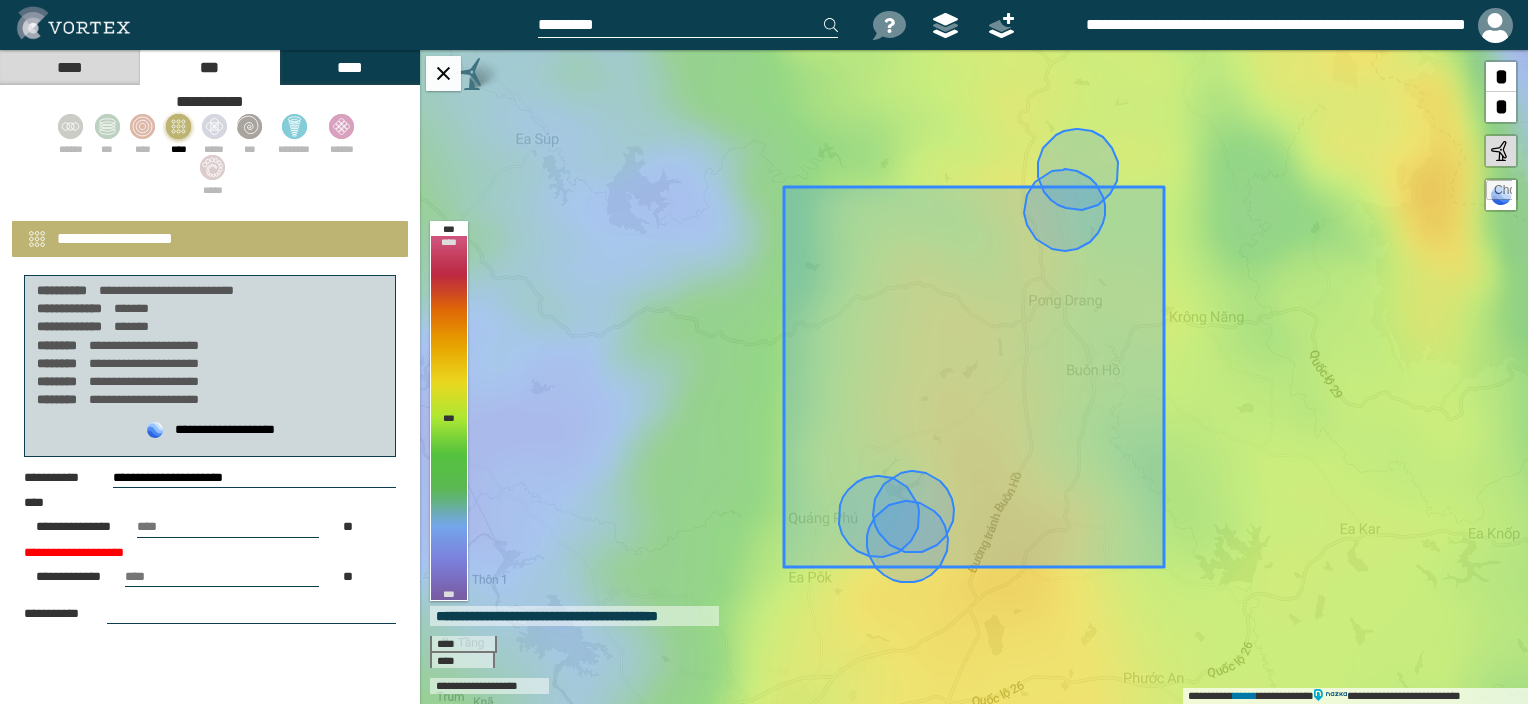 type on "**" 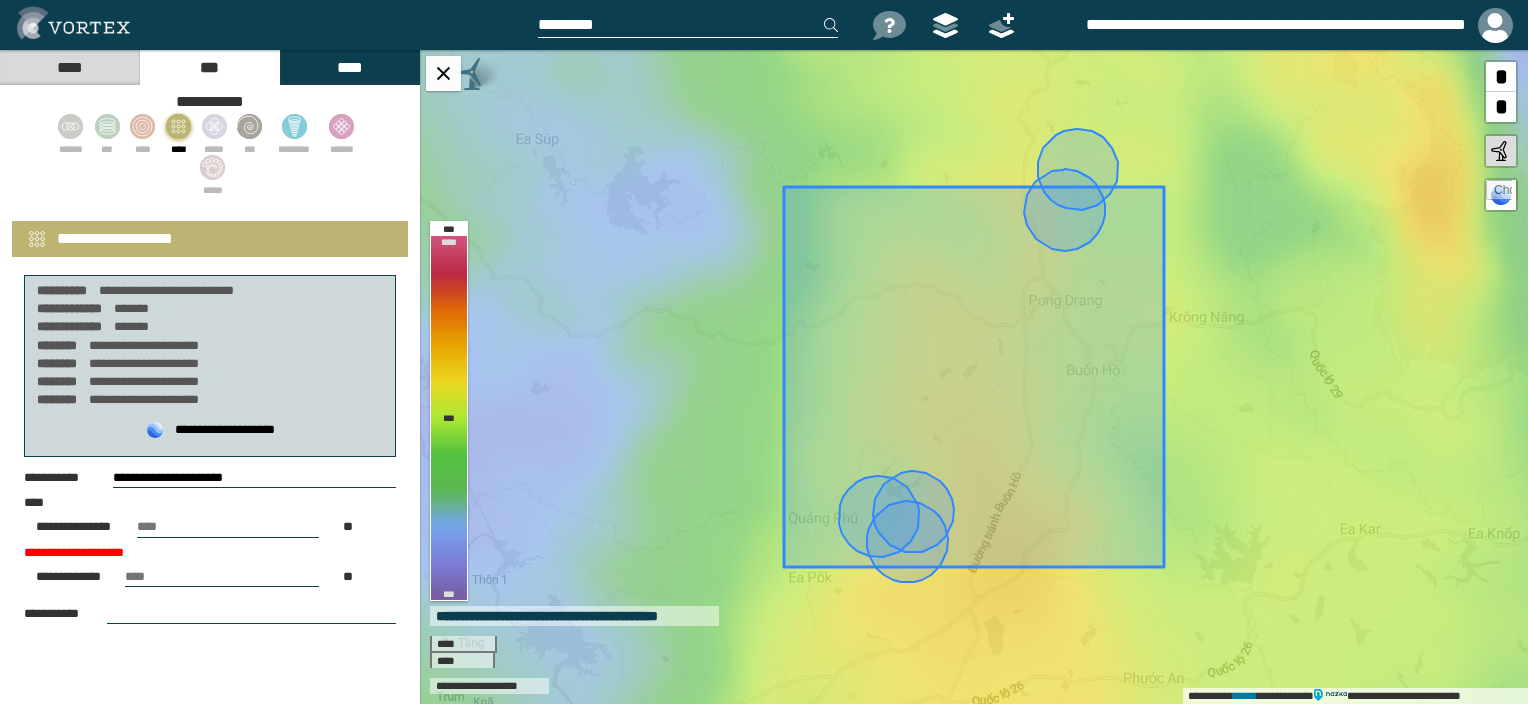 click on "**" at bounding box center (228, 527) 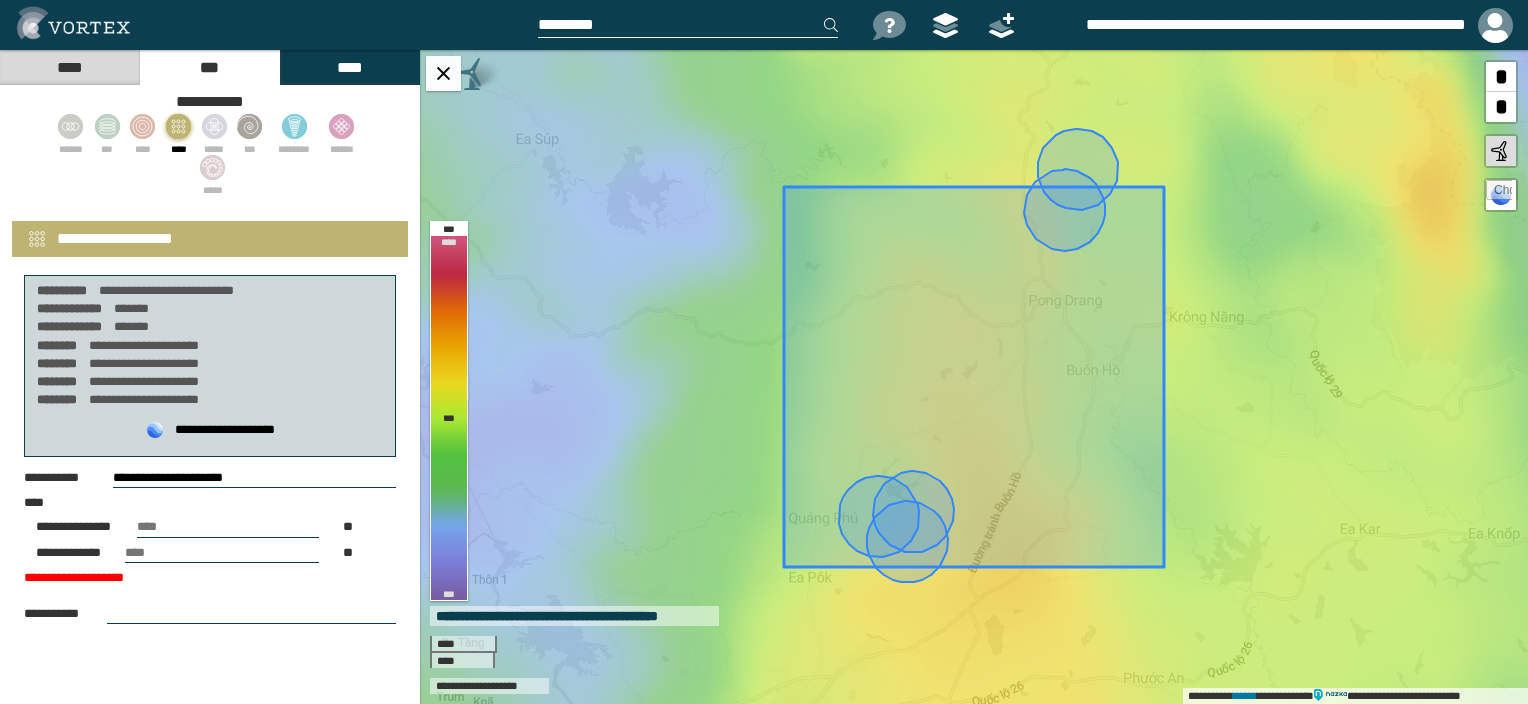 drag, startPoint x: 133, startPoint y: 520, endPoint x: 10, endPoint y: 520, distance: 123 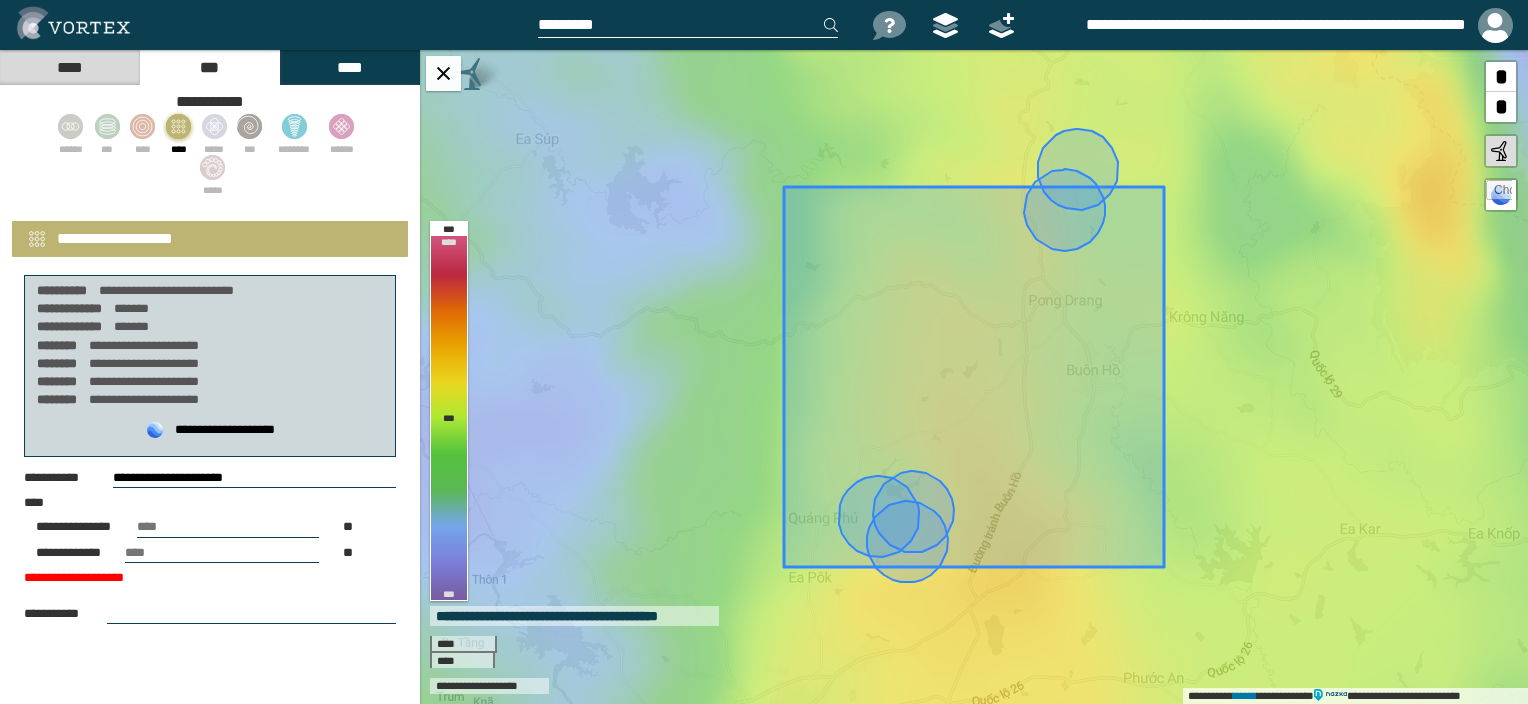 click on "**********" at bounding box center (210, 449) 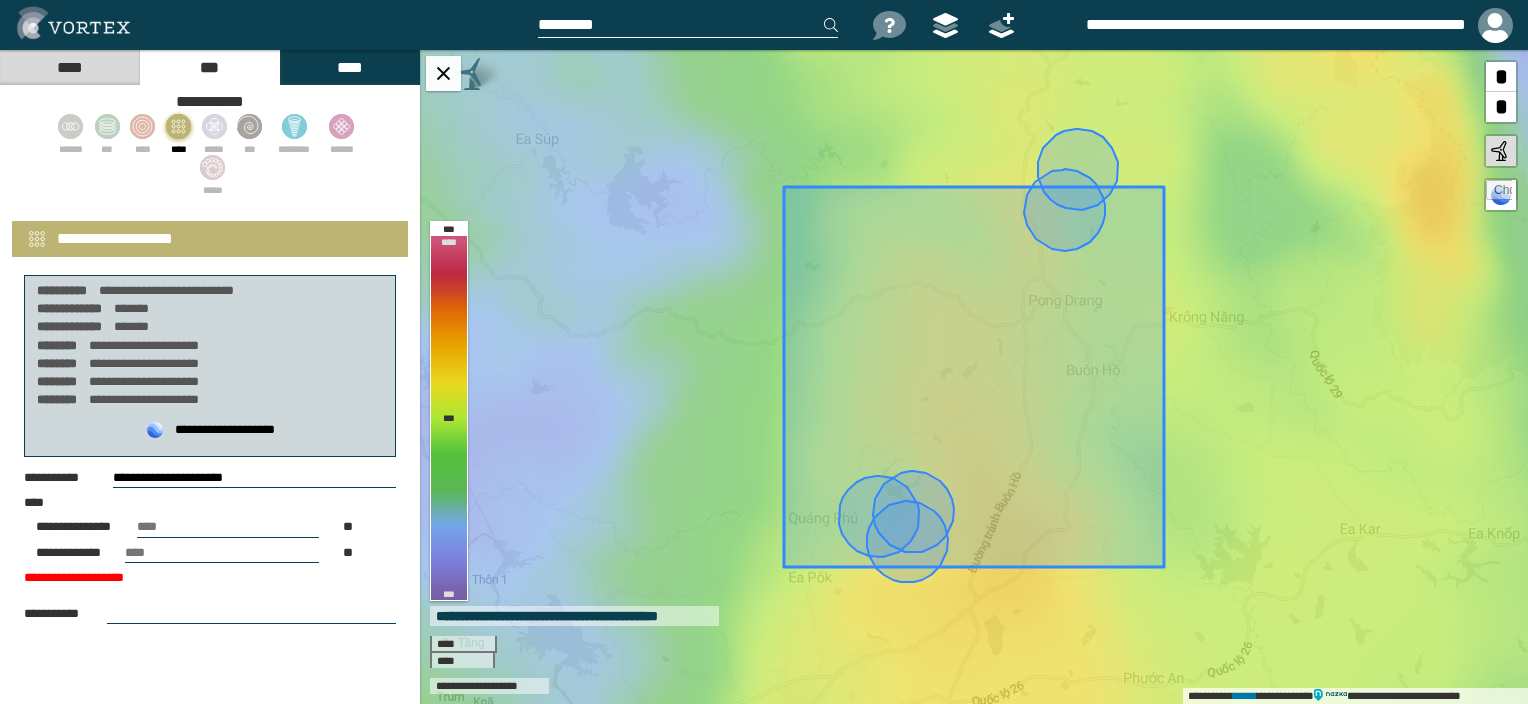 type on "**" 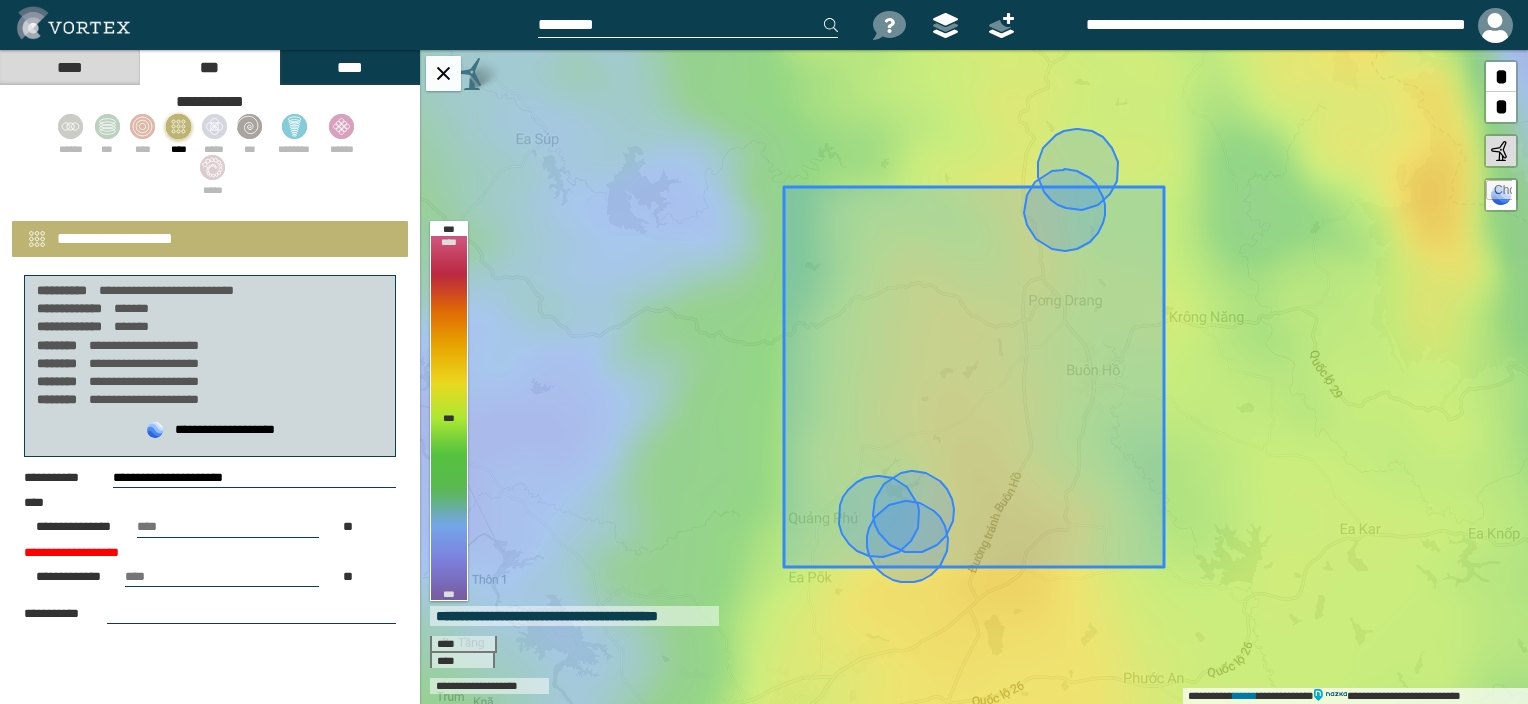drag, startPoint x: 135, startPoint y: 543, endPoint x: -4, endPoint y: 527, distance: 139.91783 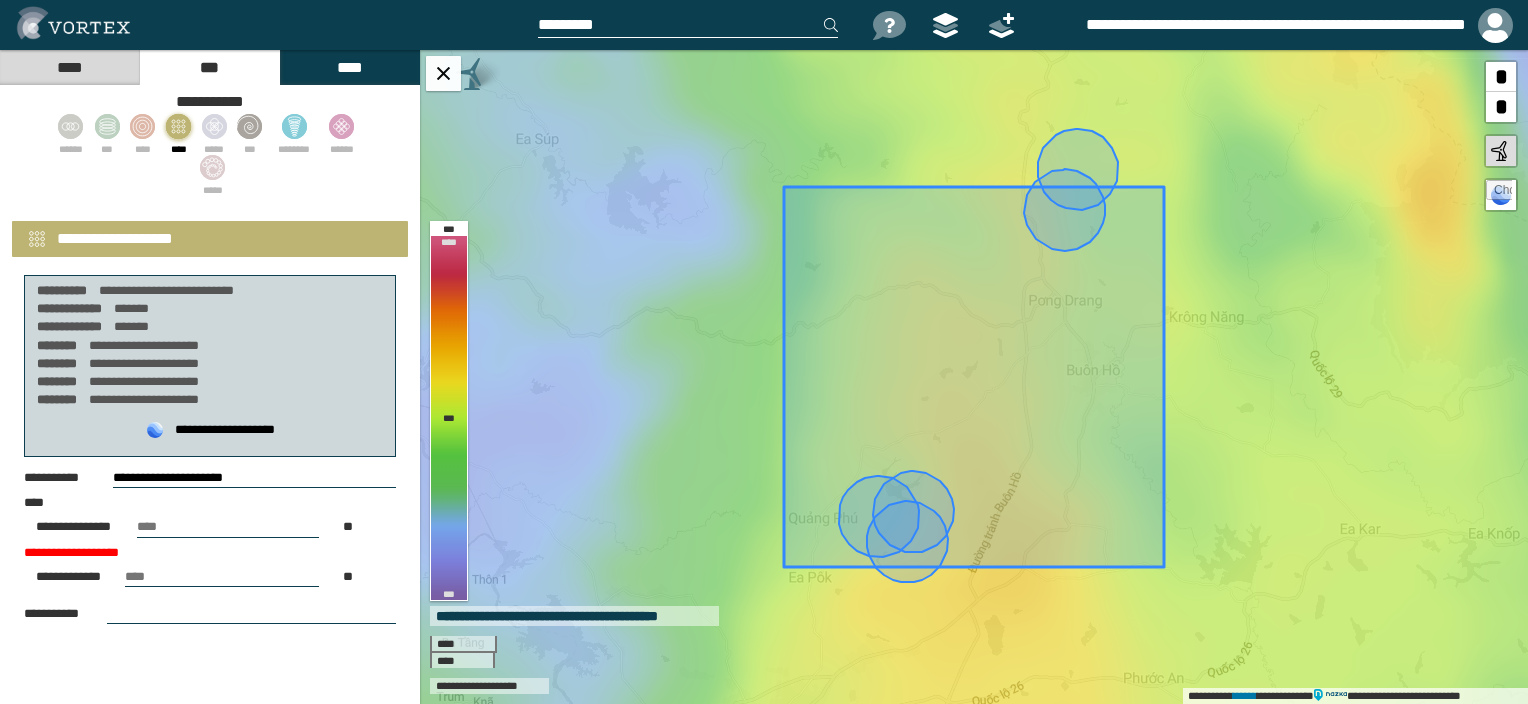 type on "**" 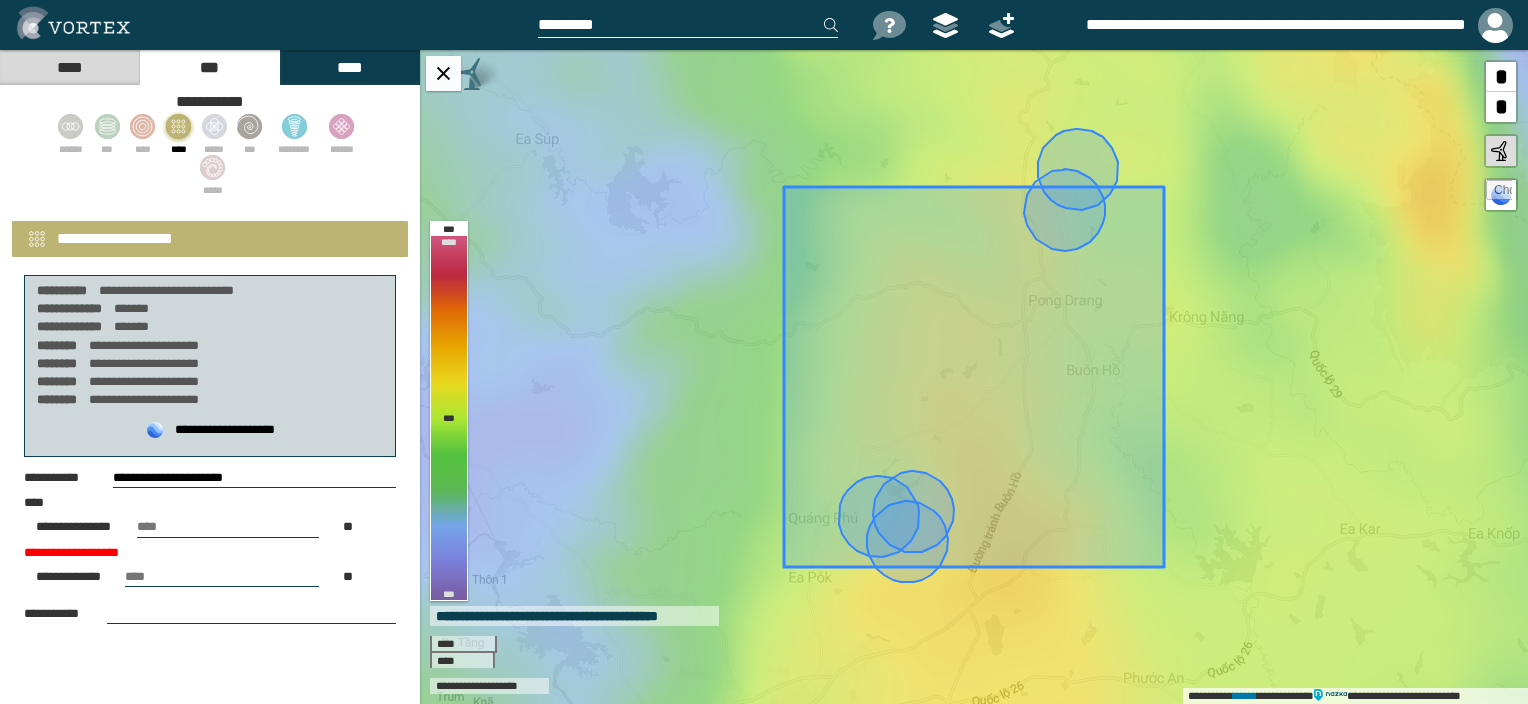 click on "**********" at bounding box center [205, 553] 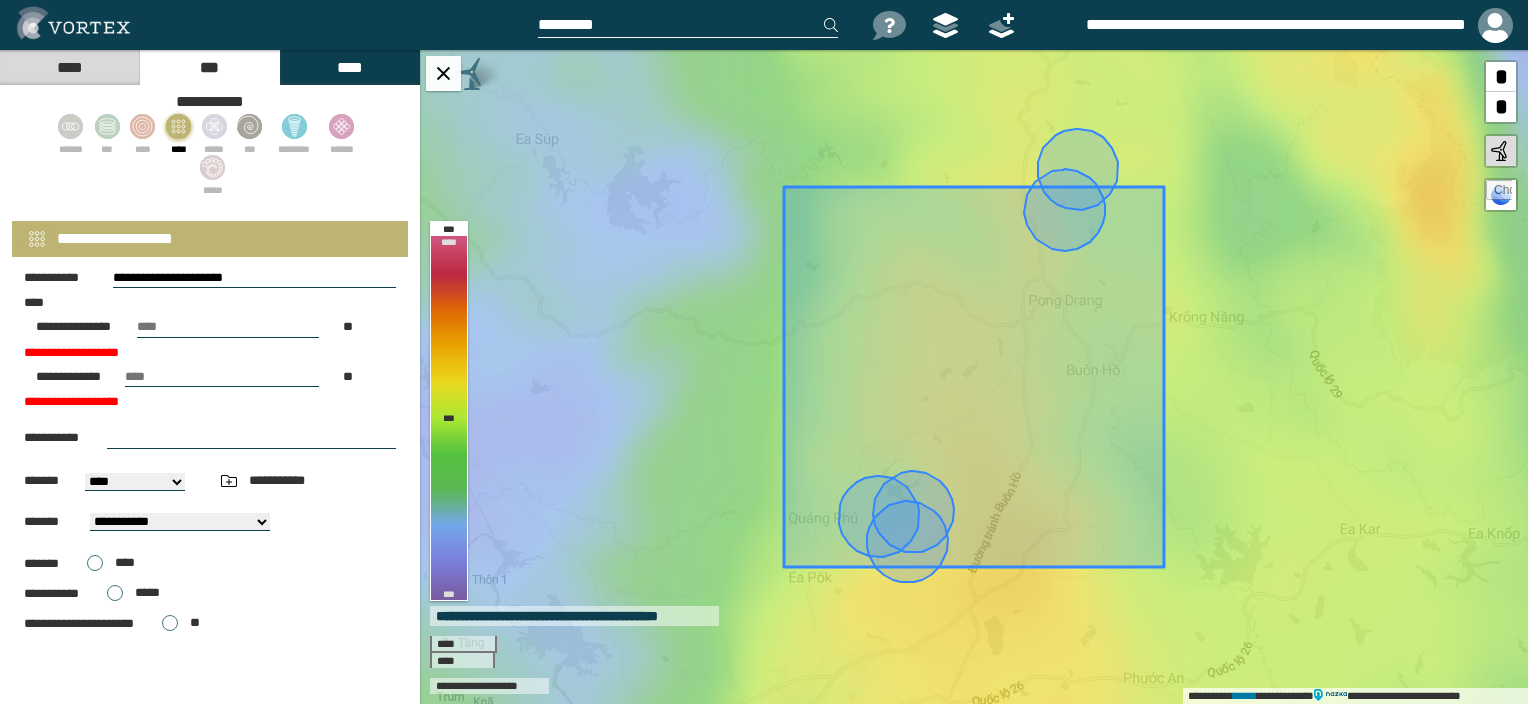 scroll, scrollTop: 360, scrollLeft: 0, axis: vertical 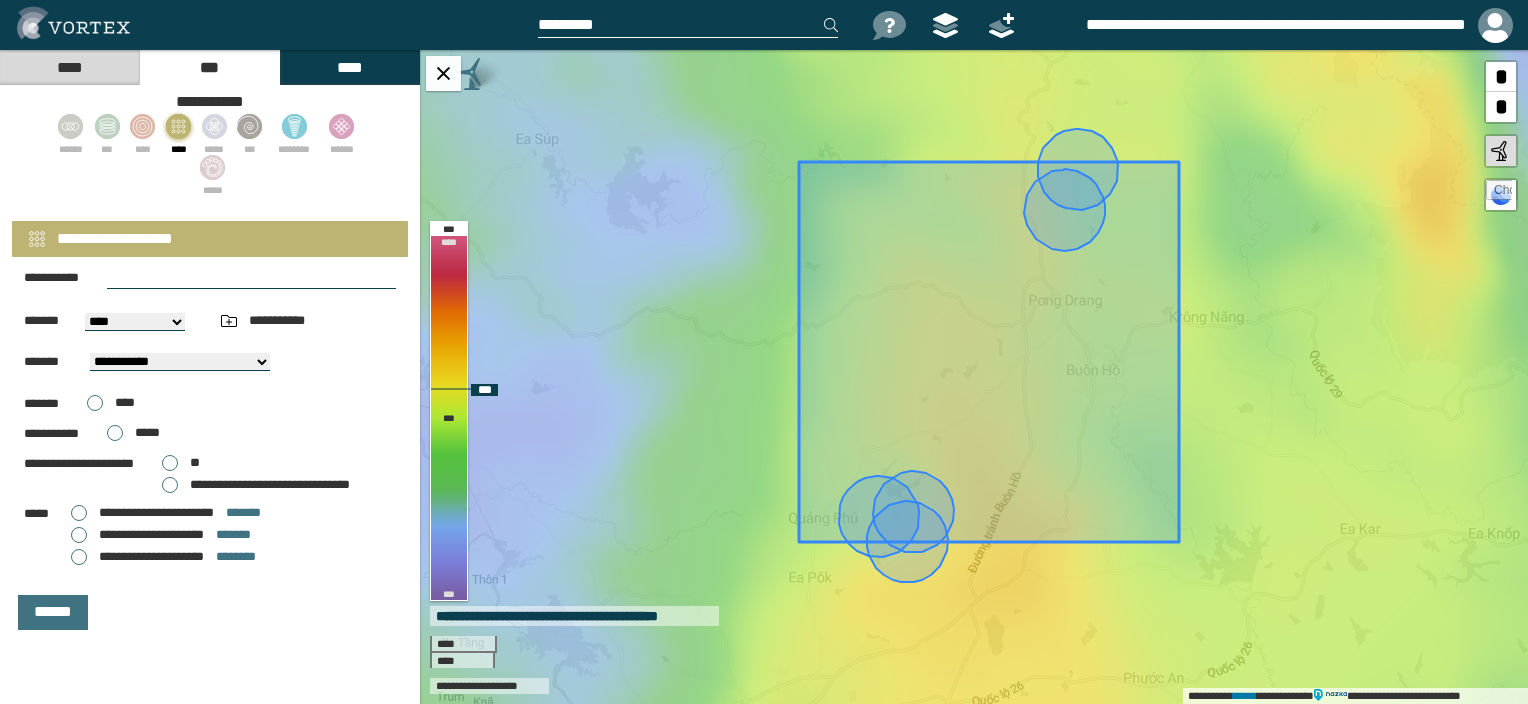 drag, startPoint x: 996, startPoint y: 397, endPoint x: 1011, endPoint y: 375, distance: 26.627054 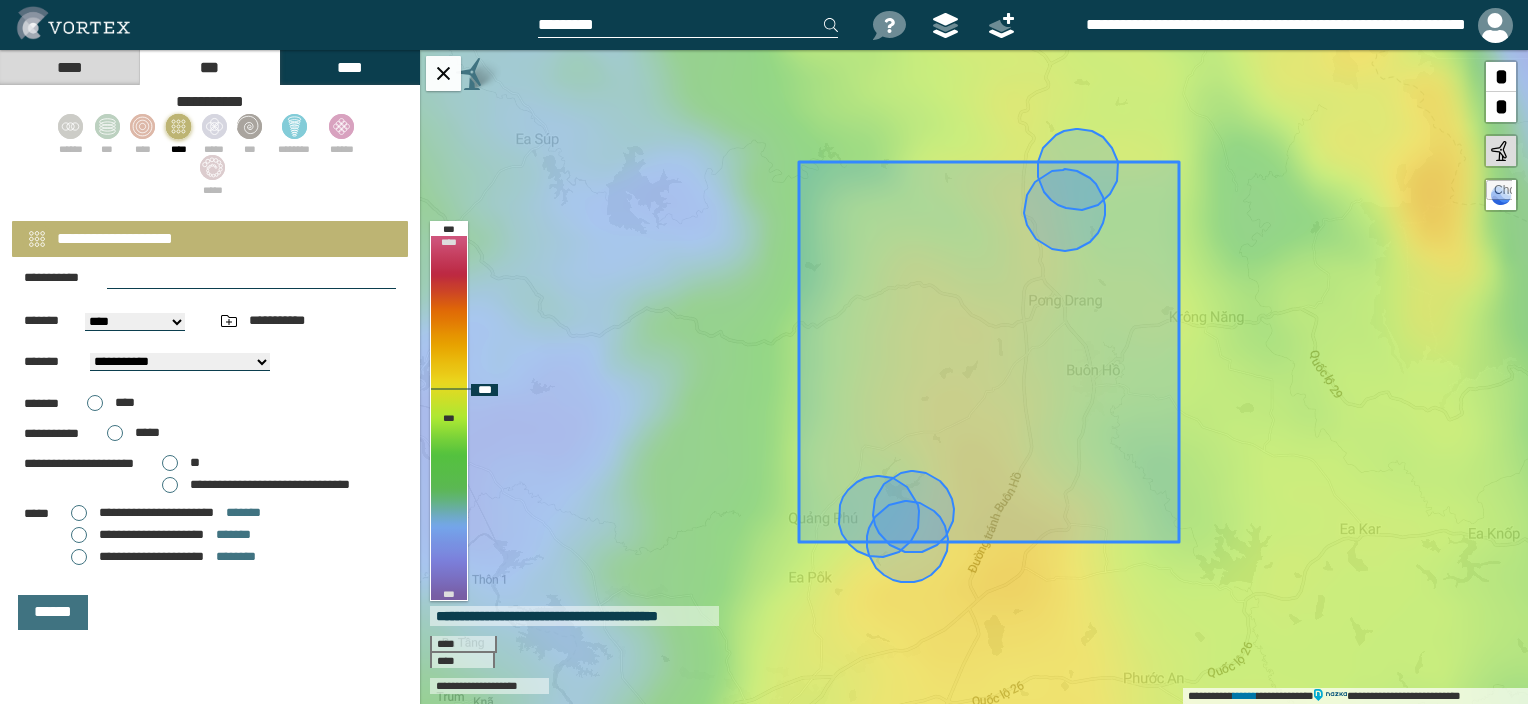click 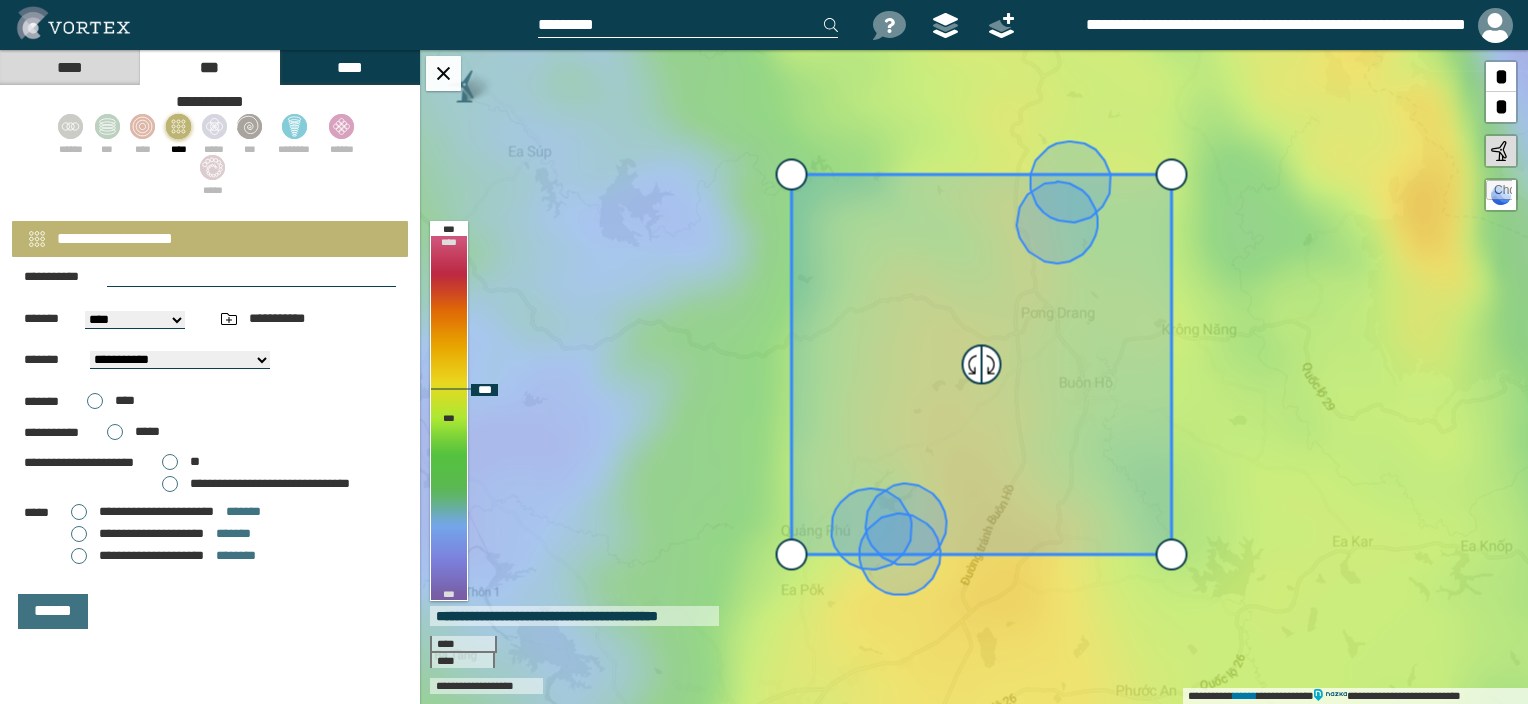 scroll, scrollTop: 311, scrollLeft: 0, axis: vertical 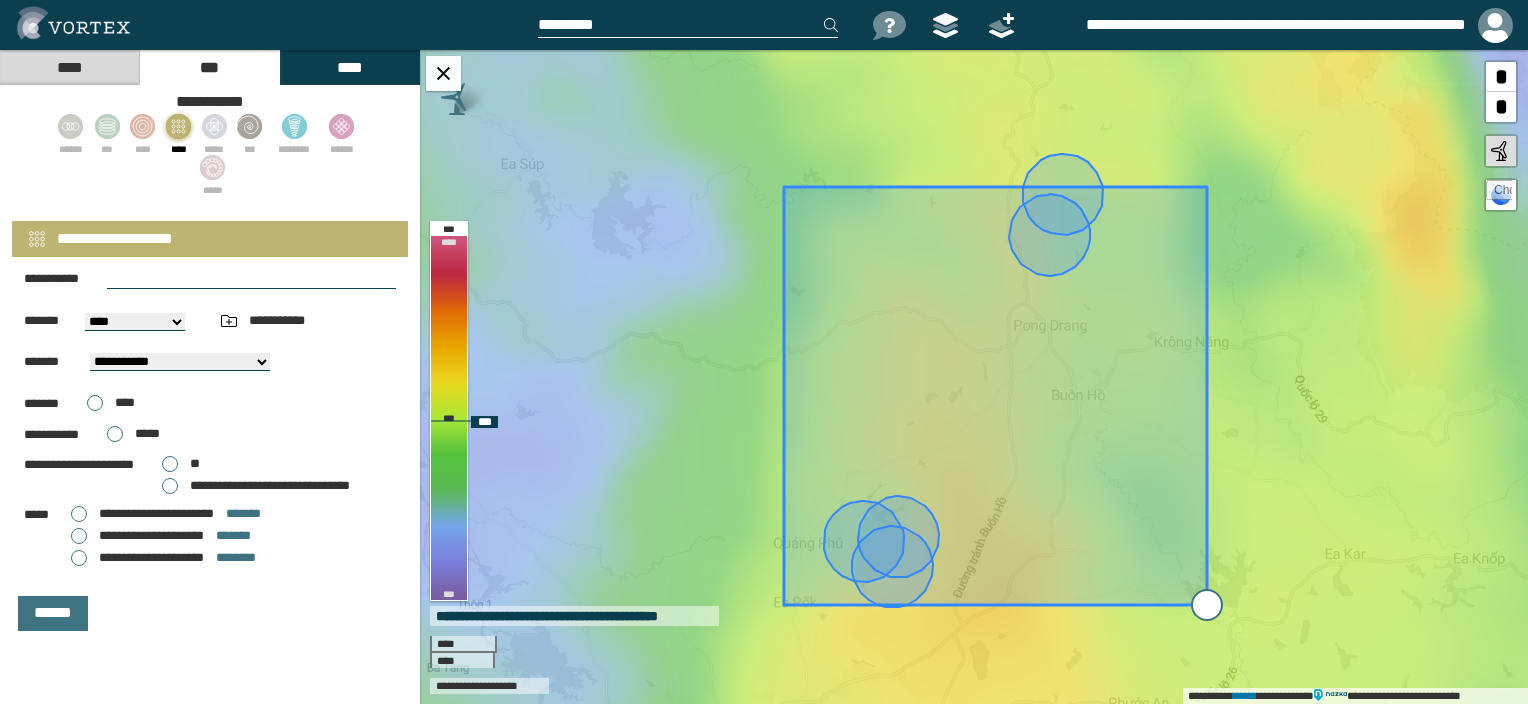 drag, startPoint x: 1166, startPoint y: 562, endPoint x: 1209, endPoint y: 600, distance: 57.384666 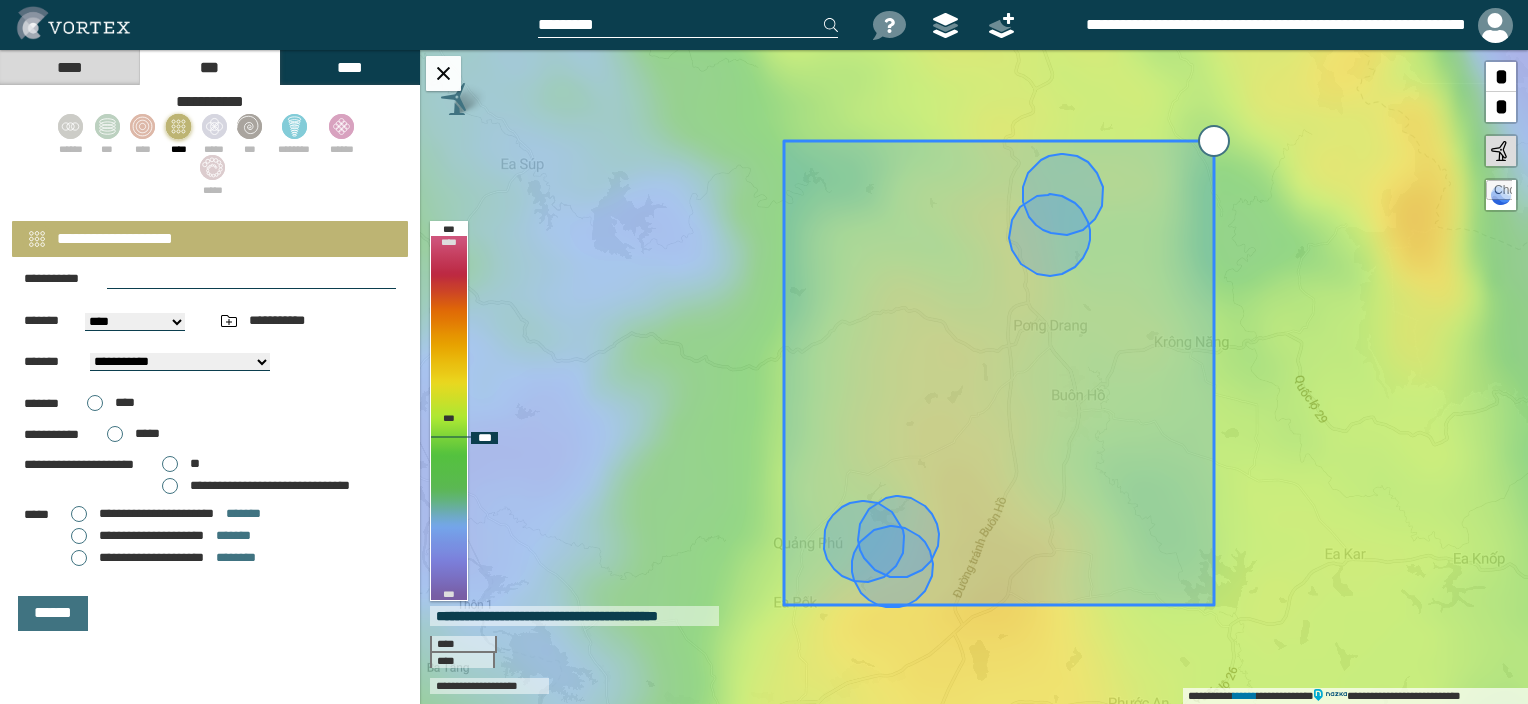 drag, startPoint x: 1208, startPoint y: 184, endPoint x: 1215, endPoint y: 138, distance: 46.52956 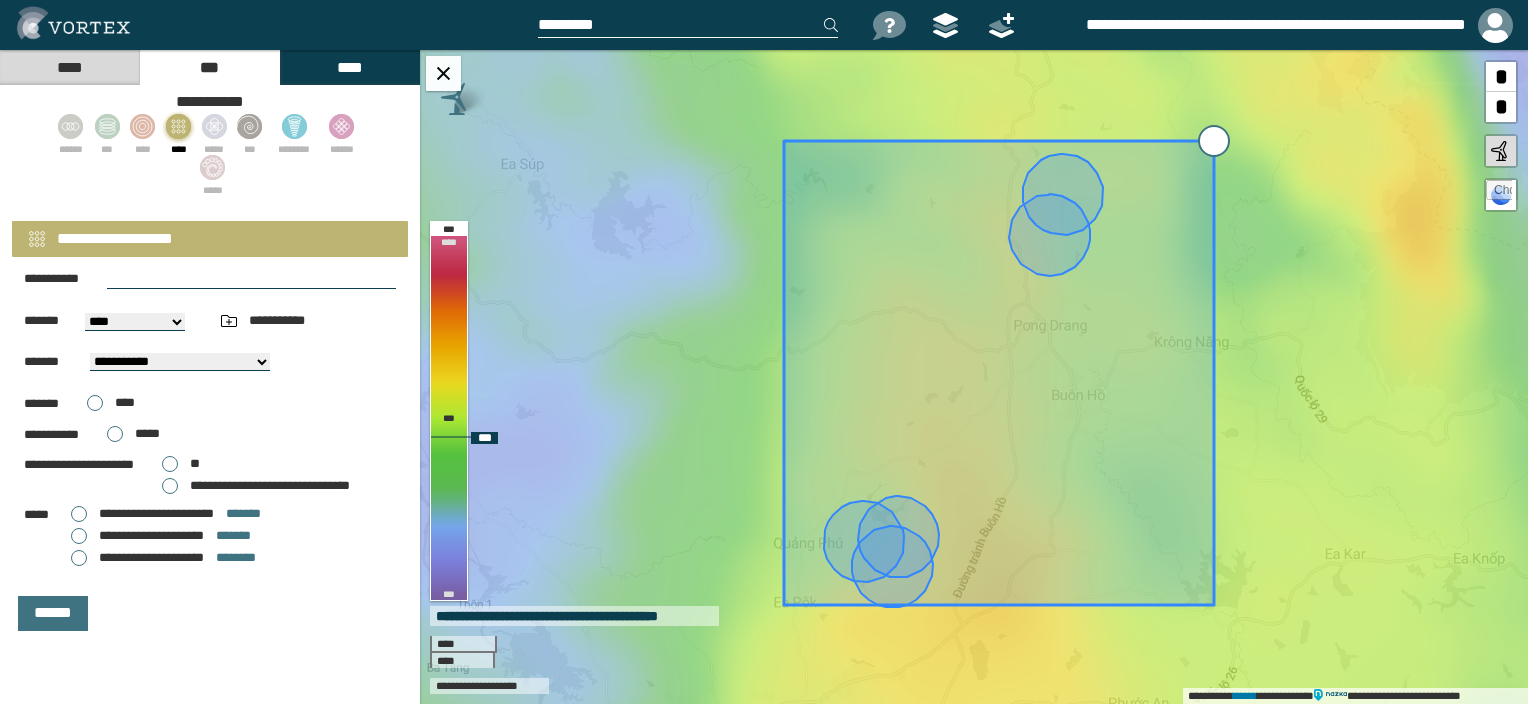 type on "**********" 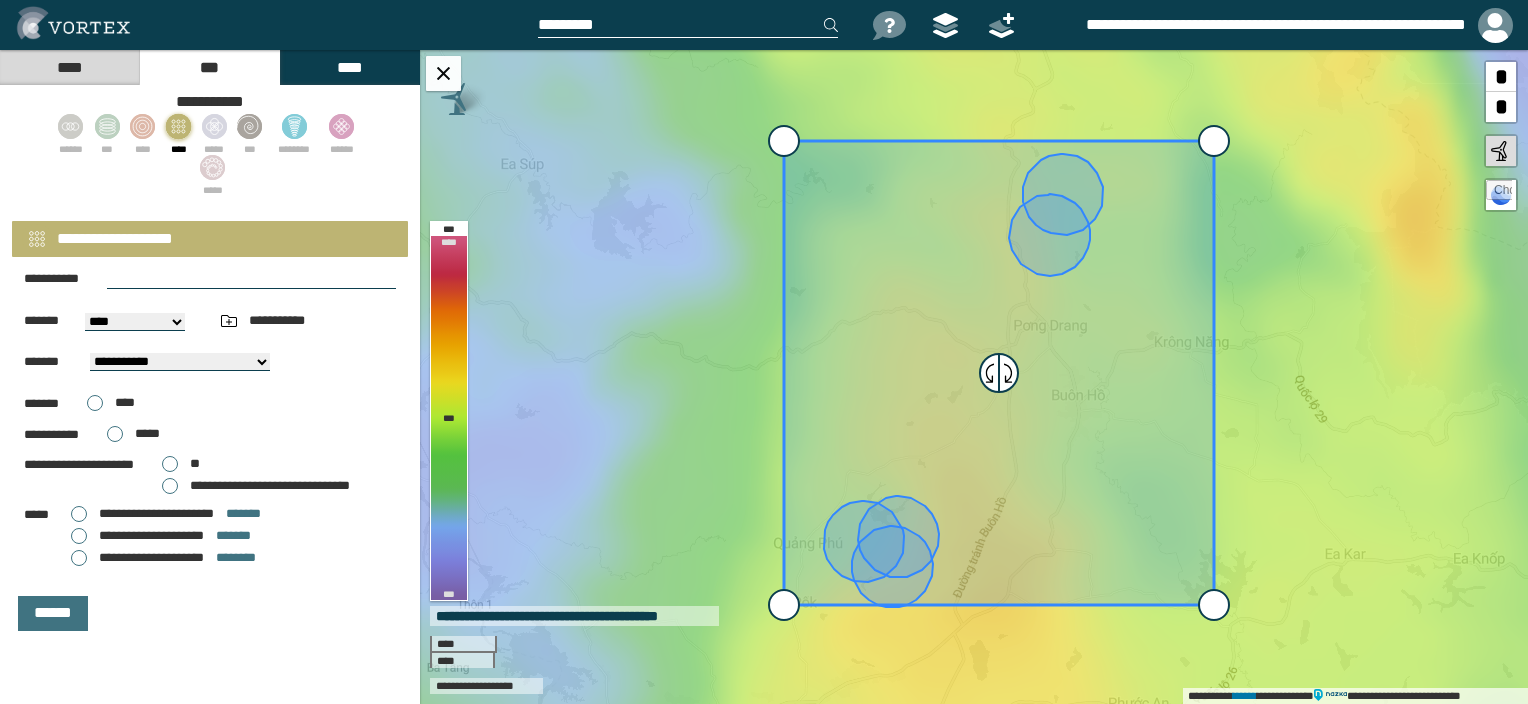 scroll, scrollTop: 0, scrollLeft: 0, axis: both 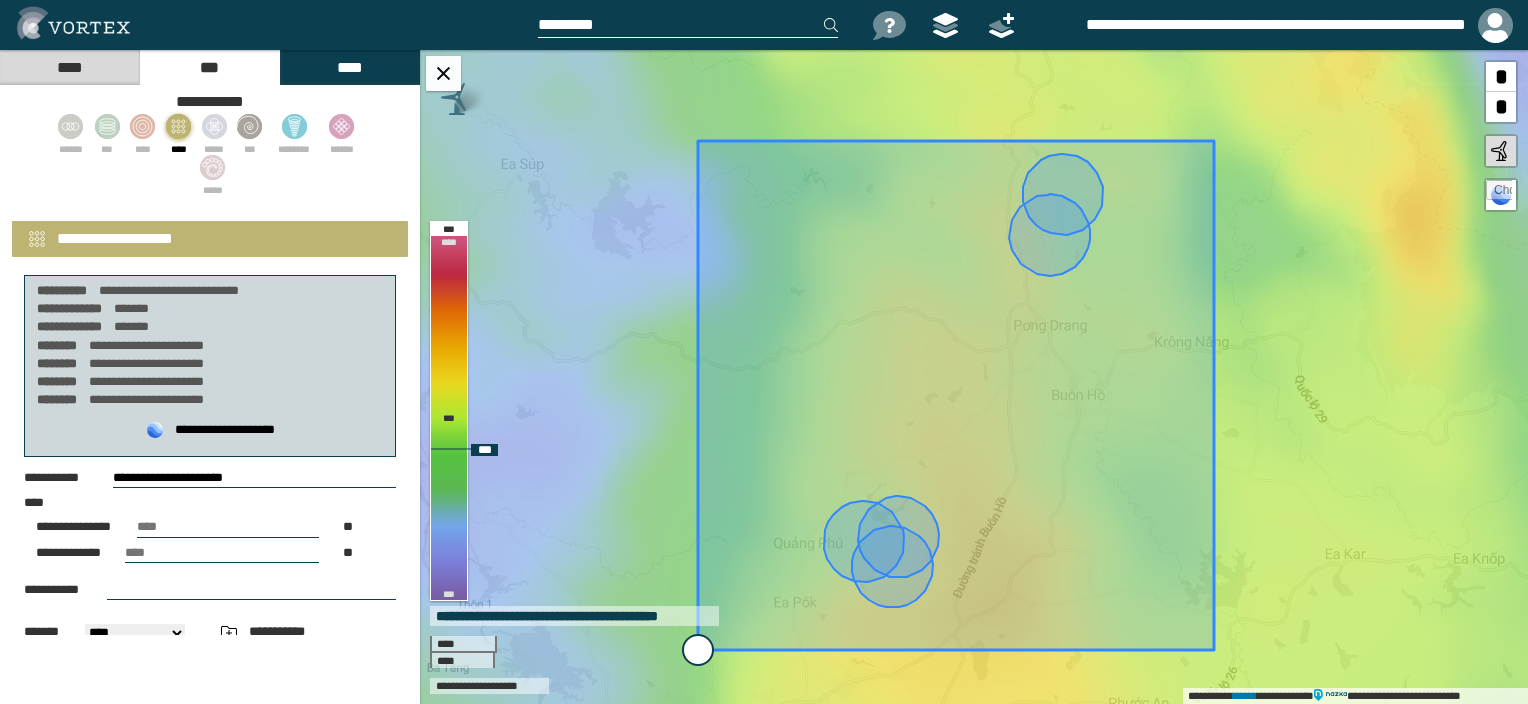 drag, startPoint x: 786, startPoint y: 608, endPoint x: 828, endPoint y: 596, distance: 43.68066 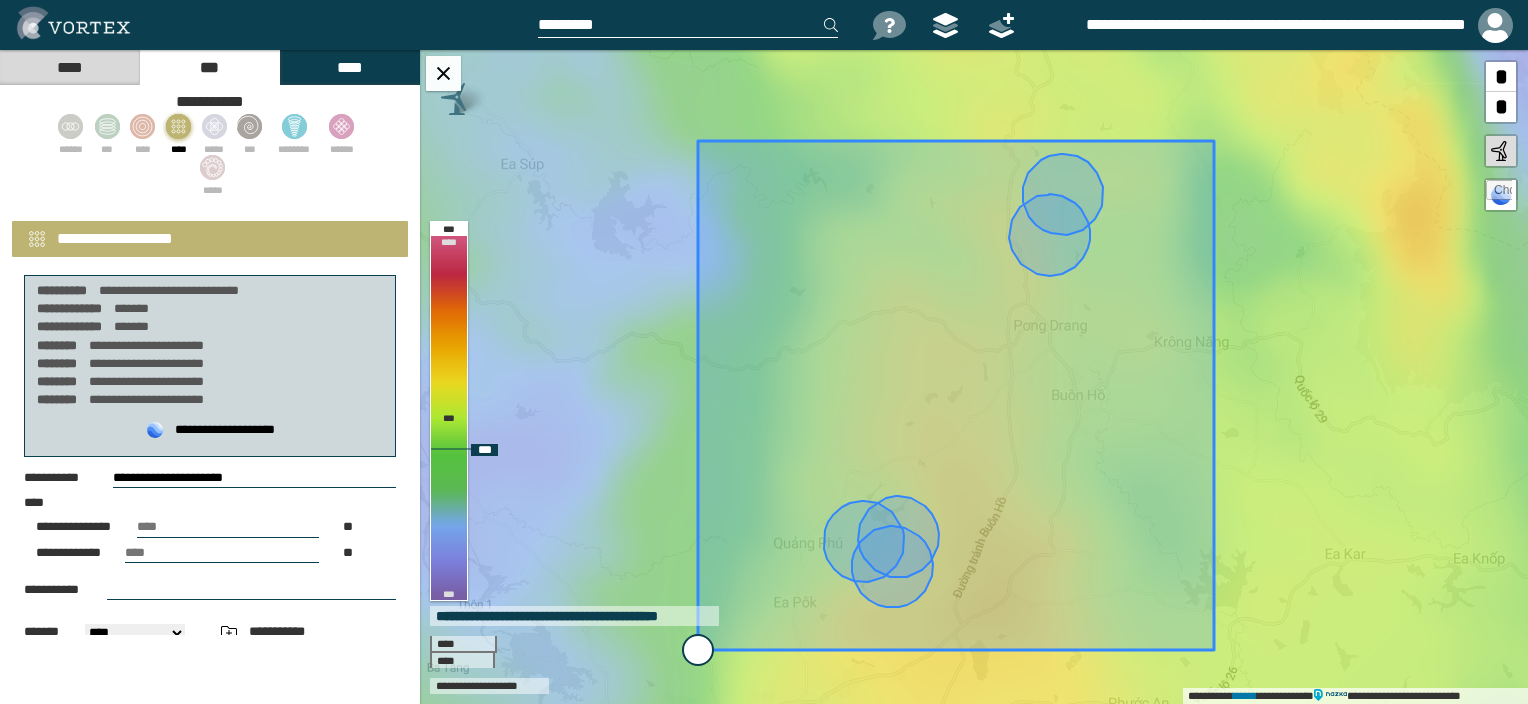 type on "**********" 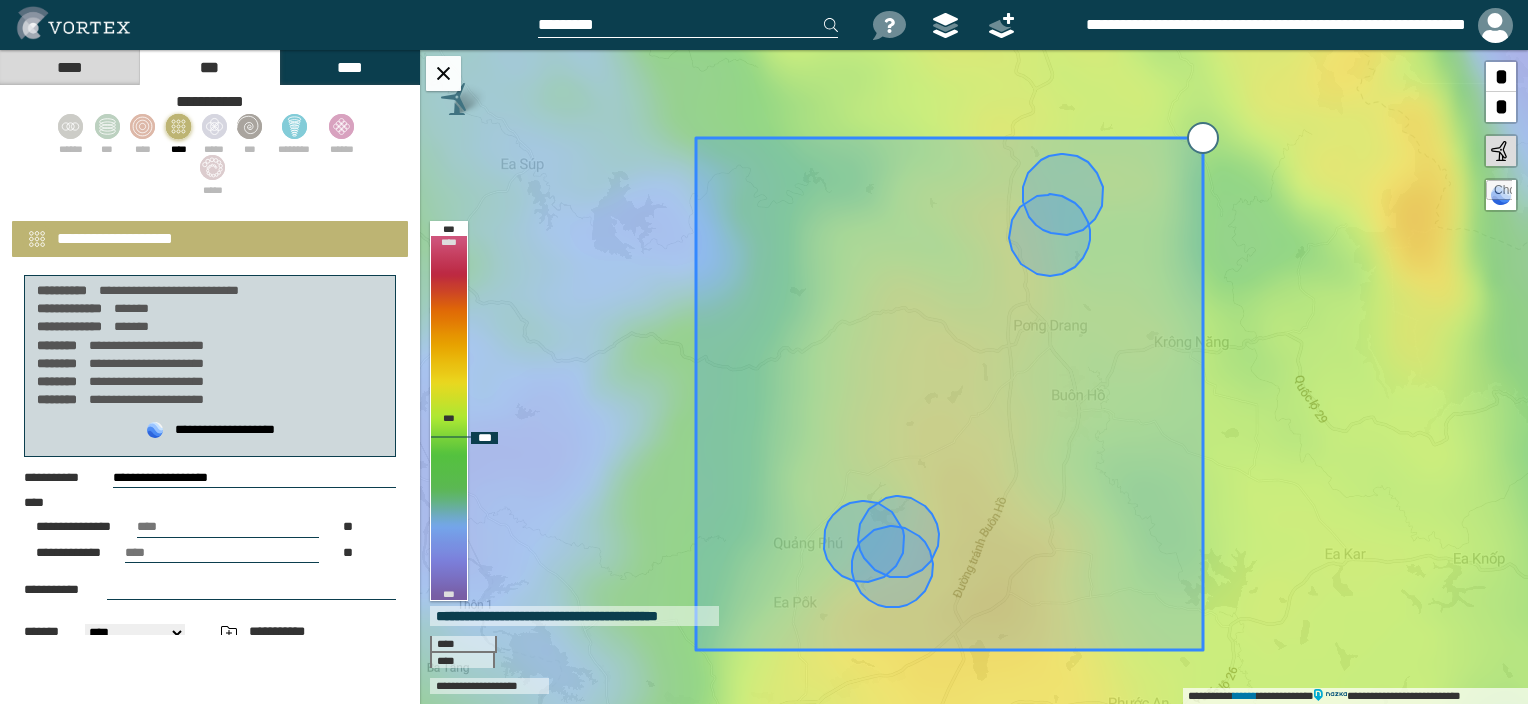 drag, startPoint x: 1222, startPoint y: 141, endPoint x: 1211, endPoint y: 138, distance: 11.401754 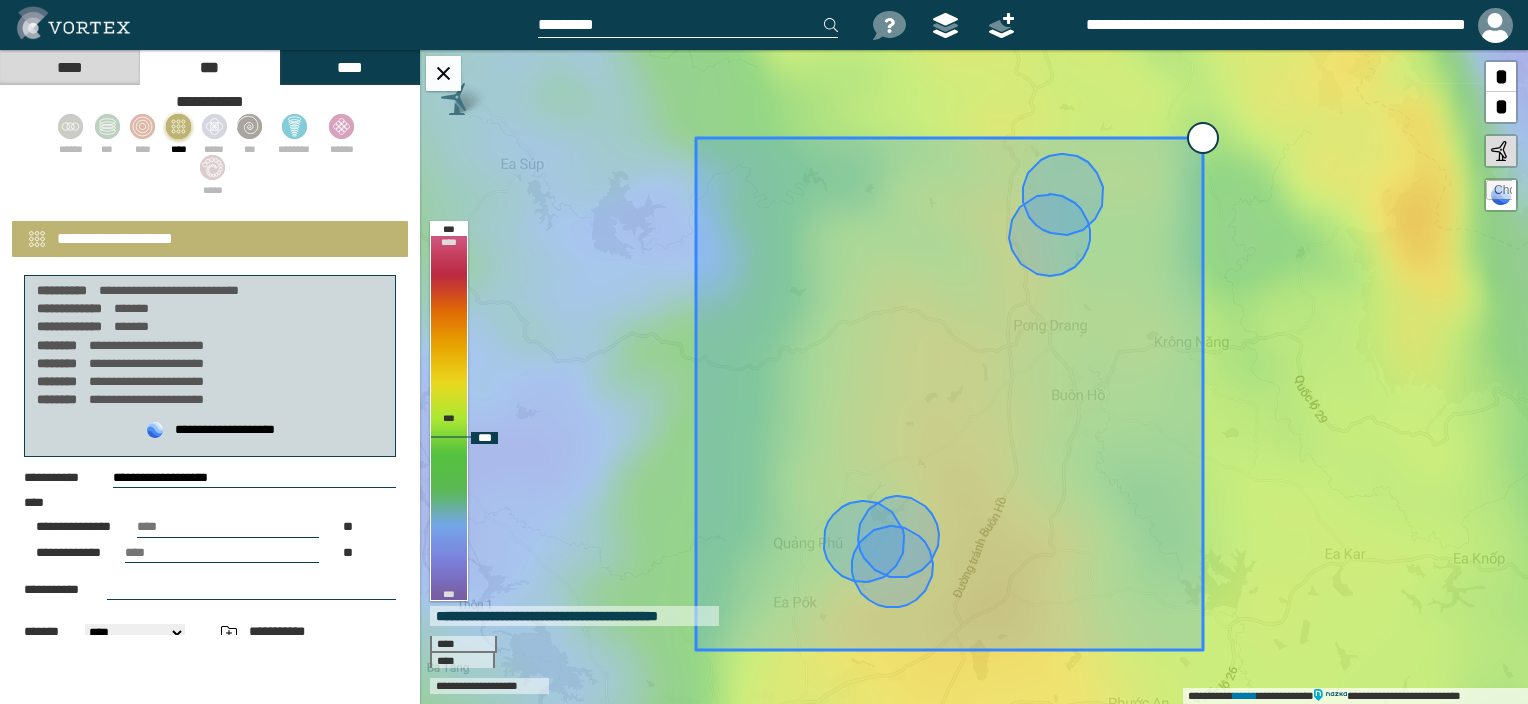 type on "**********" 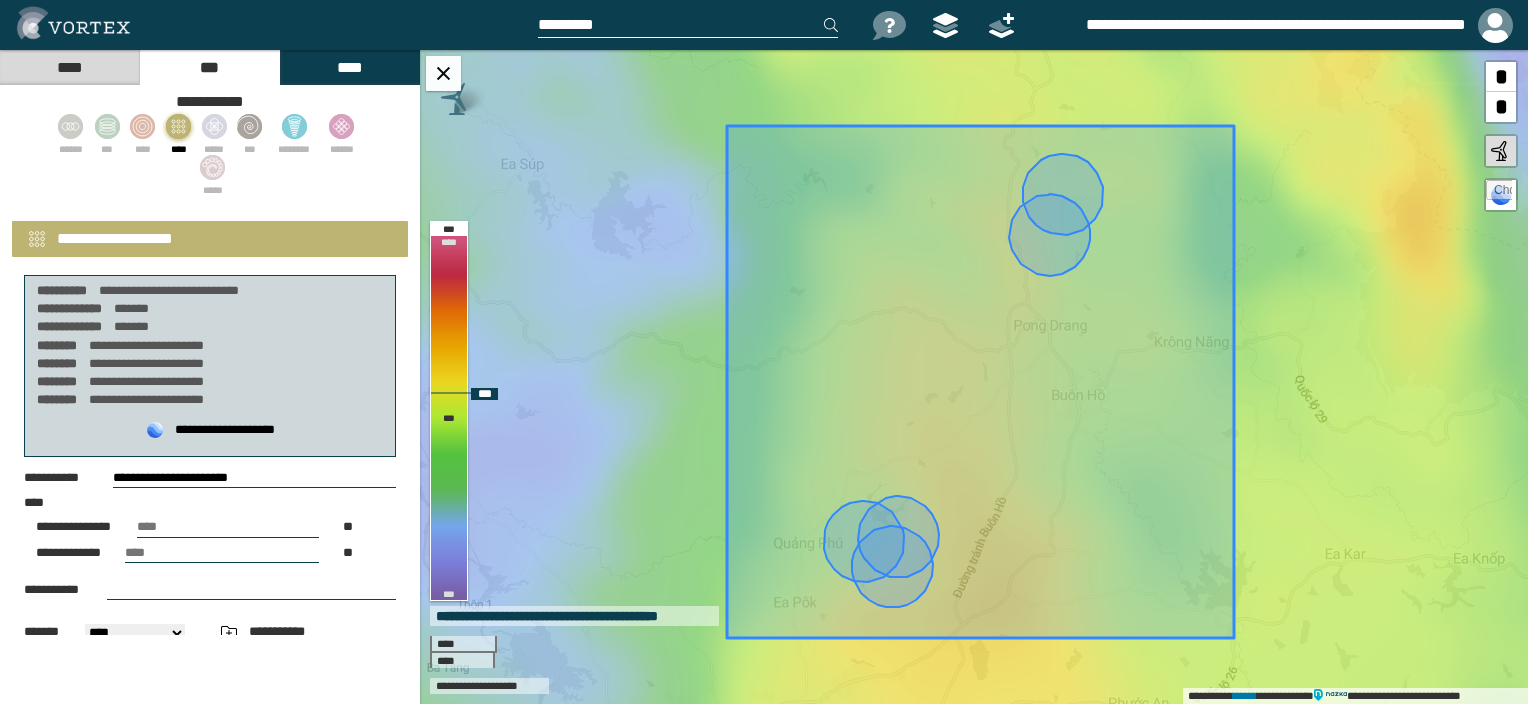 drag, startPoint x: 981, startPoint y: 383, endPoint x: 1013, endPoint y: 372, distance: 33.83785 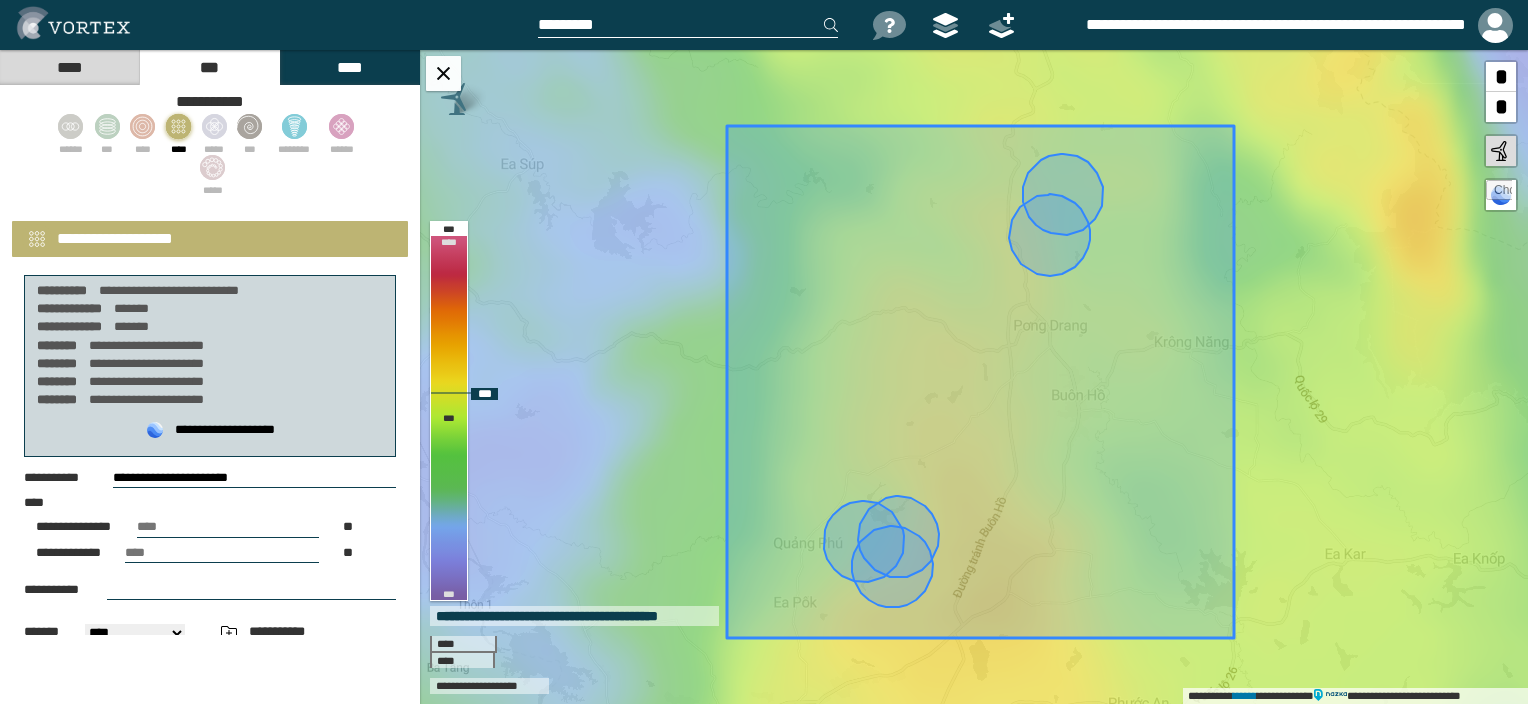 click 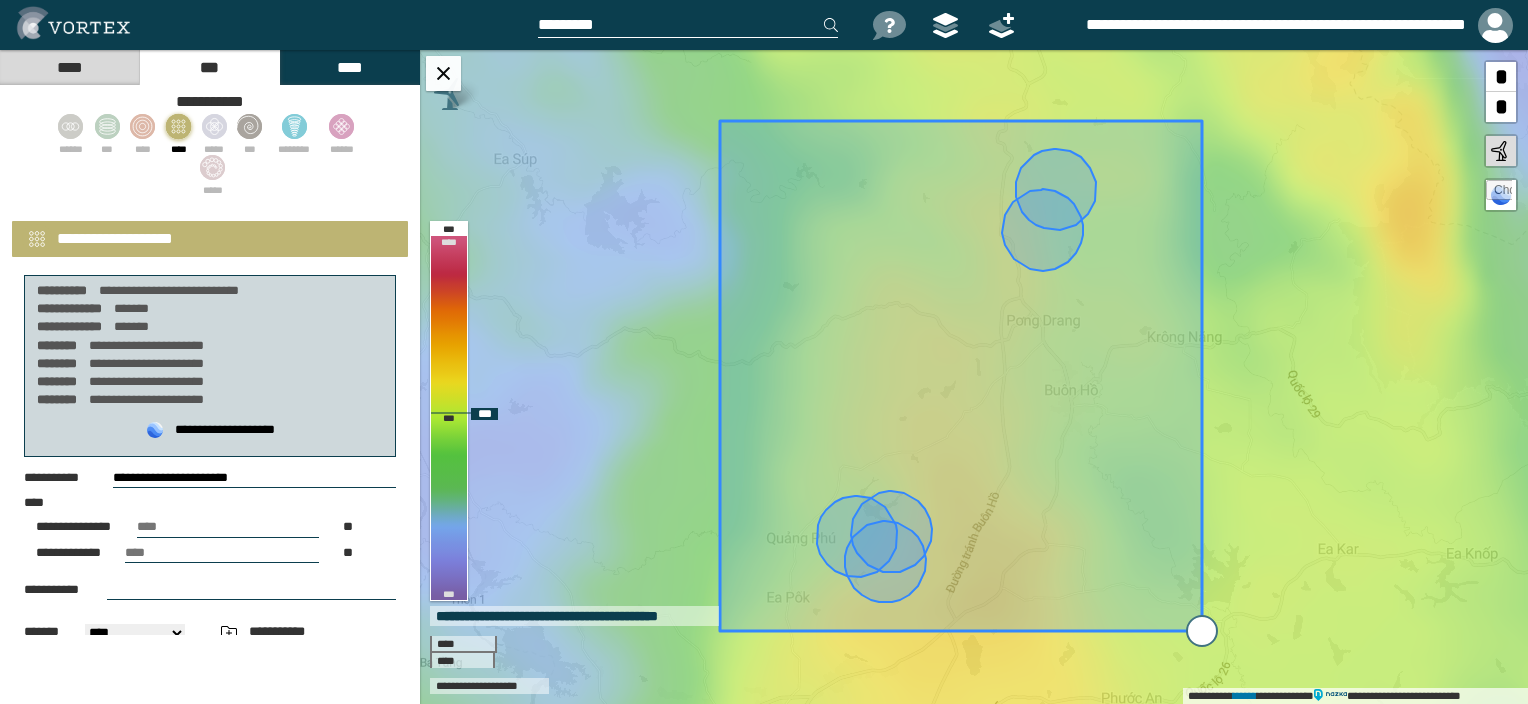 drag, startPoint x: 1225, startPoint y: 638, endPoint x: 1200, endPoint y: 636, distance: 25.079872 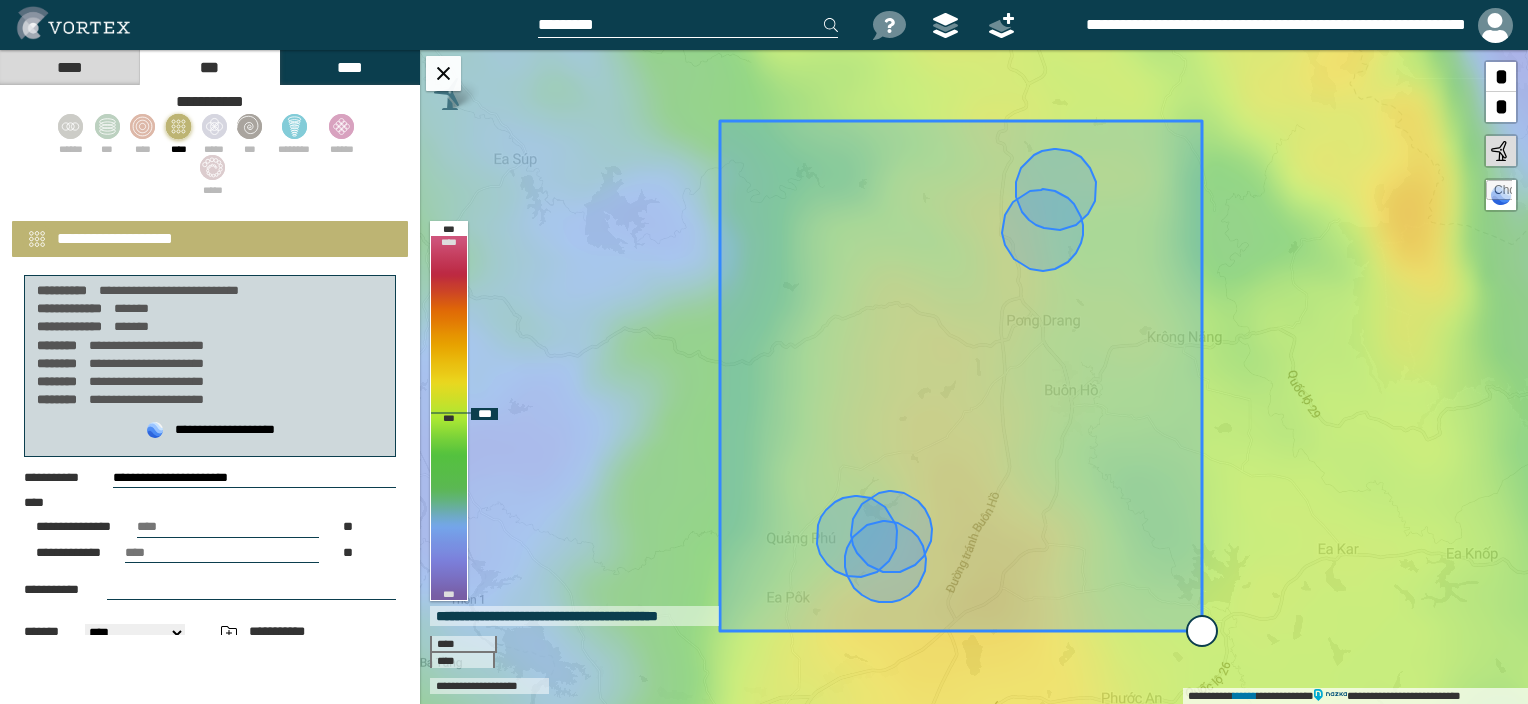 type on "**********" 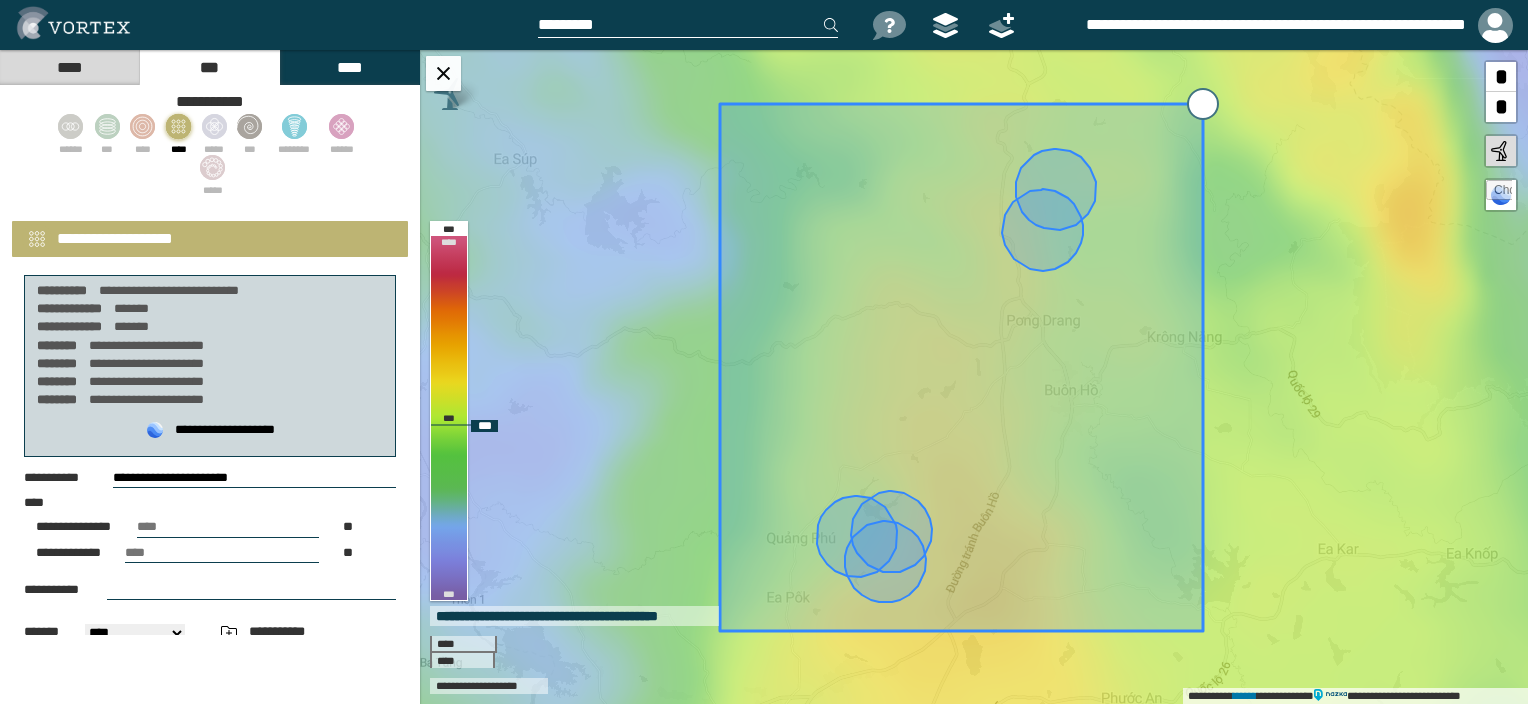 drag, startPoint x: 1193, startPoint y: 117, endPoint x: 1194, endPoint y: 100, distance: 17.029387 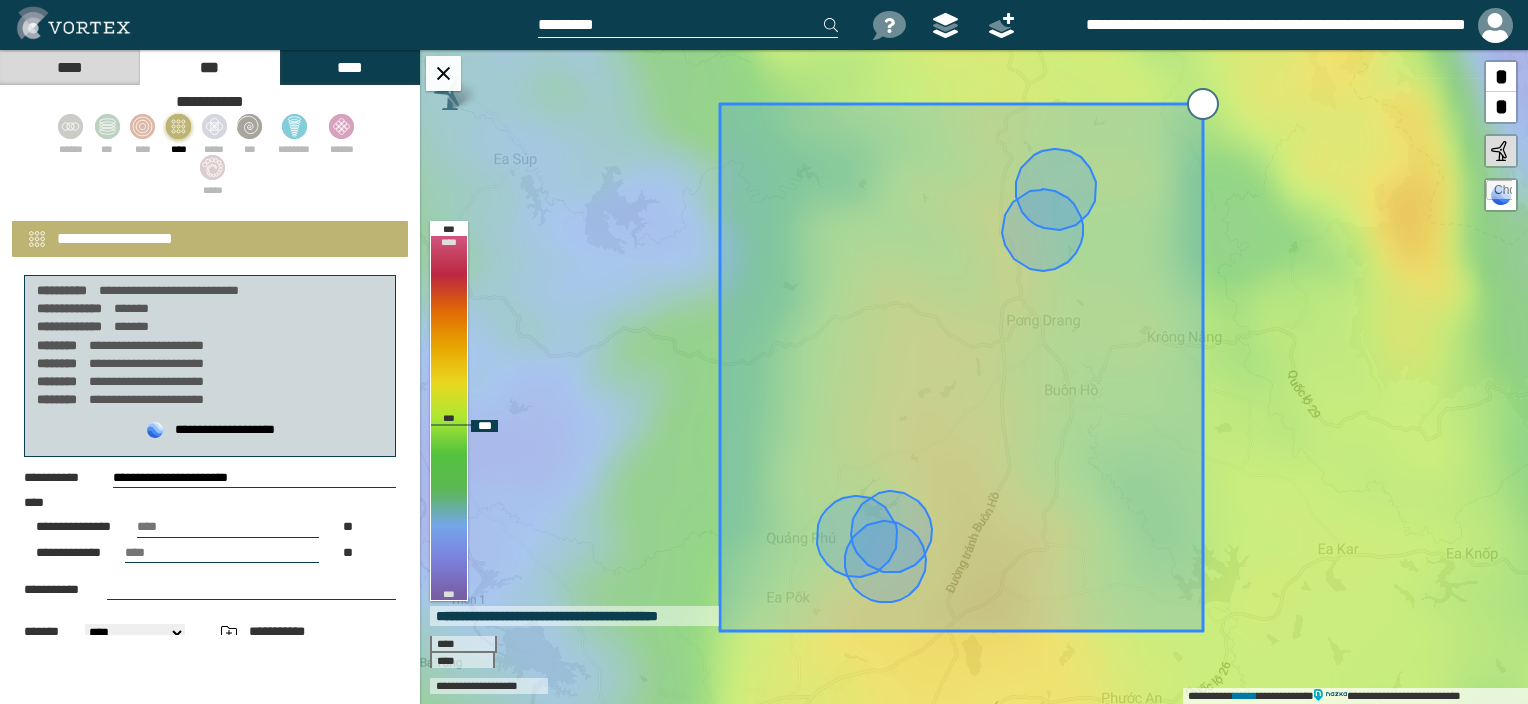 type on "**********" 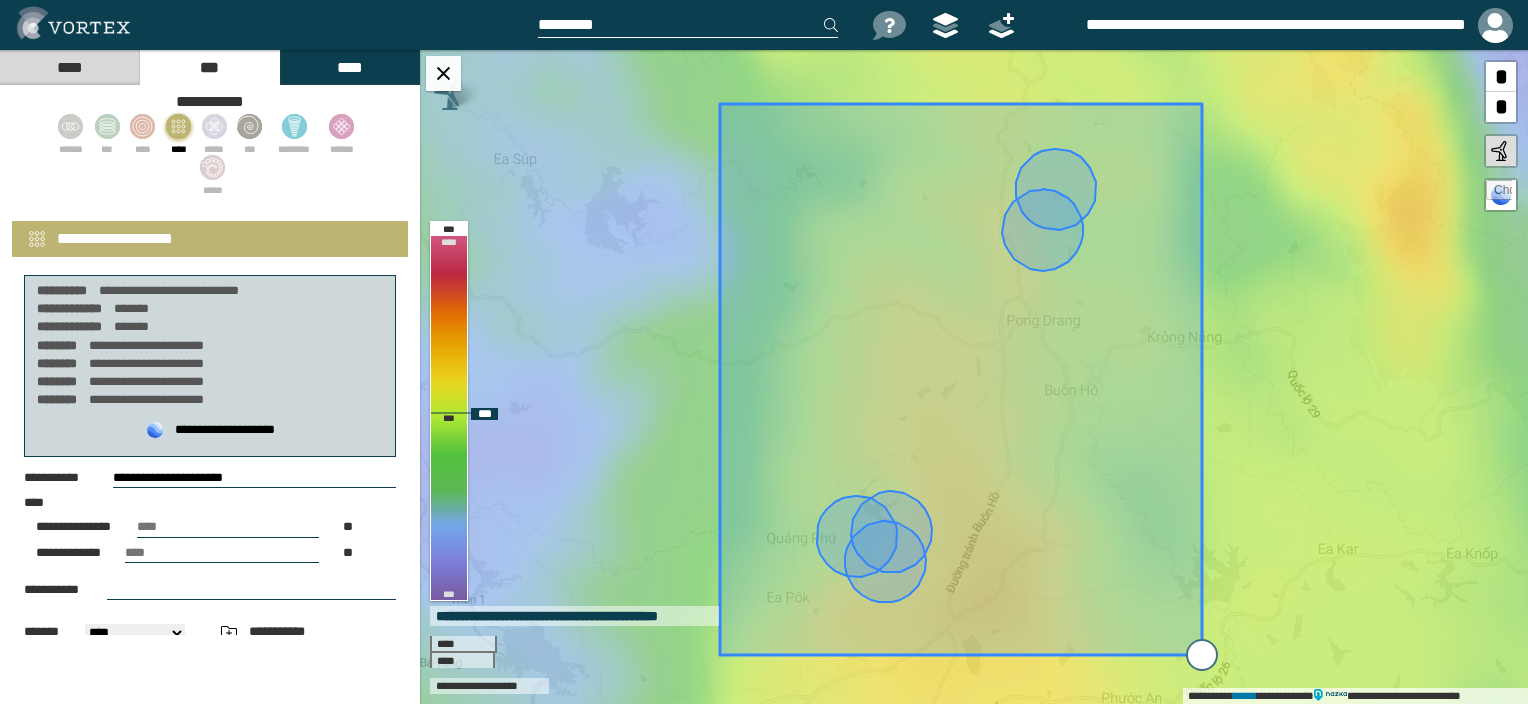 drag, startPoint x: 1203, startPoint y: 635, endPoint x: 1202, endPoint y: 659, distance: 24.020824 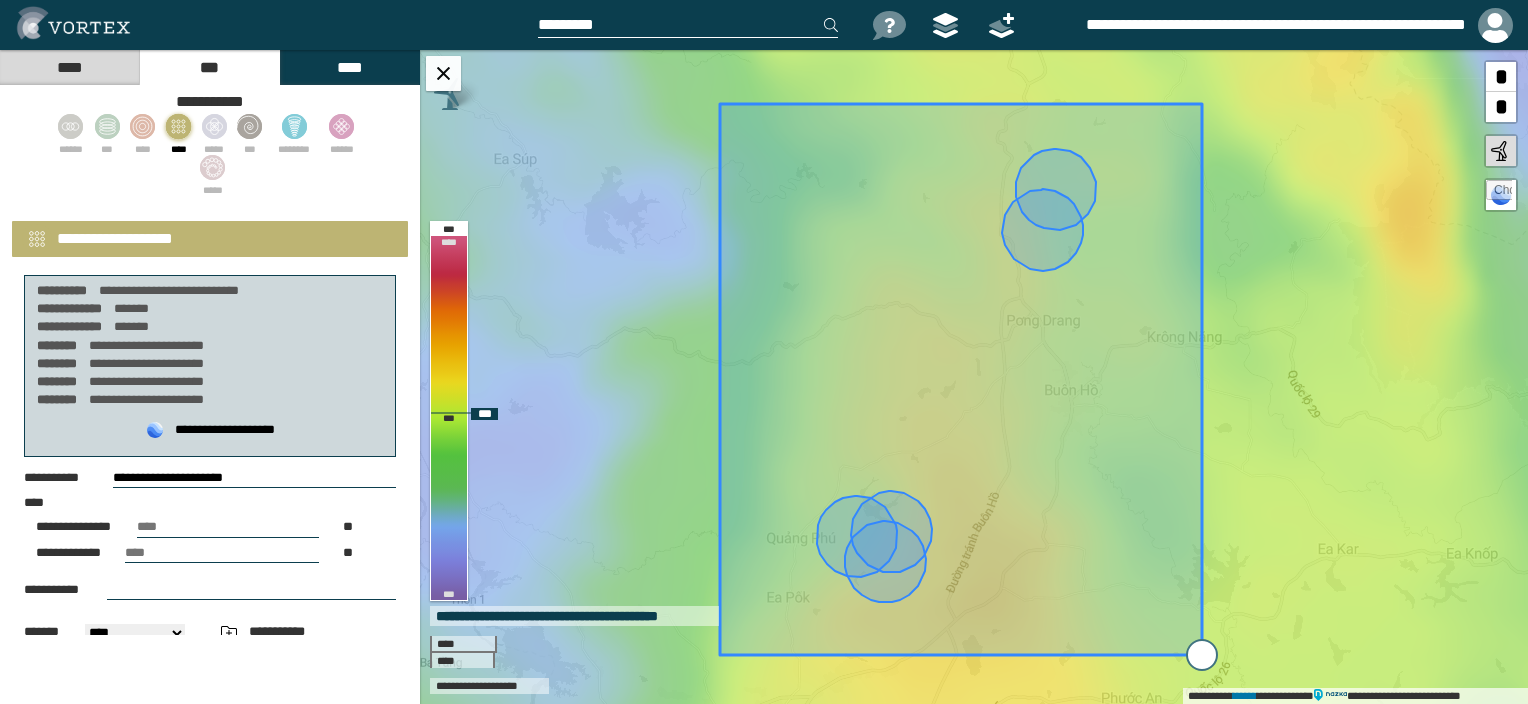 type on "**********" 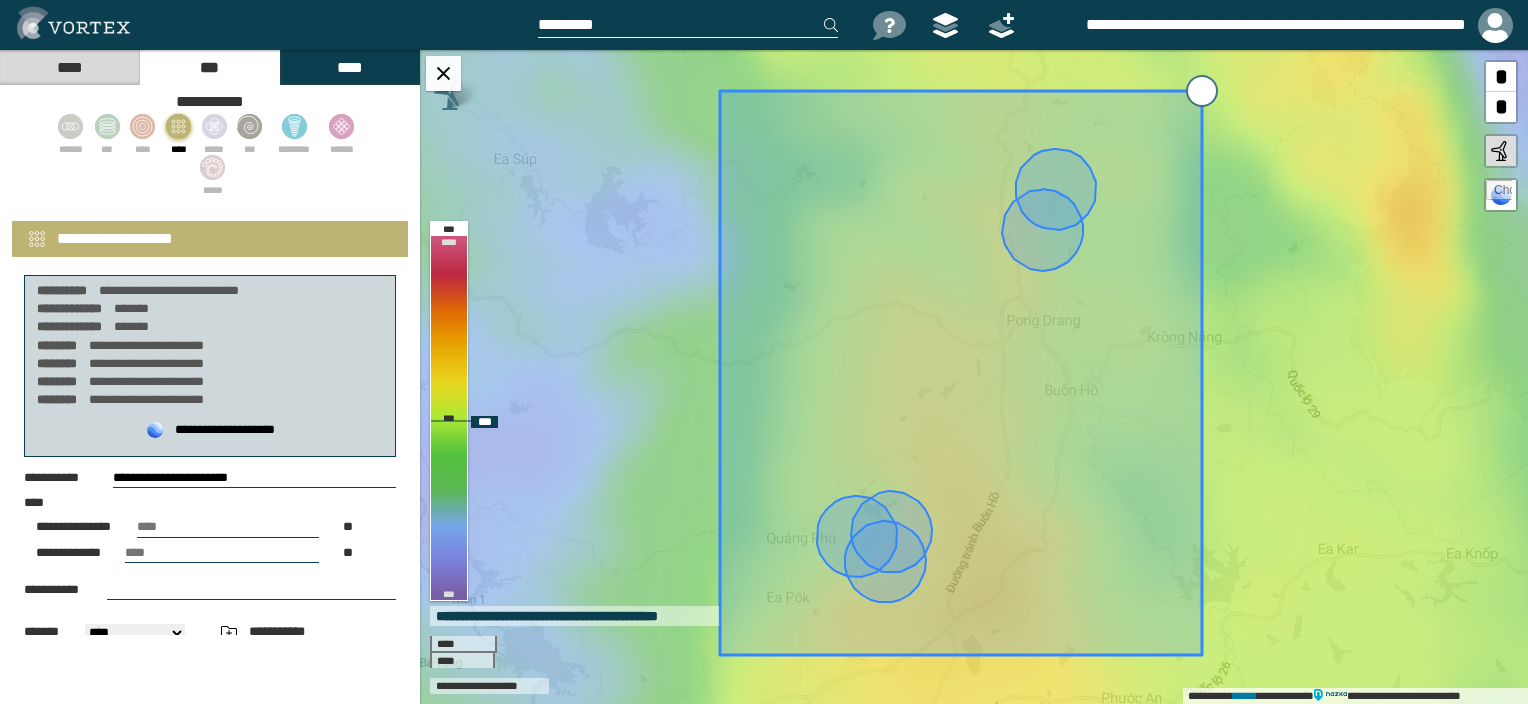 drag, startPoint x: 1207, startPoint y: 103, endPoint x: 1207, endPoint y: 92, distance: 11 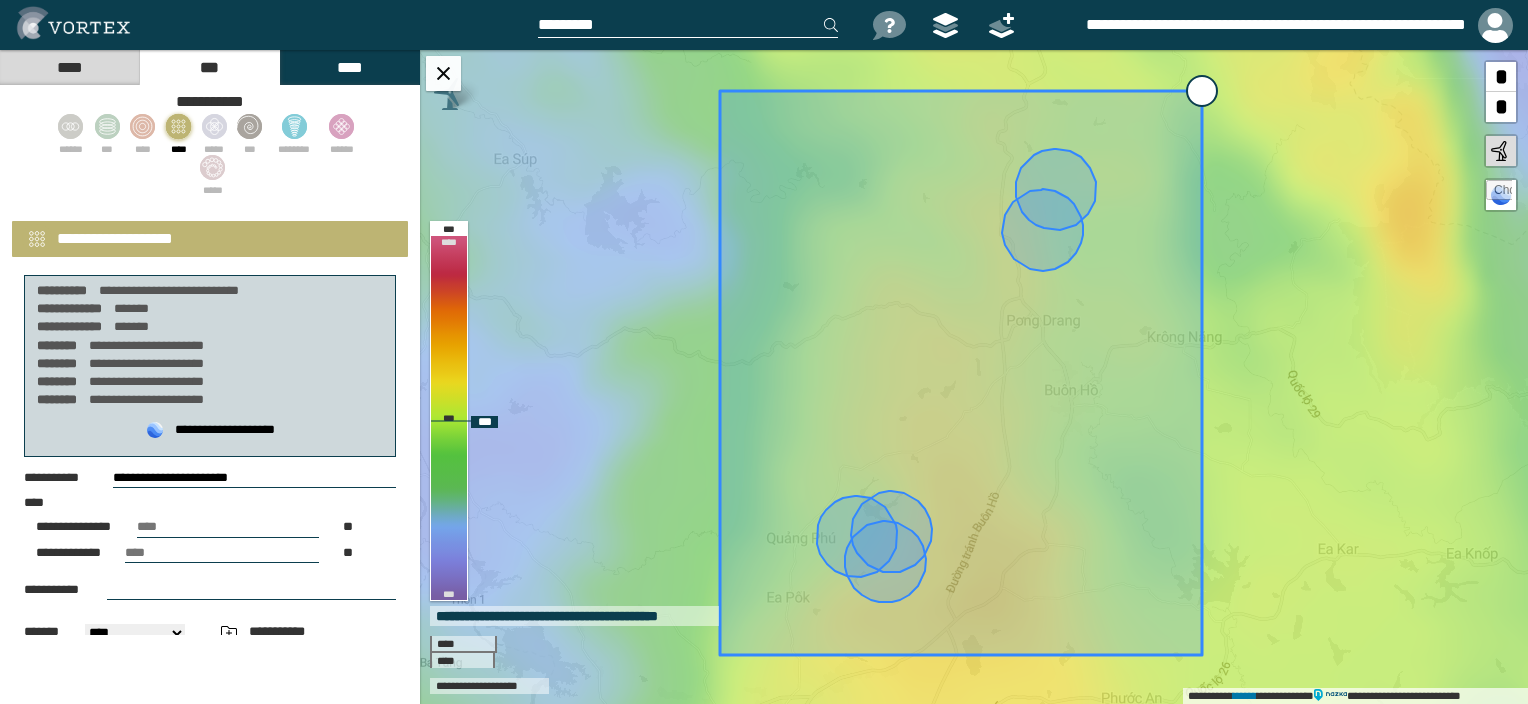 type on "**********" 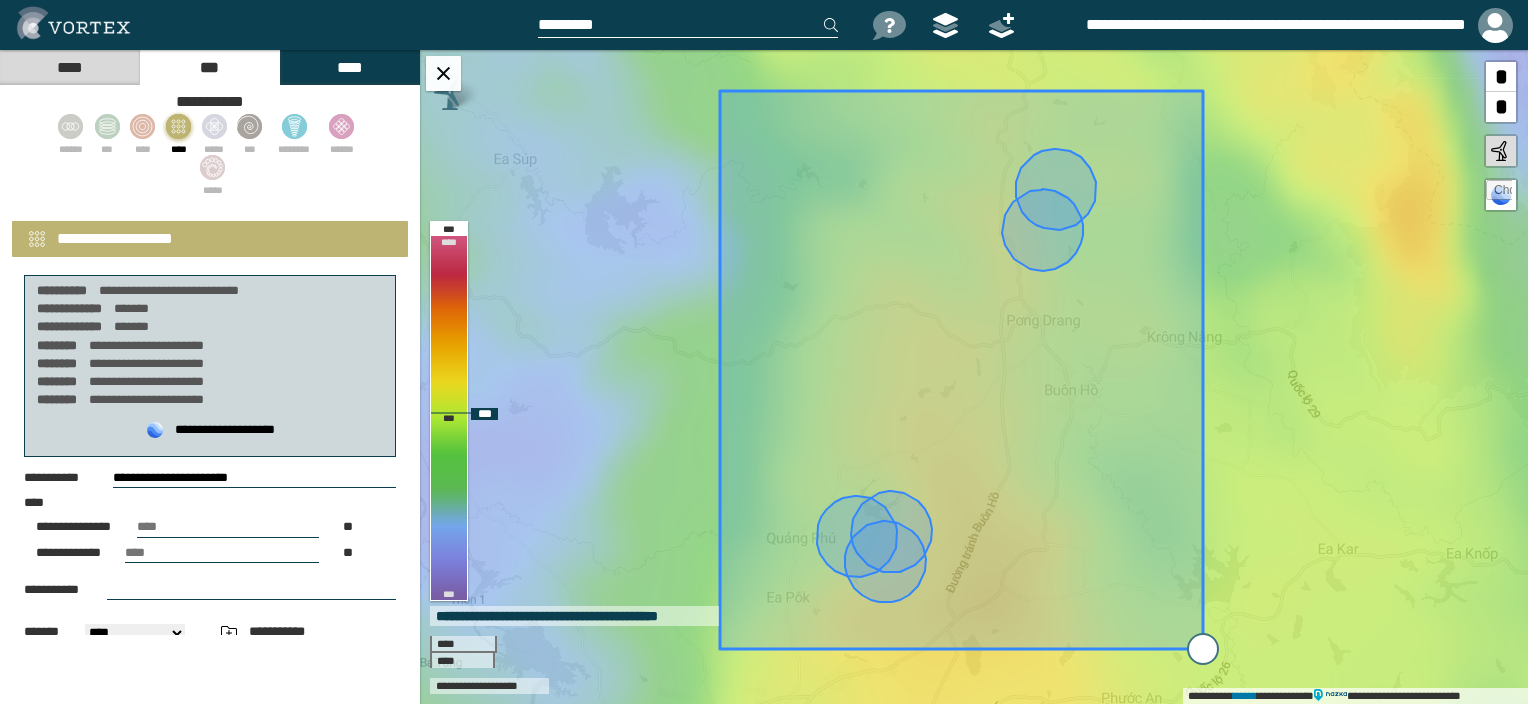 type on "**********" 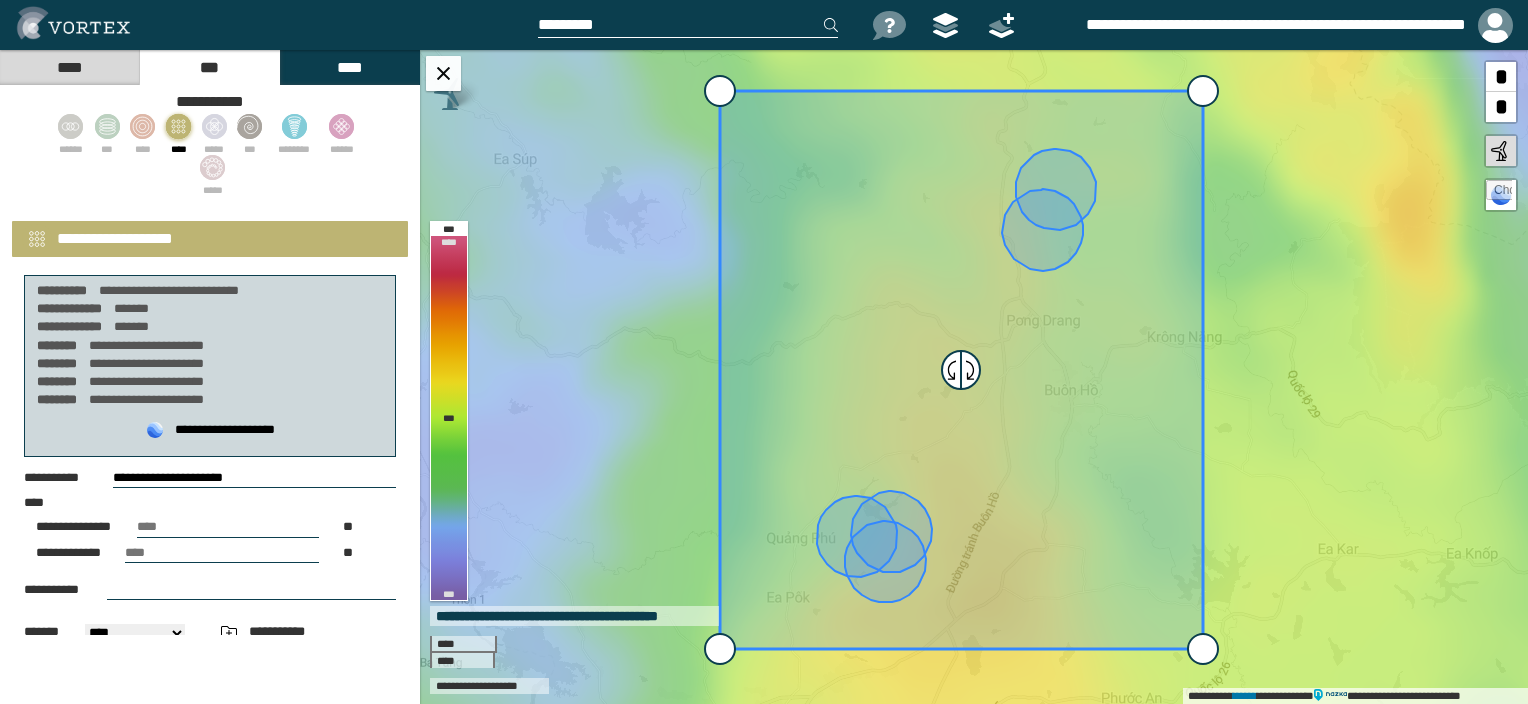 scroll, scrollTop: 312, scrollLeft: 0, axis: vertical 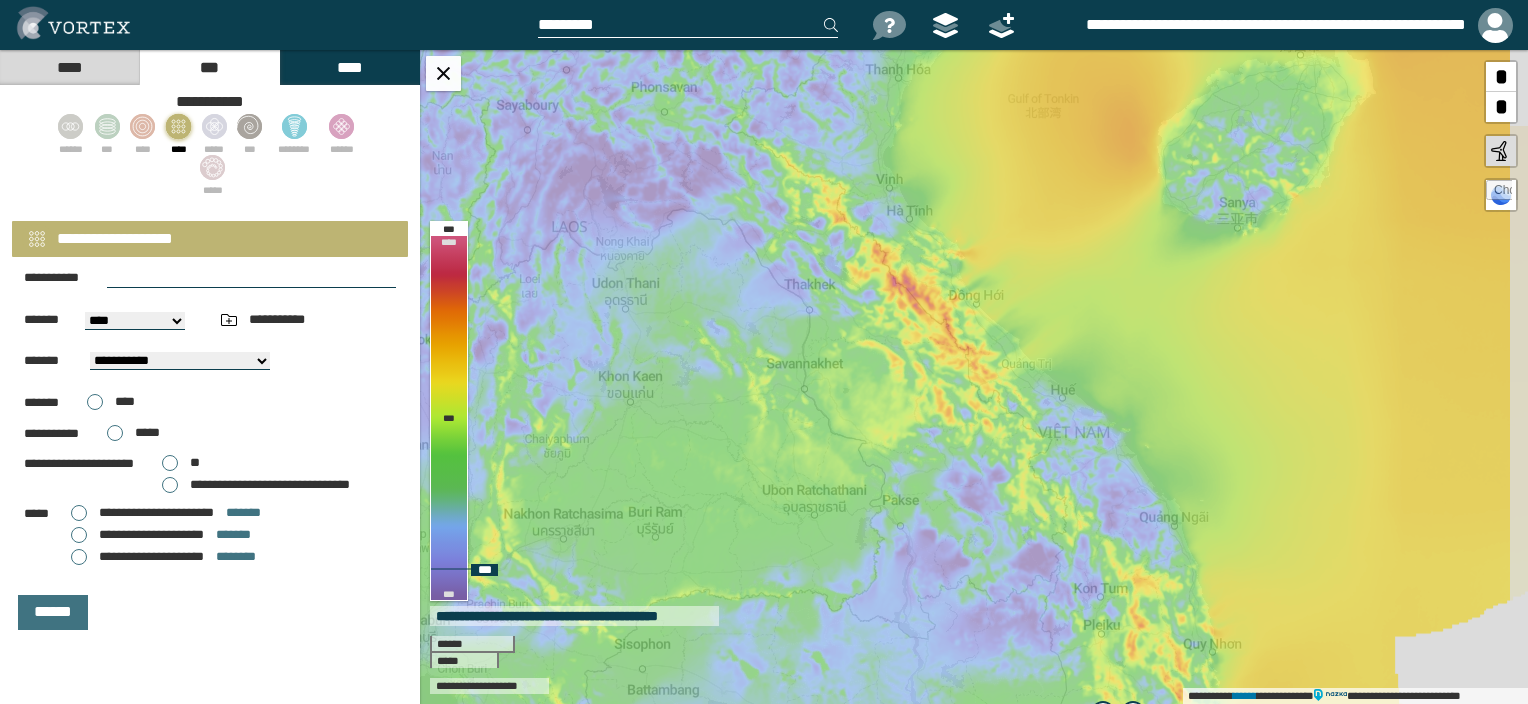 drag, startPoint x: 1204, startPoint y: 132, endPoint x: 1060, endPoint y: 557, distance: 448.73267 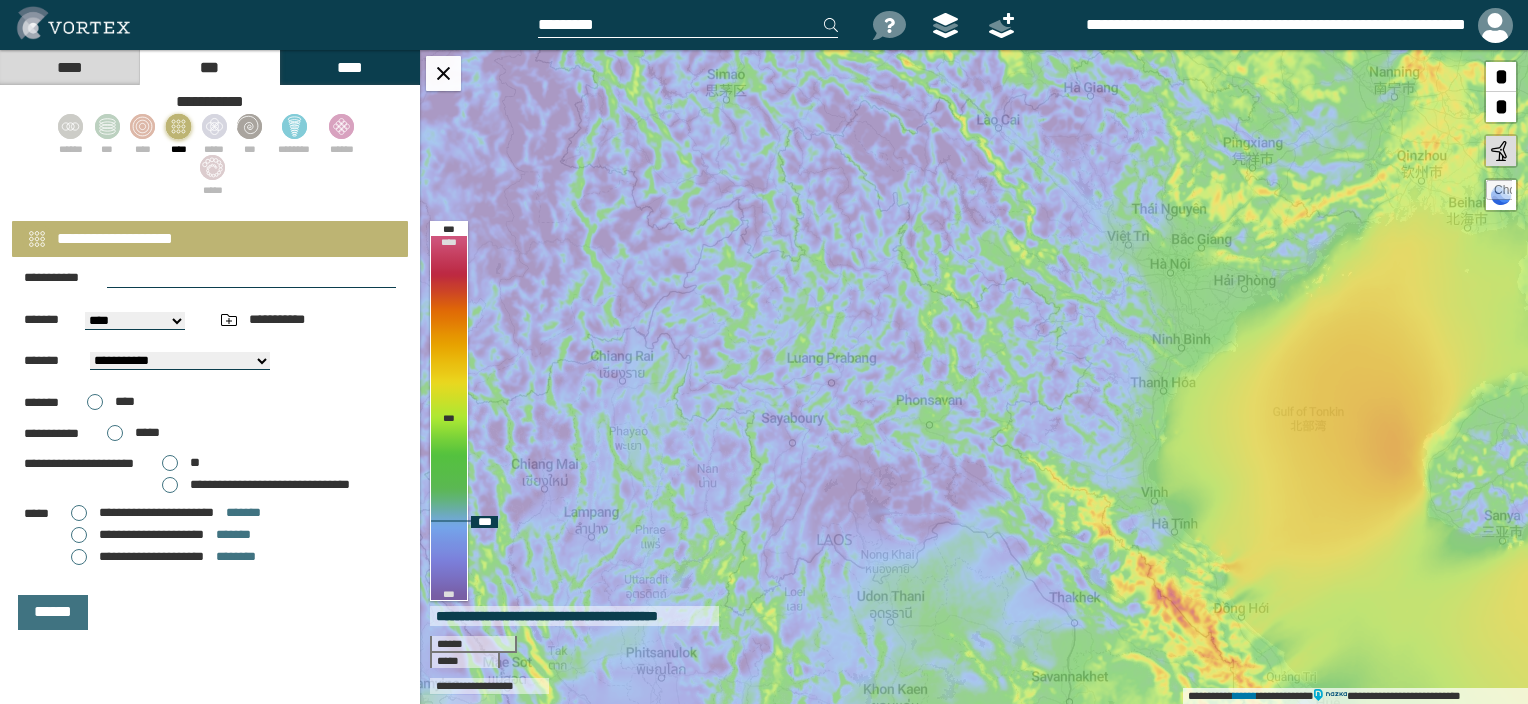 drag, startPoint x: 768, startPoint y: 183, endPoint x: 1033, endPoint y: 496, distance: 410.11462 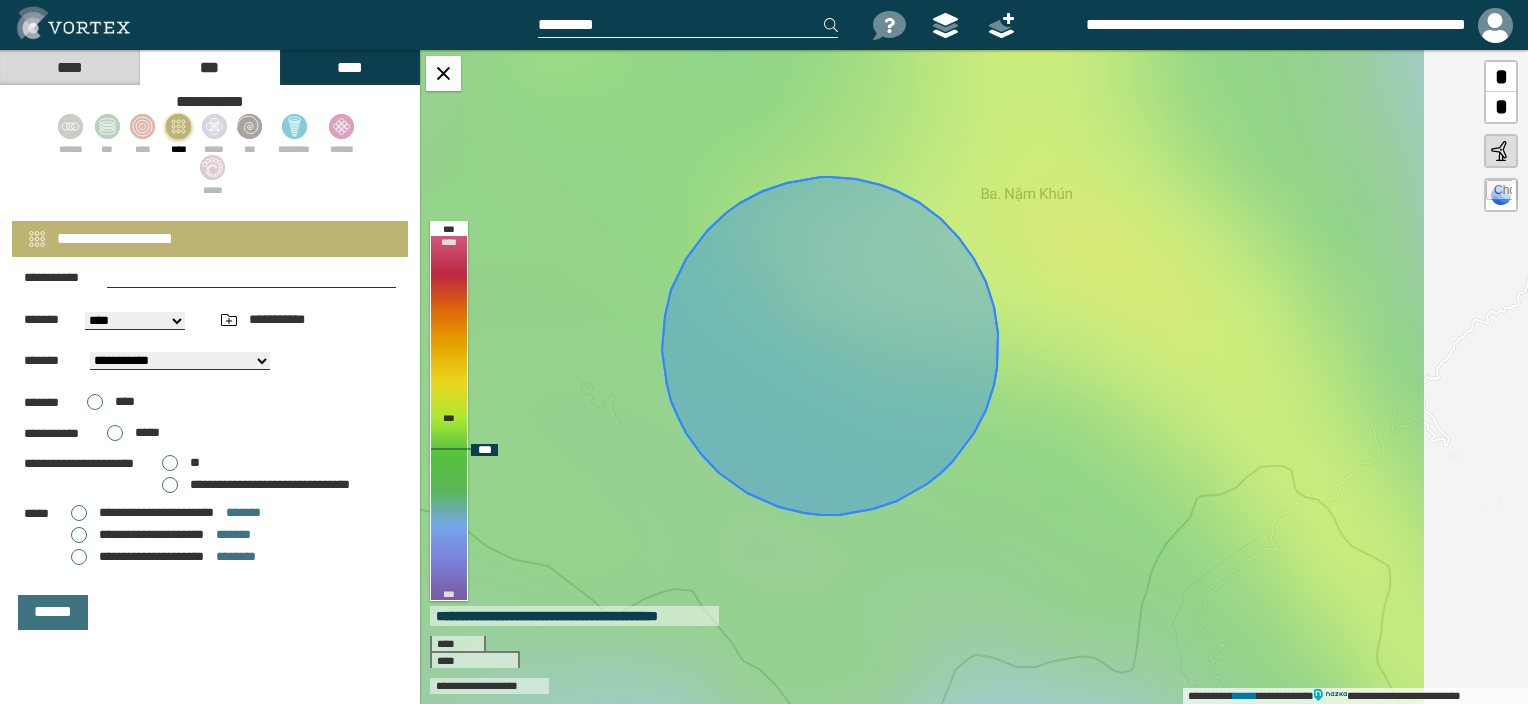 drag, startPoint x: 1048, startPoint y: 430, endPoint x: 896, endPoint y: 396, distance: 155.75623 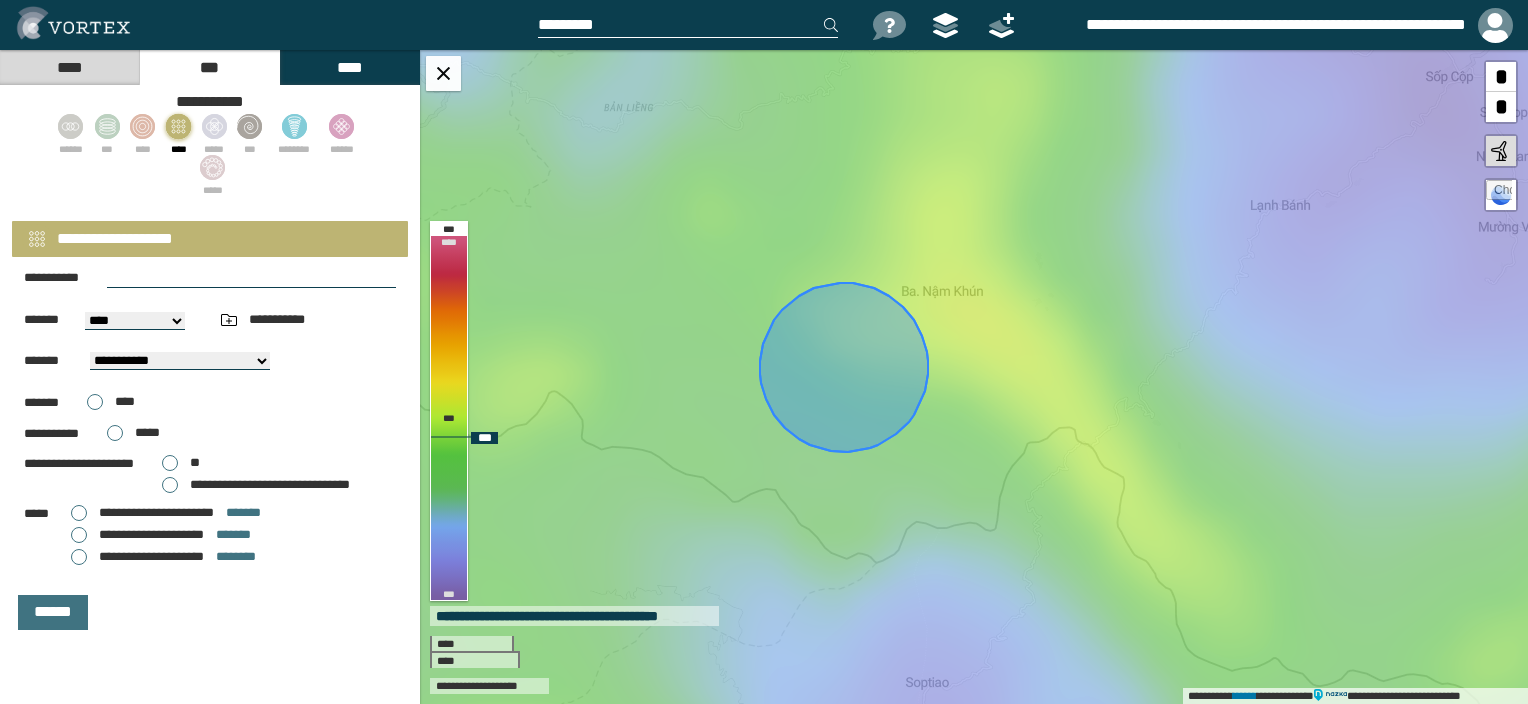 click 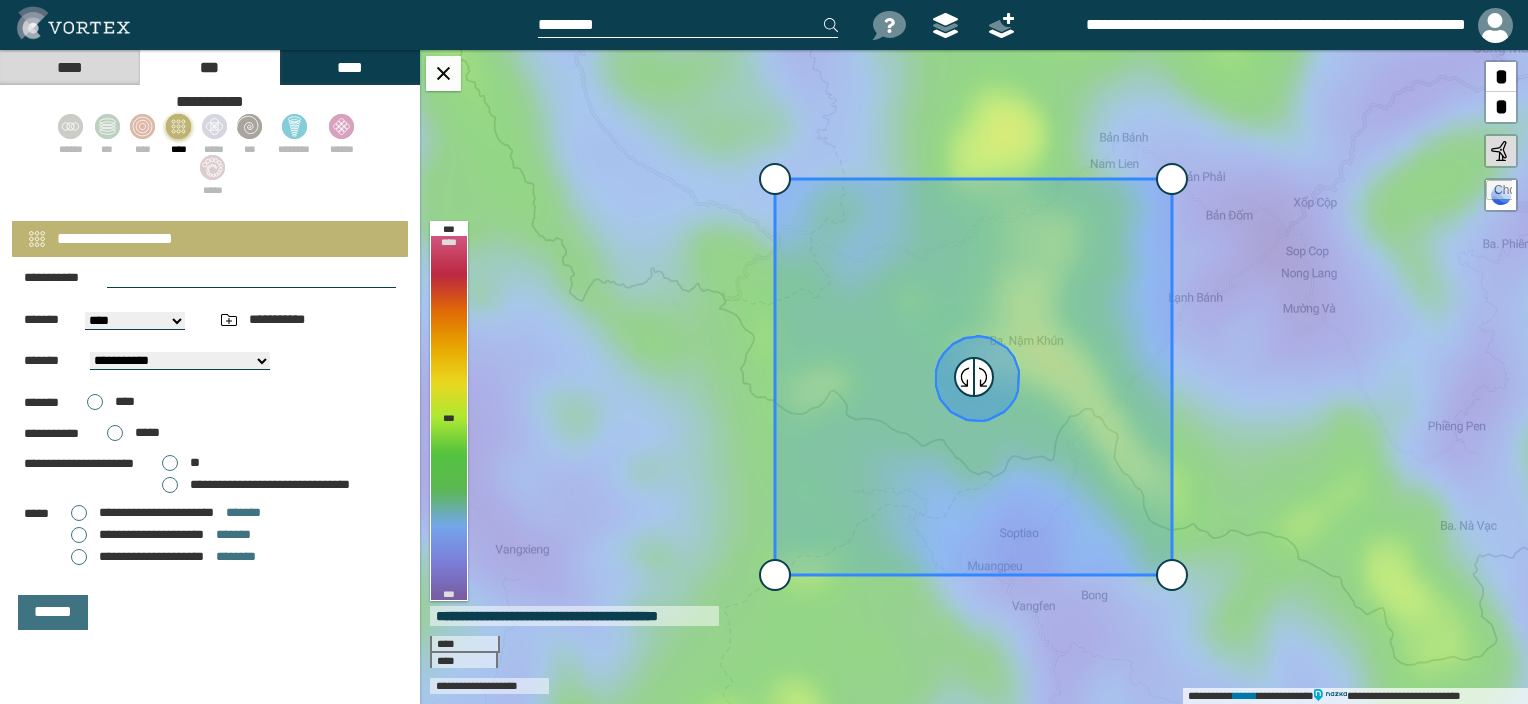 click on "****" at bounding box center (69, 67) 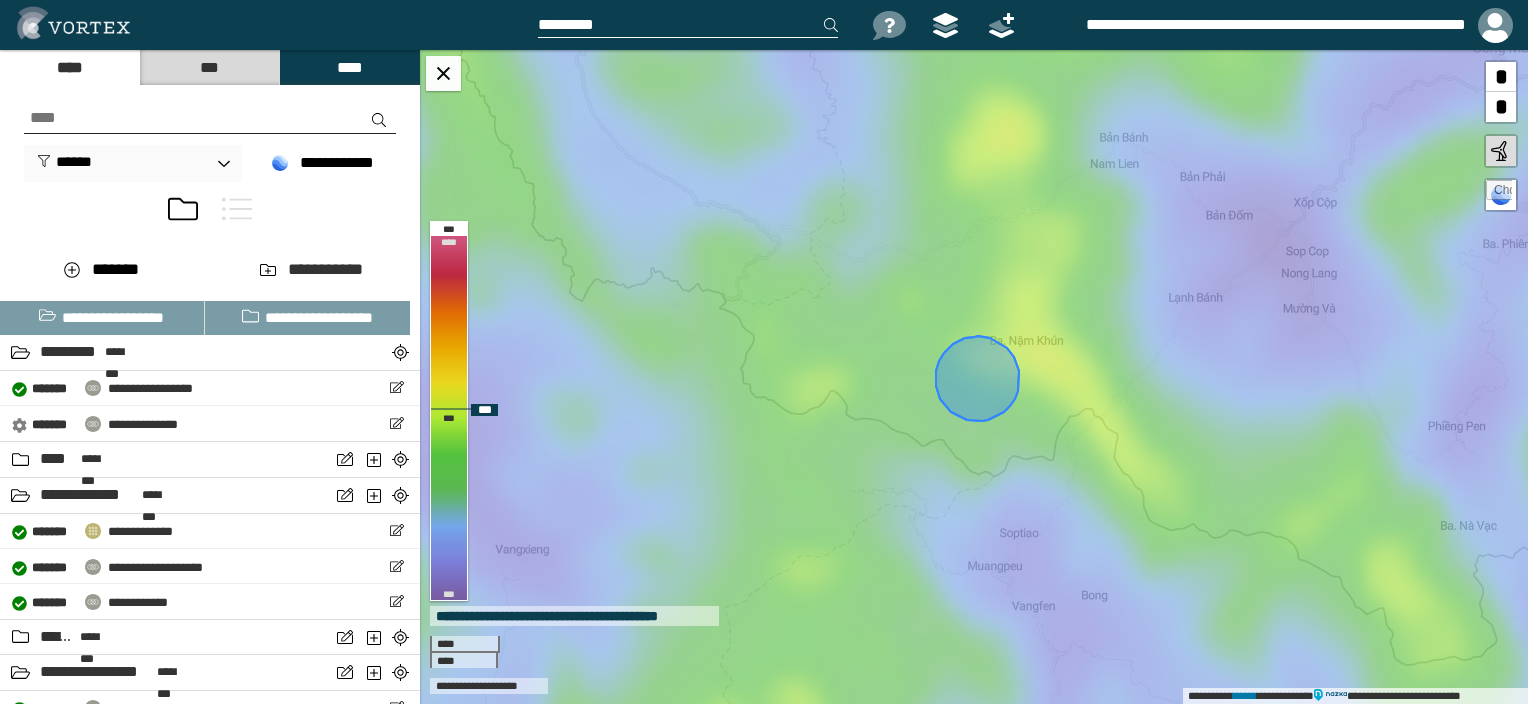 click on "**********" at bounding box center [974, 377] 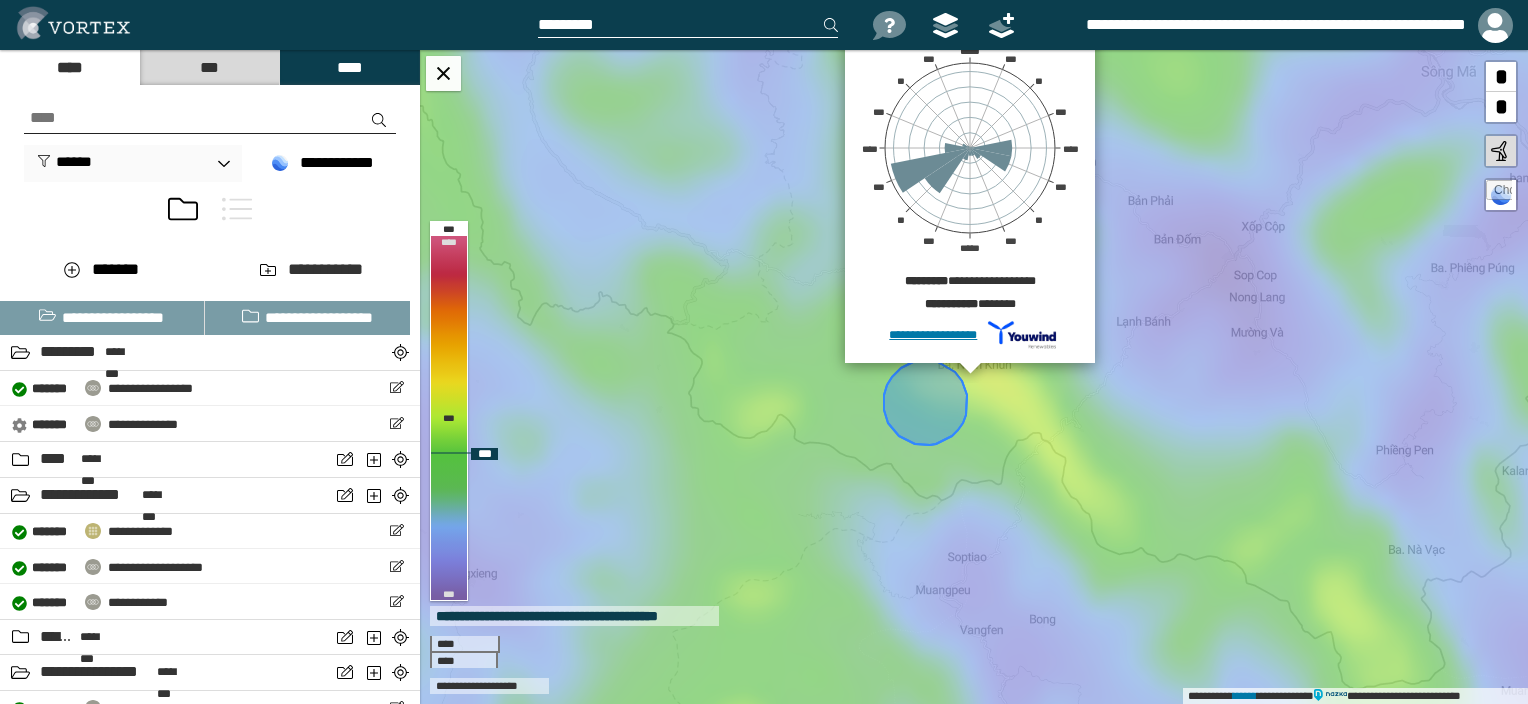 drag, startPoint x: 1024, startPoint y: 461, endPoint x: 972, endPoint y: 429, distance: 61.05735 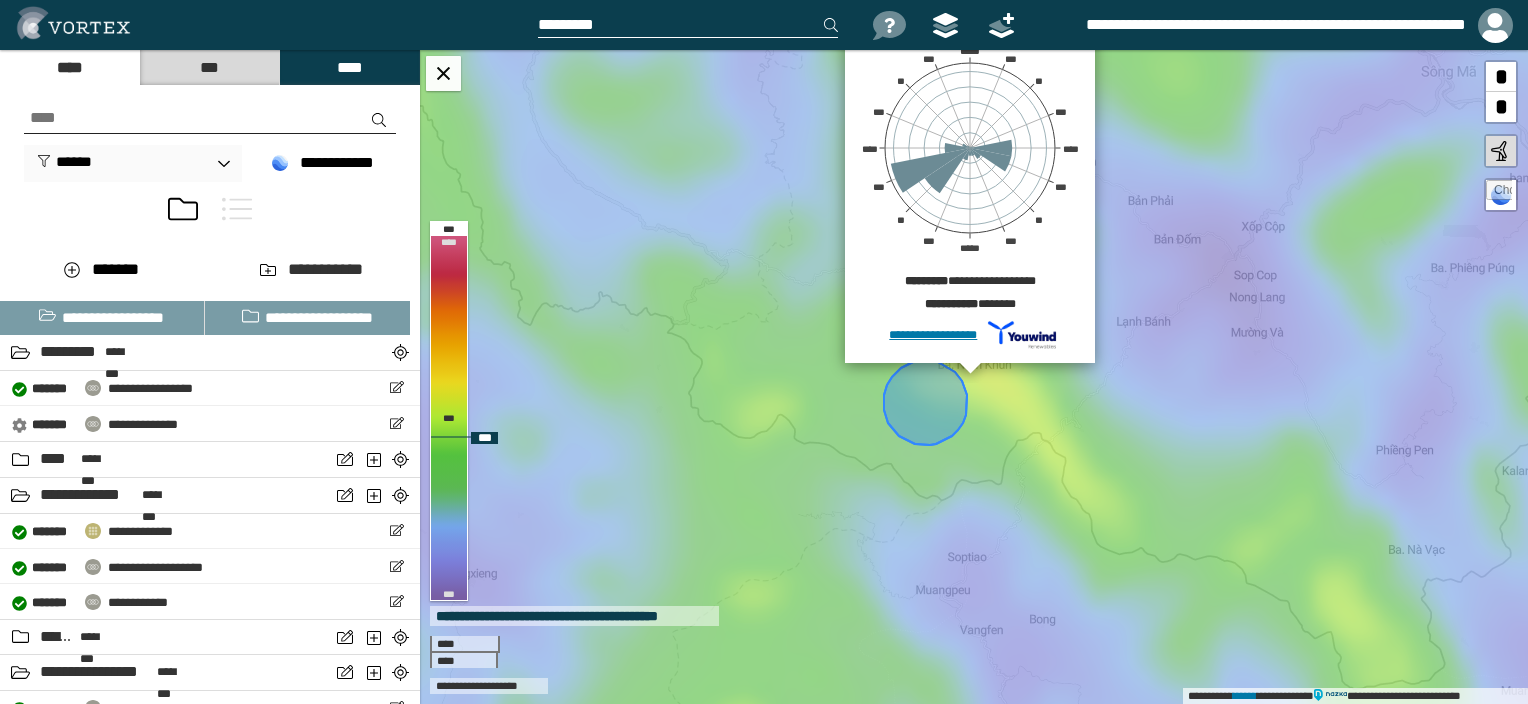 click on "**********" at bounding box center [974, 377] 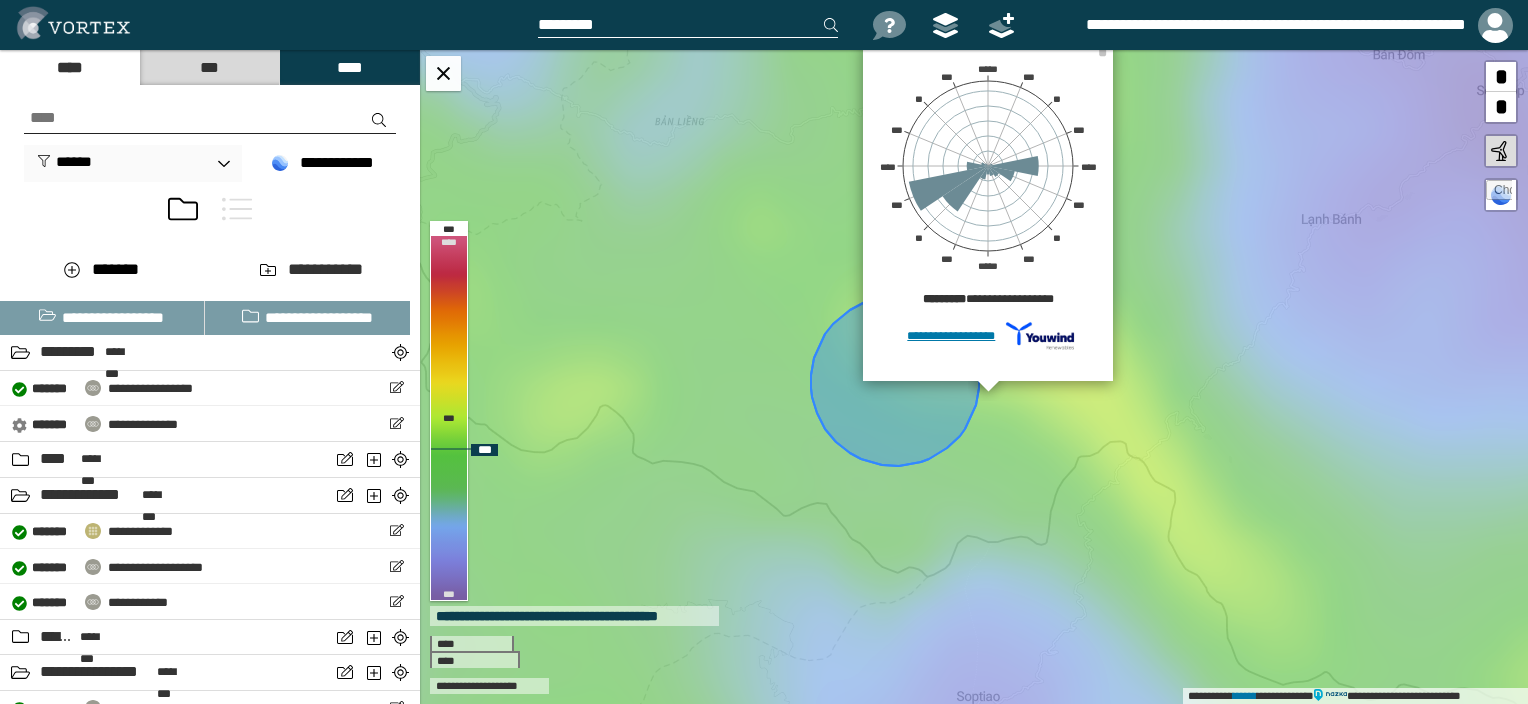 click 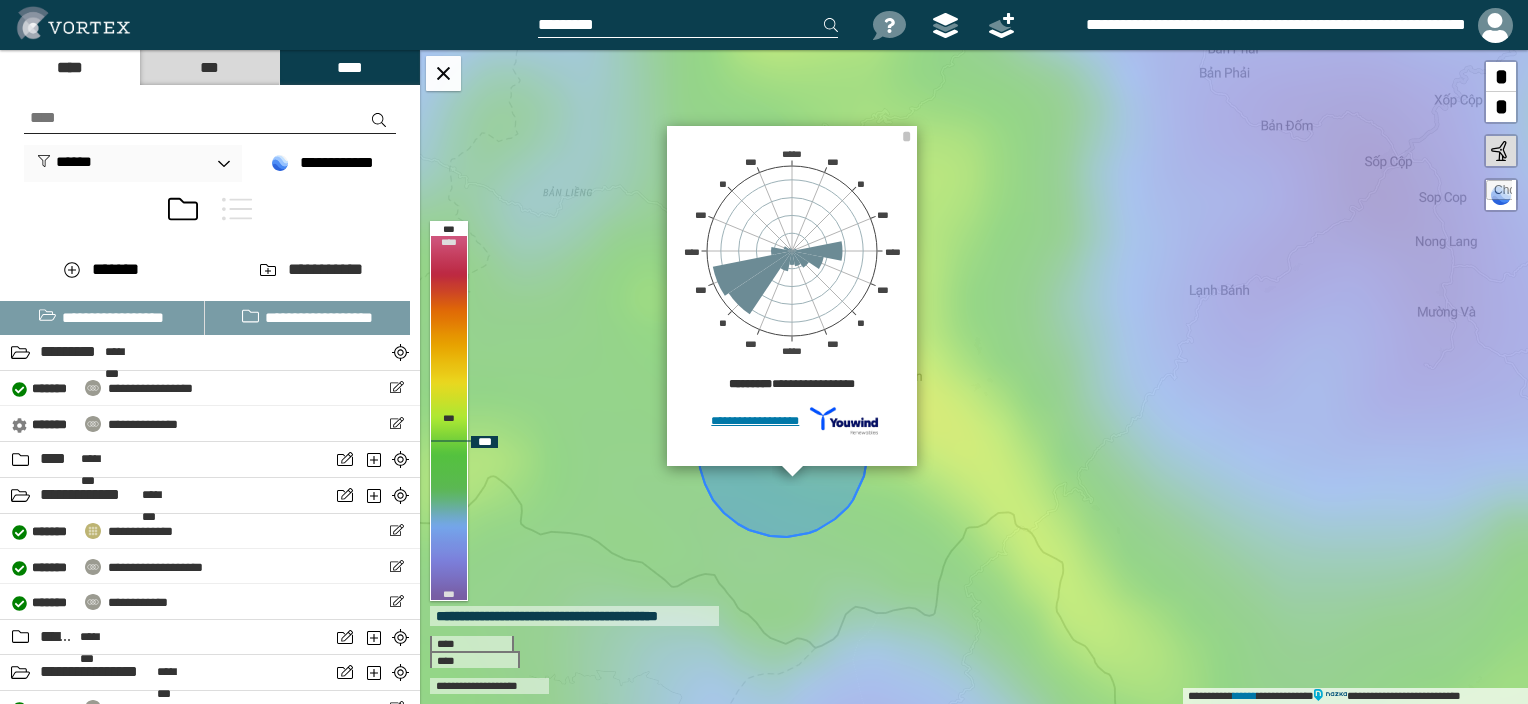 drag, startPoint x: 1024, startPoint y: 454, endPoint x: 948, endPoint y: 510, distance: 94.40339 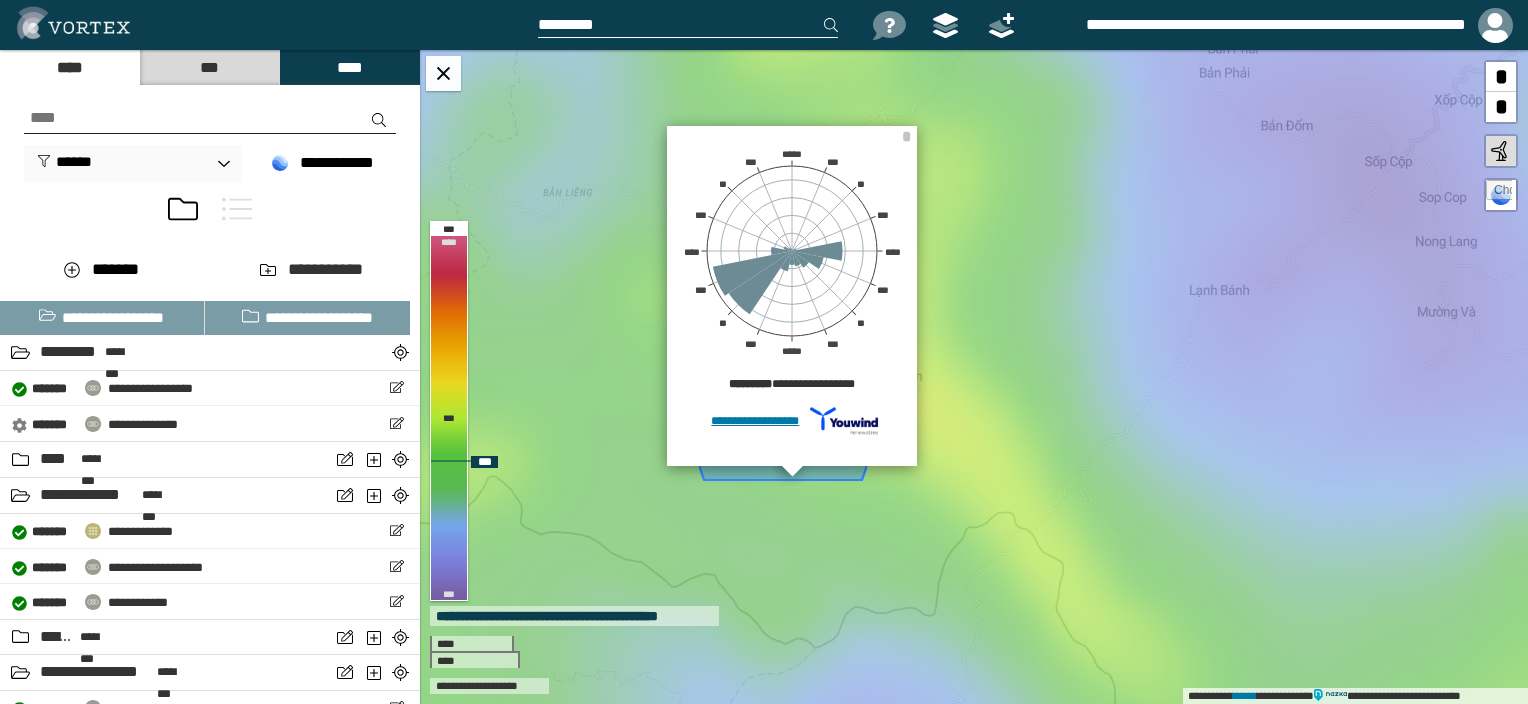 click on "**********" at bounding box center (974, 377) 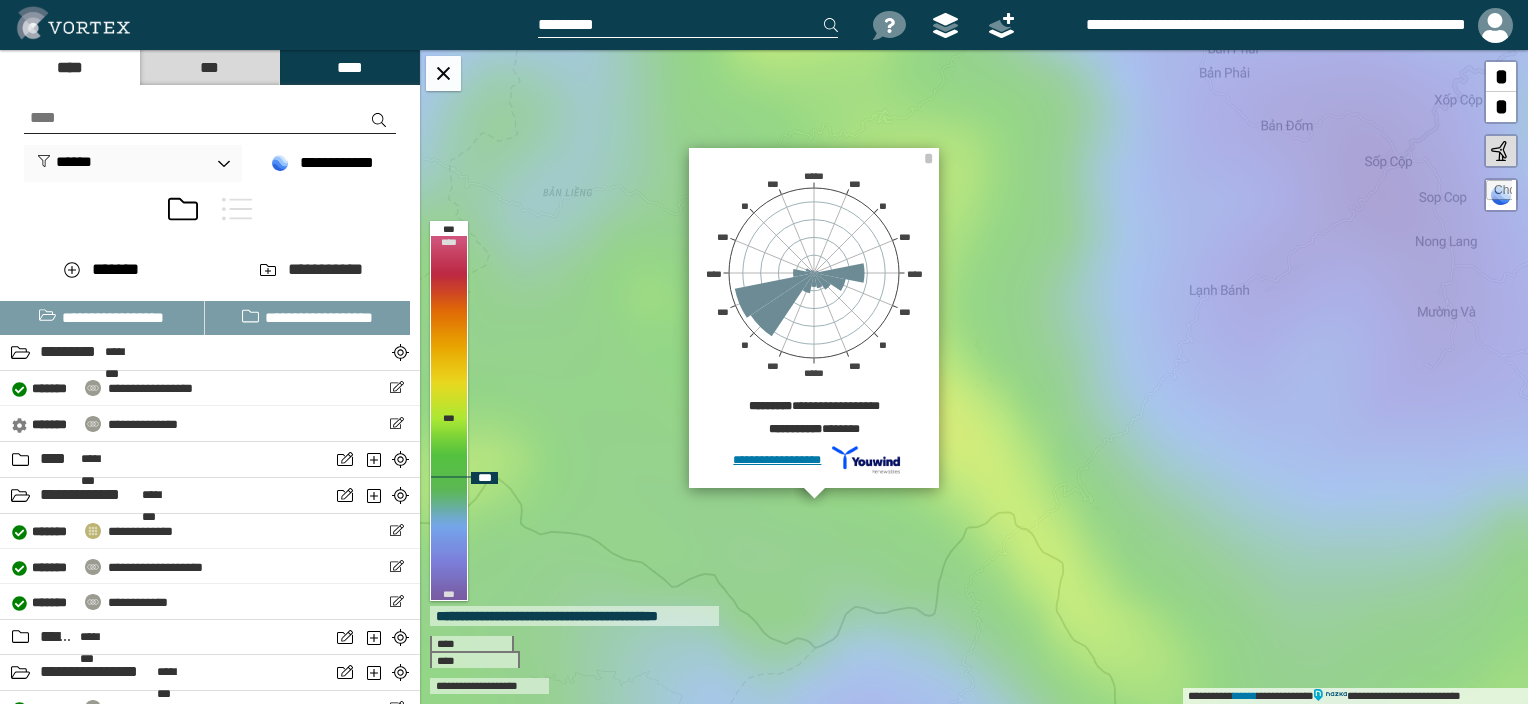 click on "**********" at bounding box center [974, 377] 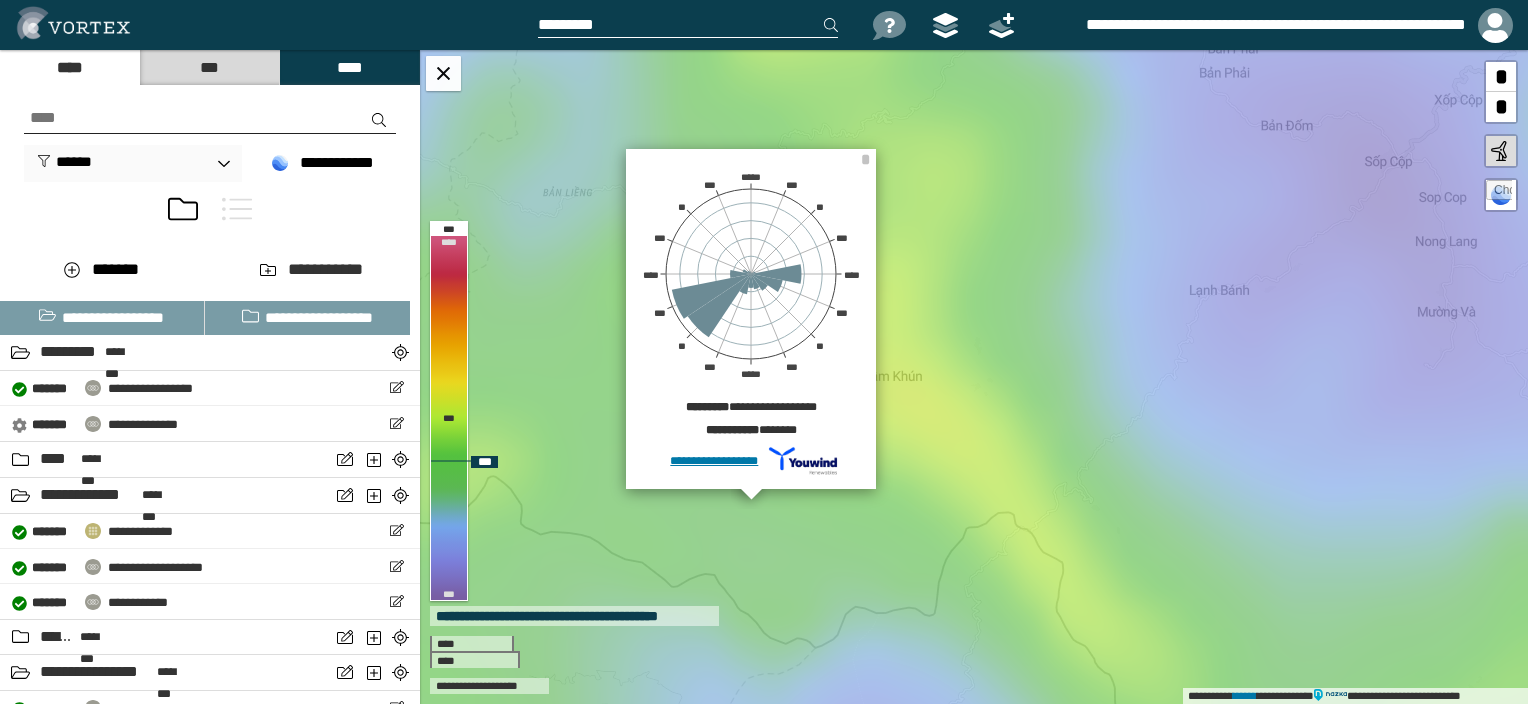 click on "**********" at bounding box center (974, 377) 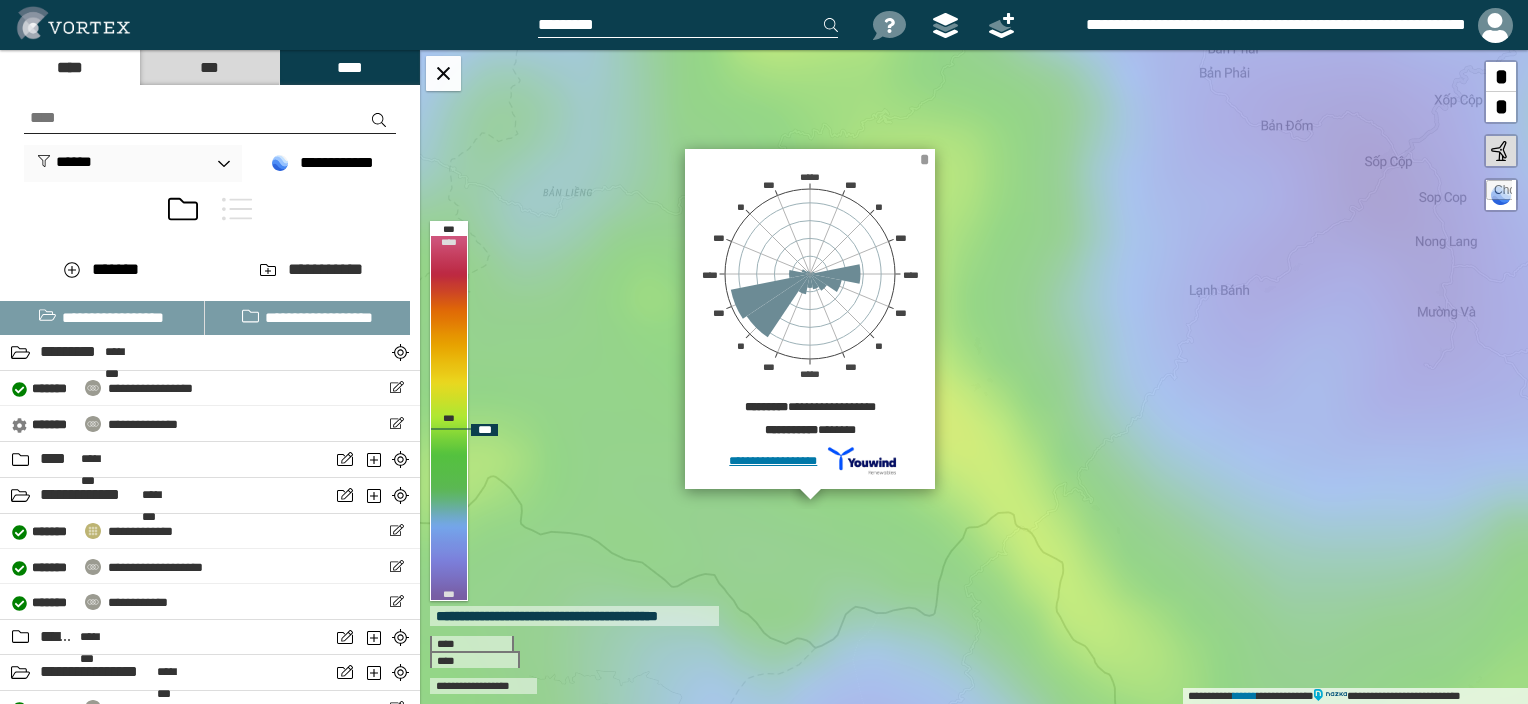 click on "*" at bounding box center (924, 159) 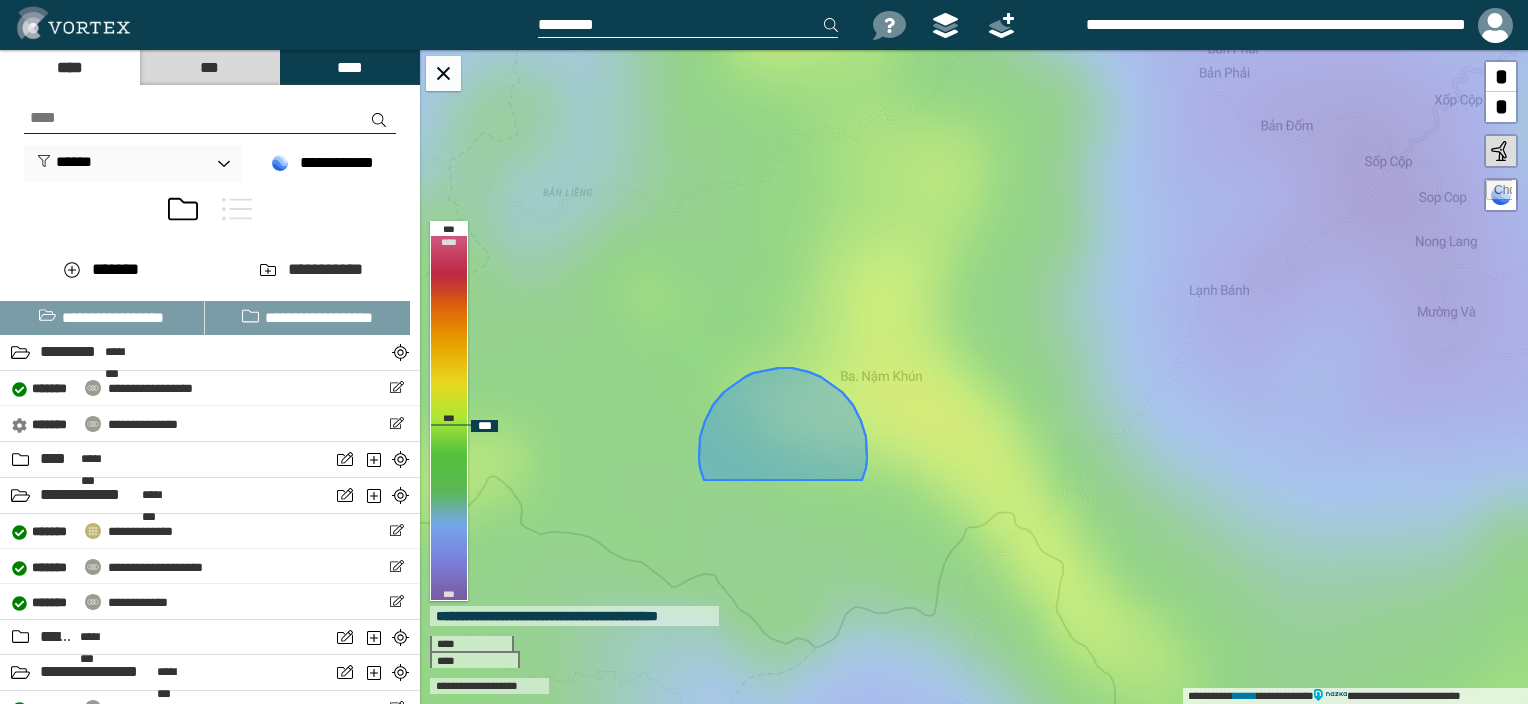 click 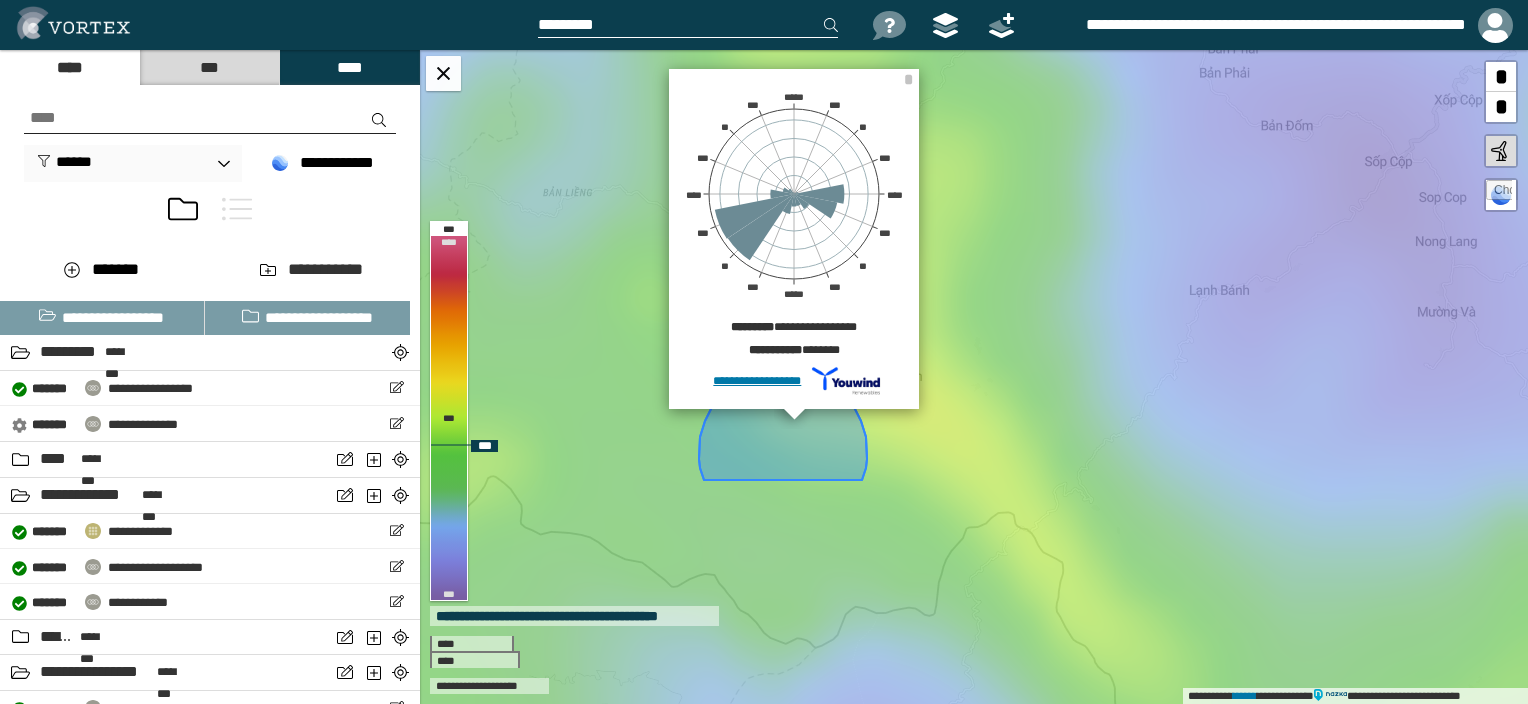 click 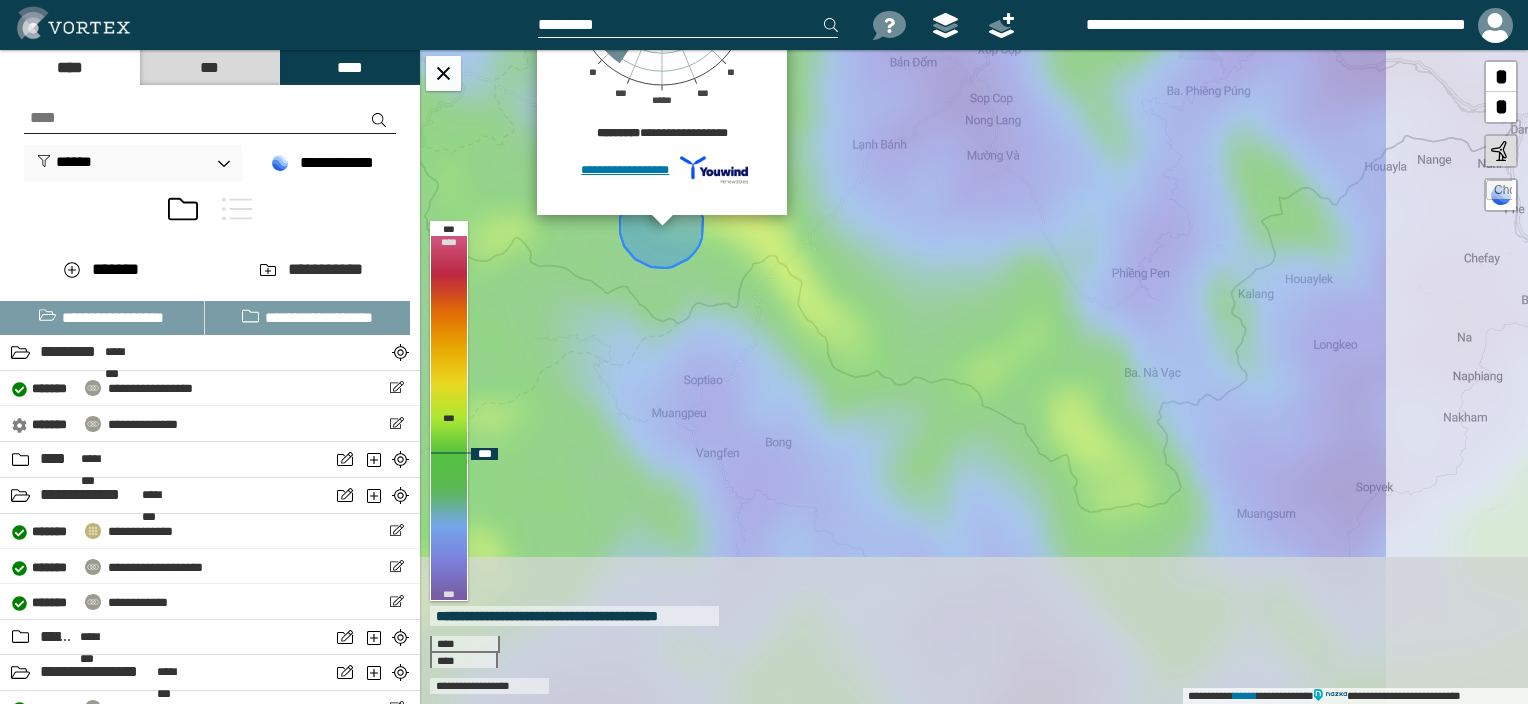 drag, startPoint x: 1086, startPoint y: 538, endPoint x: 852, endPoint y: 324, distance: 317.09937 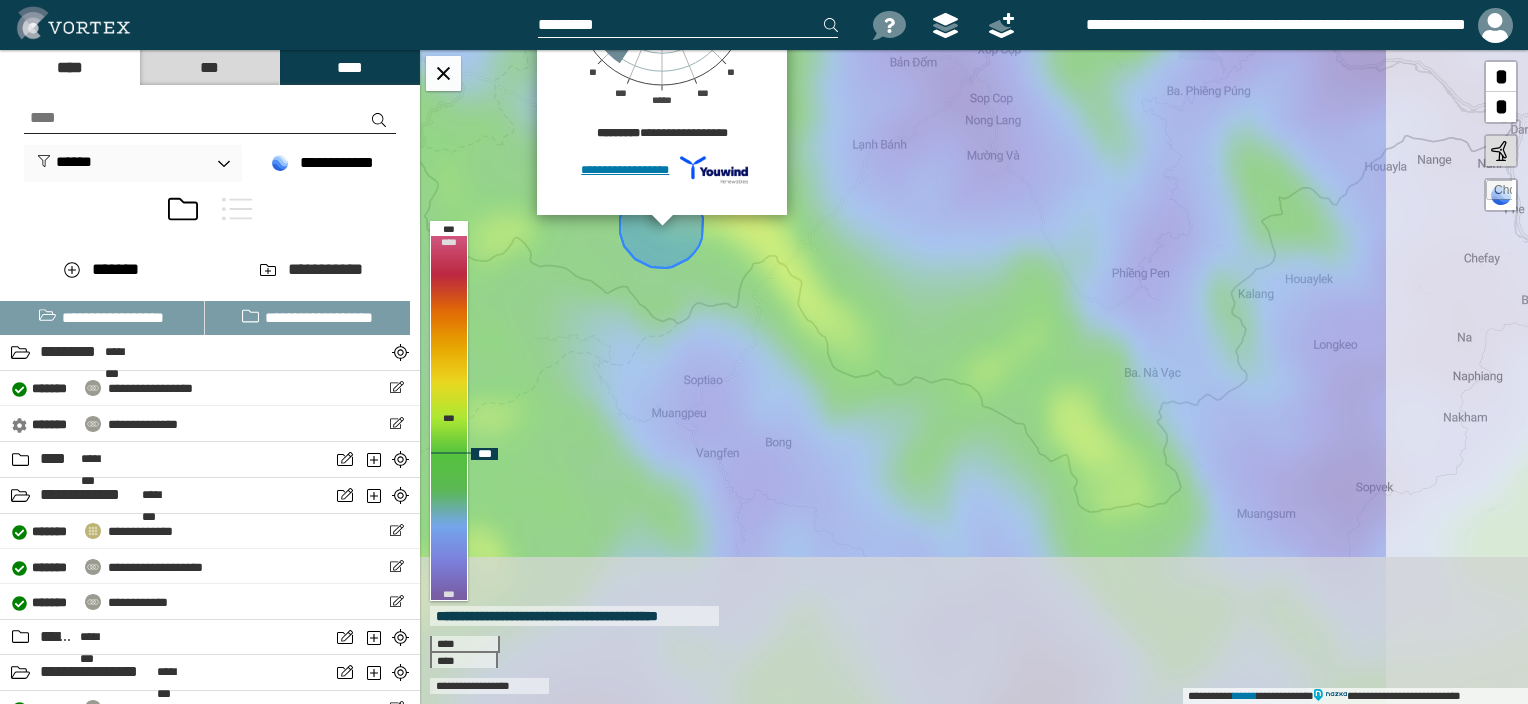 click on "**********" at bounding box center (974, 377) 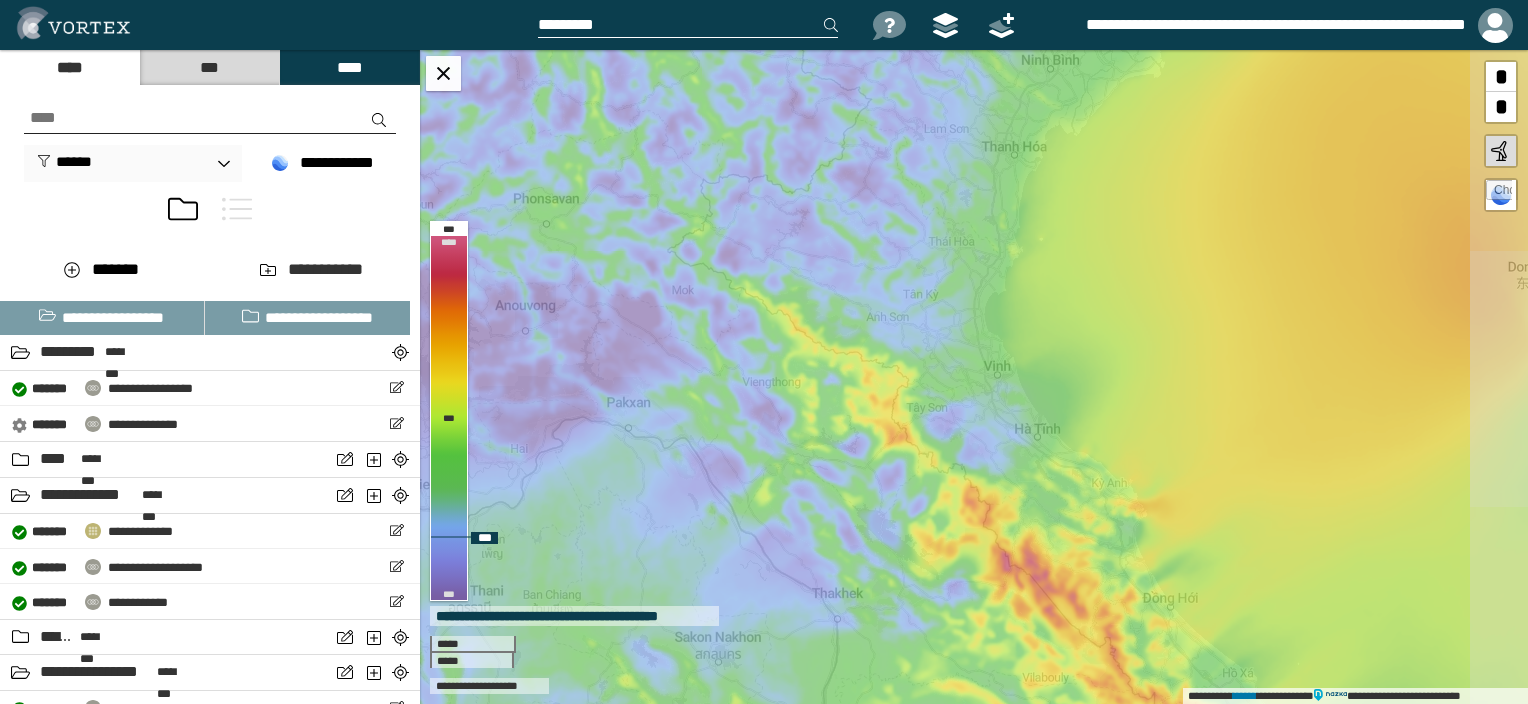 drag, startPoint x: 1093, startPoint y: 580, endPoint x: 800, endPoint y: 182, distance: 494.21957 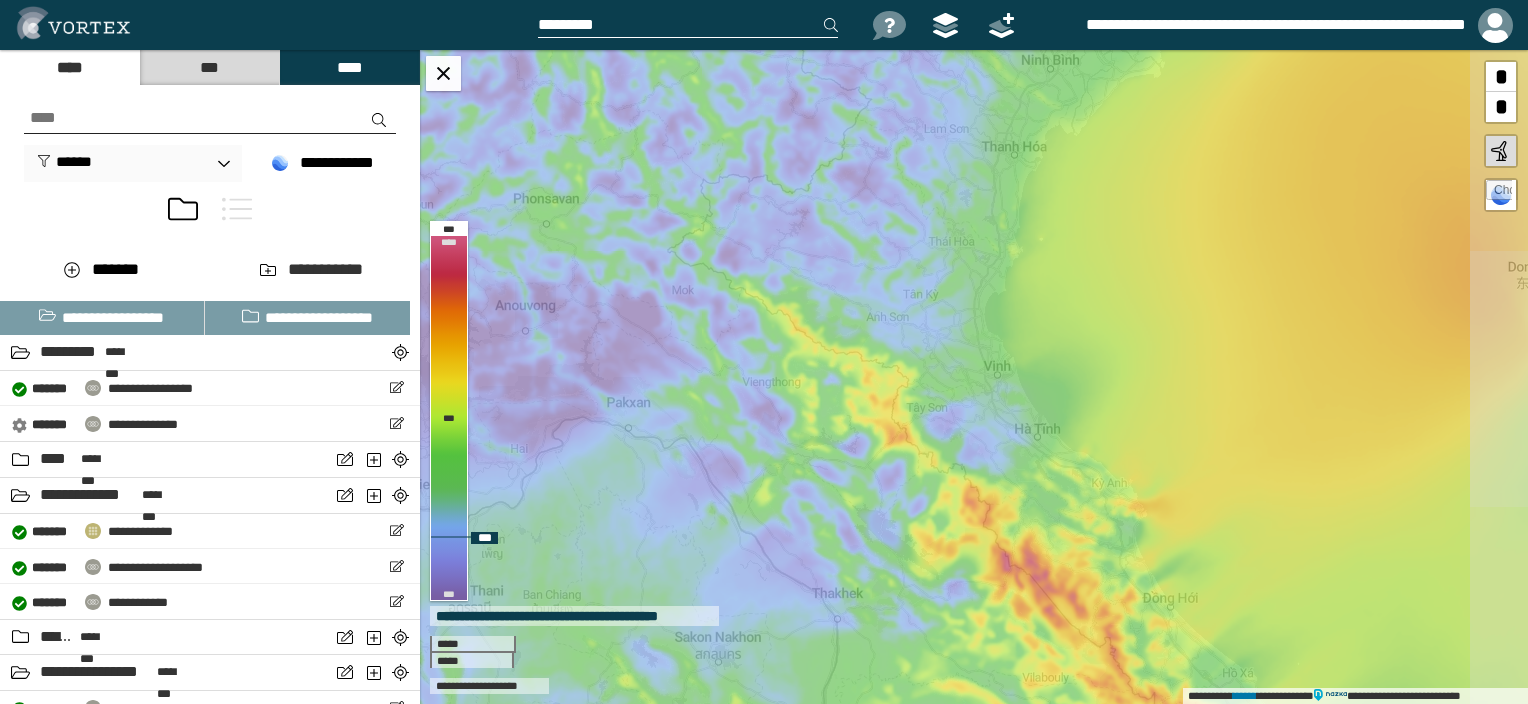 click on "**********" at bounding box center [974, 377] 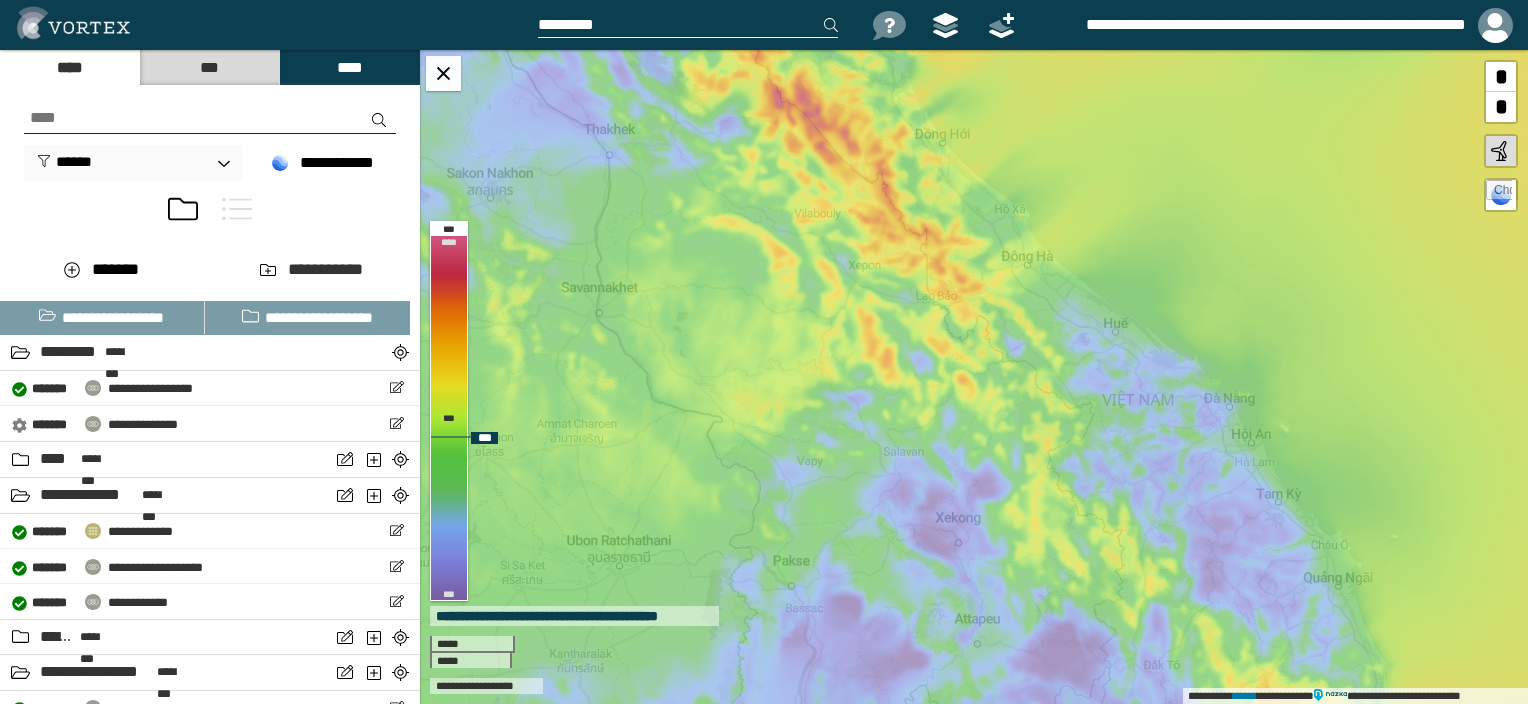 drag, startPoint x: 982, startPoint y: 597, endPoint x: 784, endPoint y: 179, distance: 462.5235 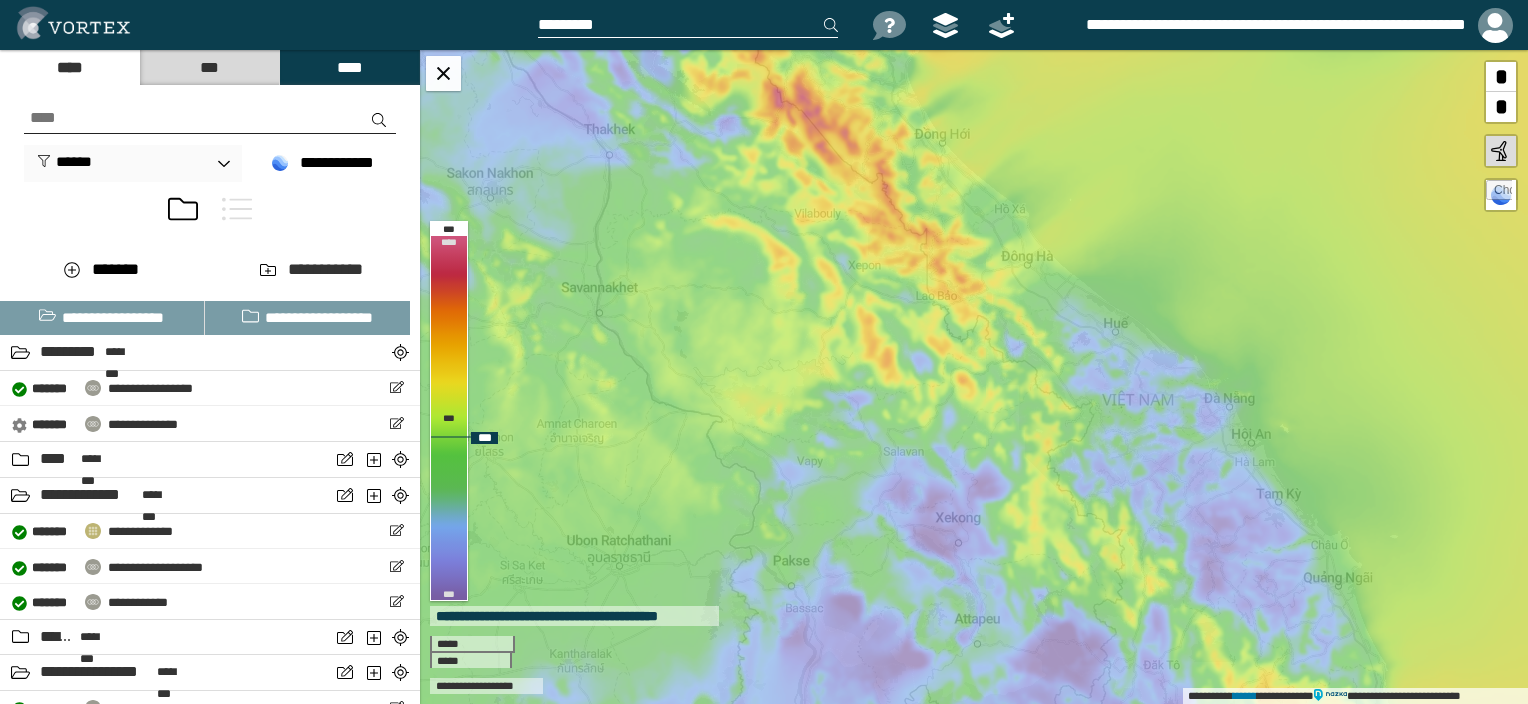 click on "**********" at bounding box center [974, 377] 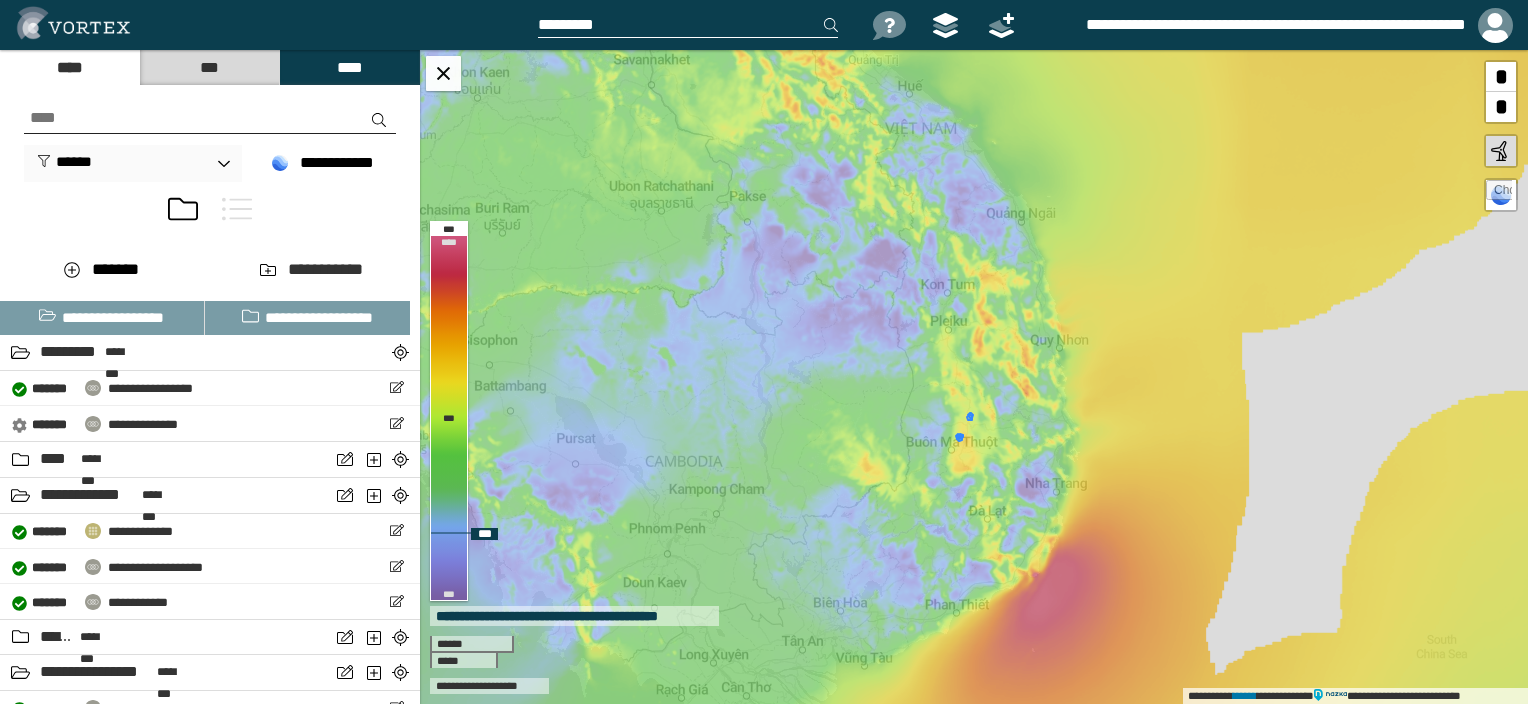 drag, startPoint x: 1068, startPoint y: 558, endPoint x: 908, endPoint y: 256, distance: 341.766 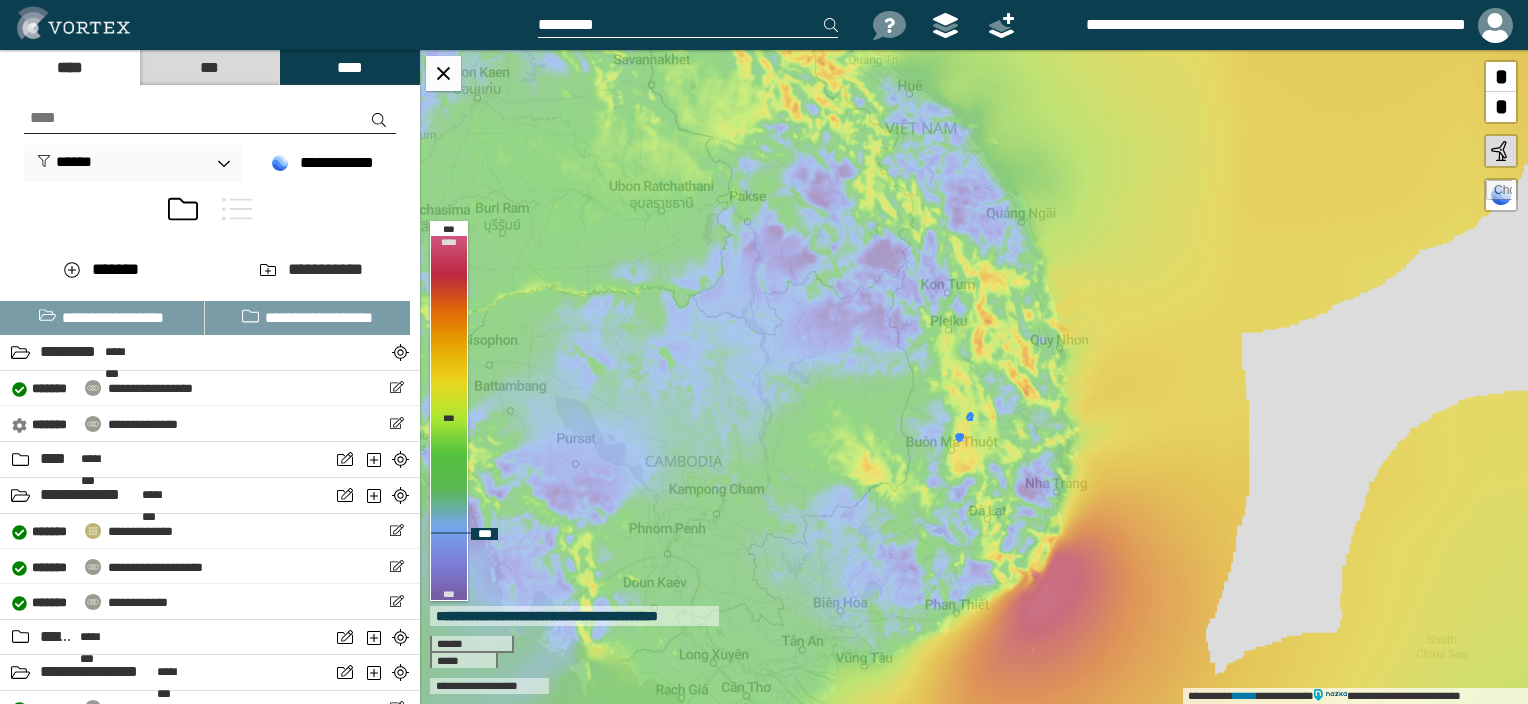 click on "**********" at bounding box center (974, 377) 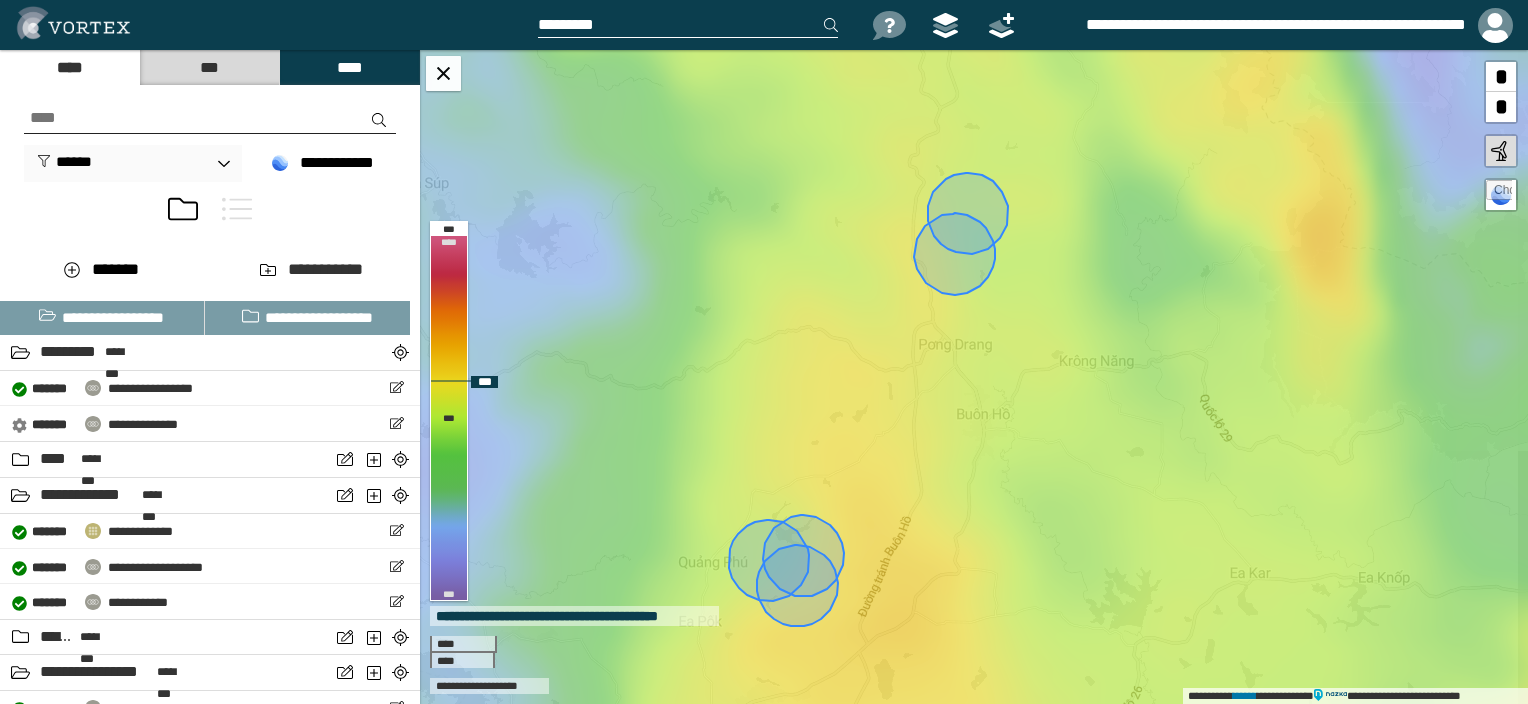 drag, startPoint x: 993, startPoint y: 341, endPoint x: 864, endPoint y: 401, distance: 142.27087 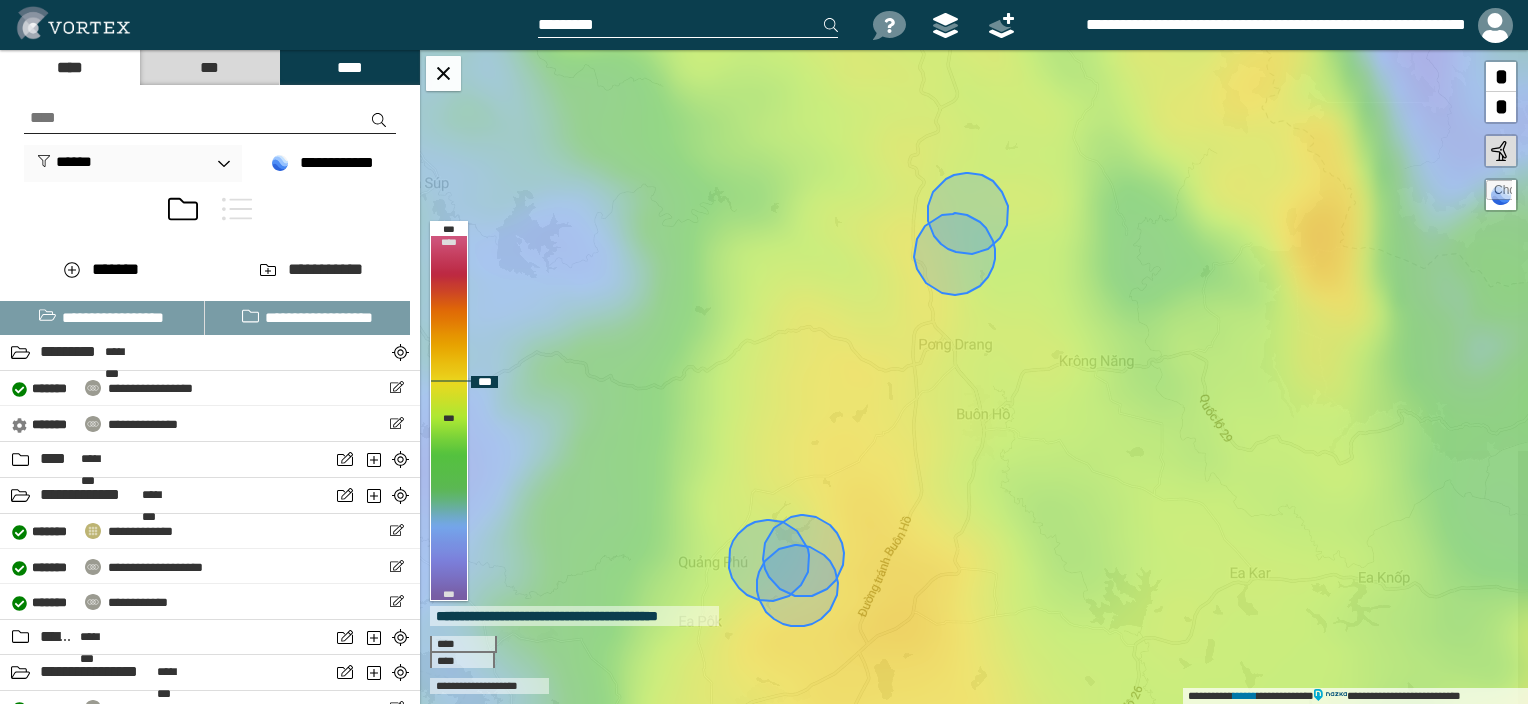 click on "**********" at bounding box center (974, 377) 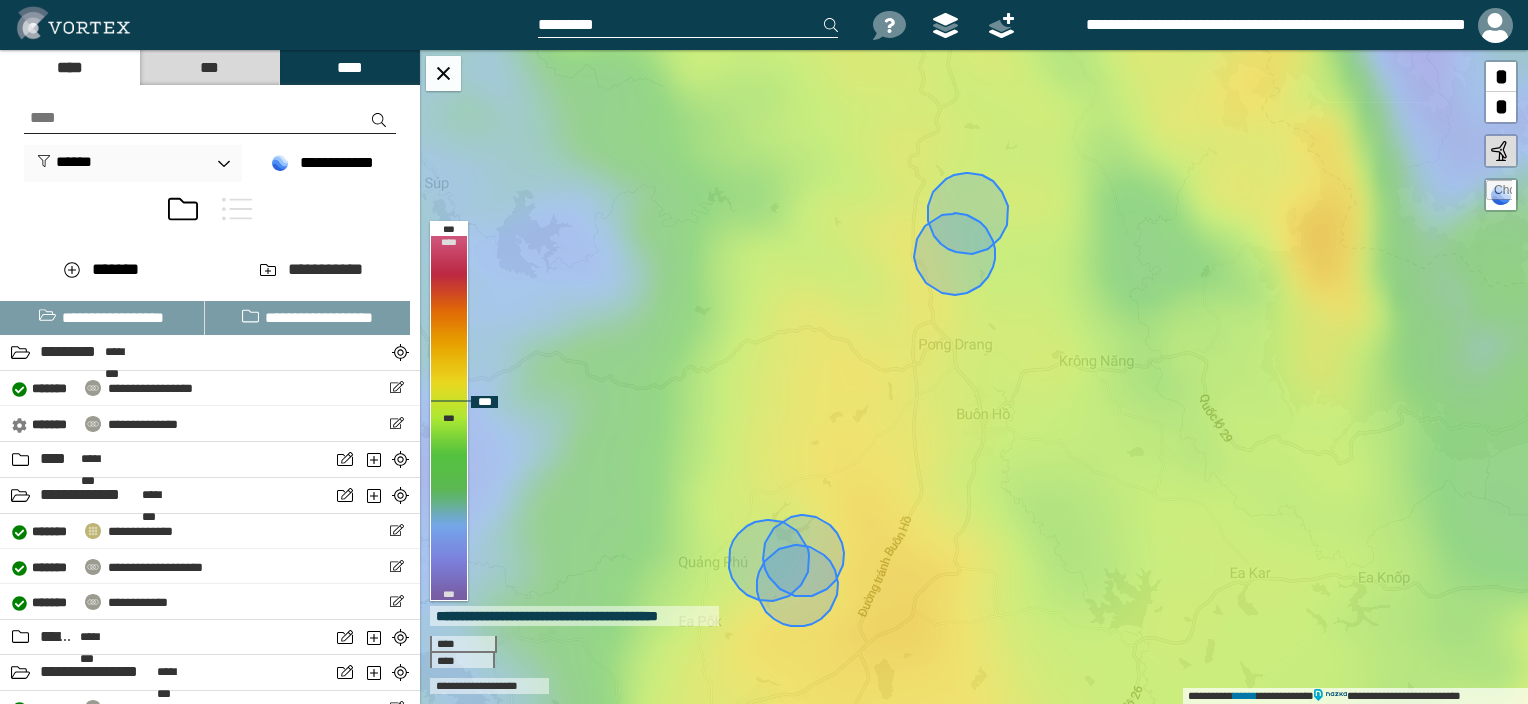 click 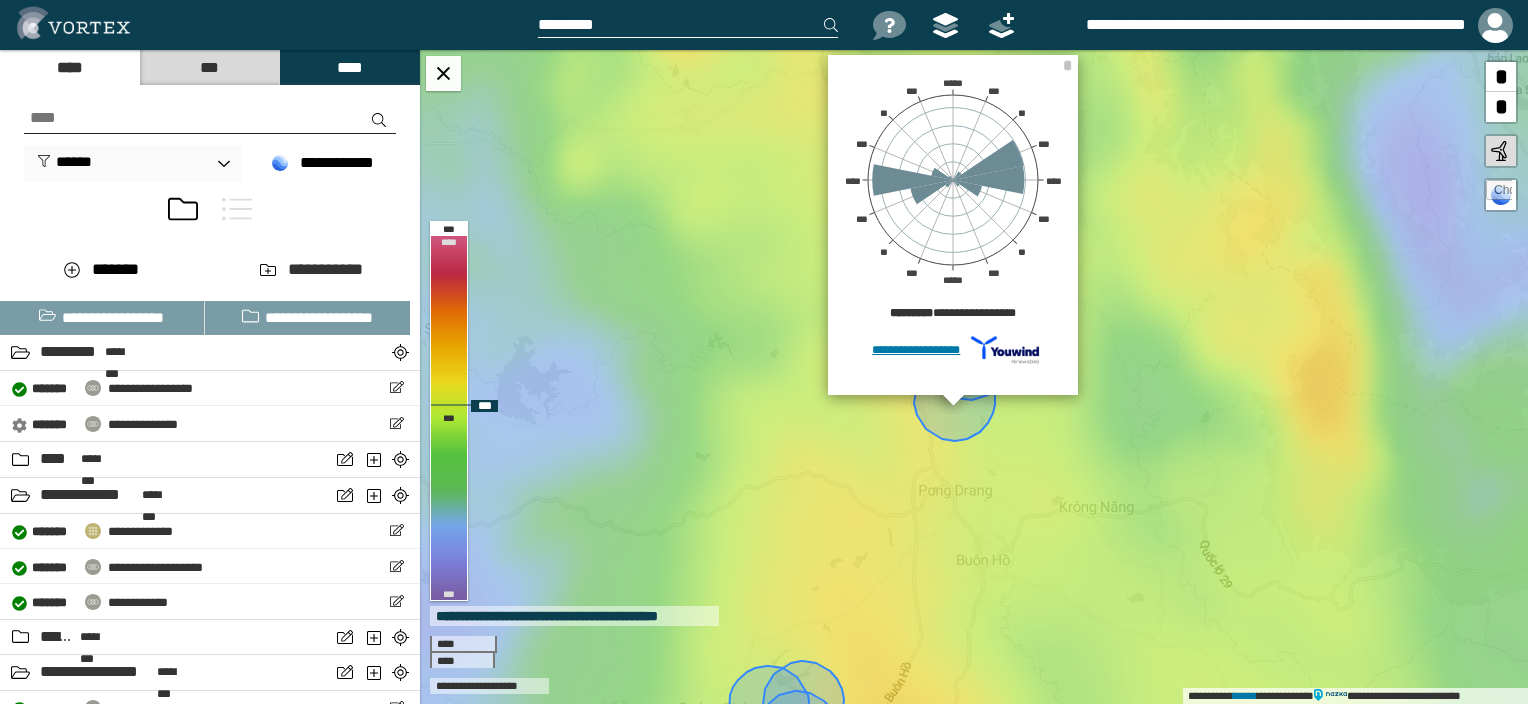 click 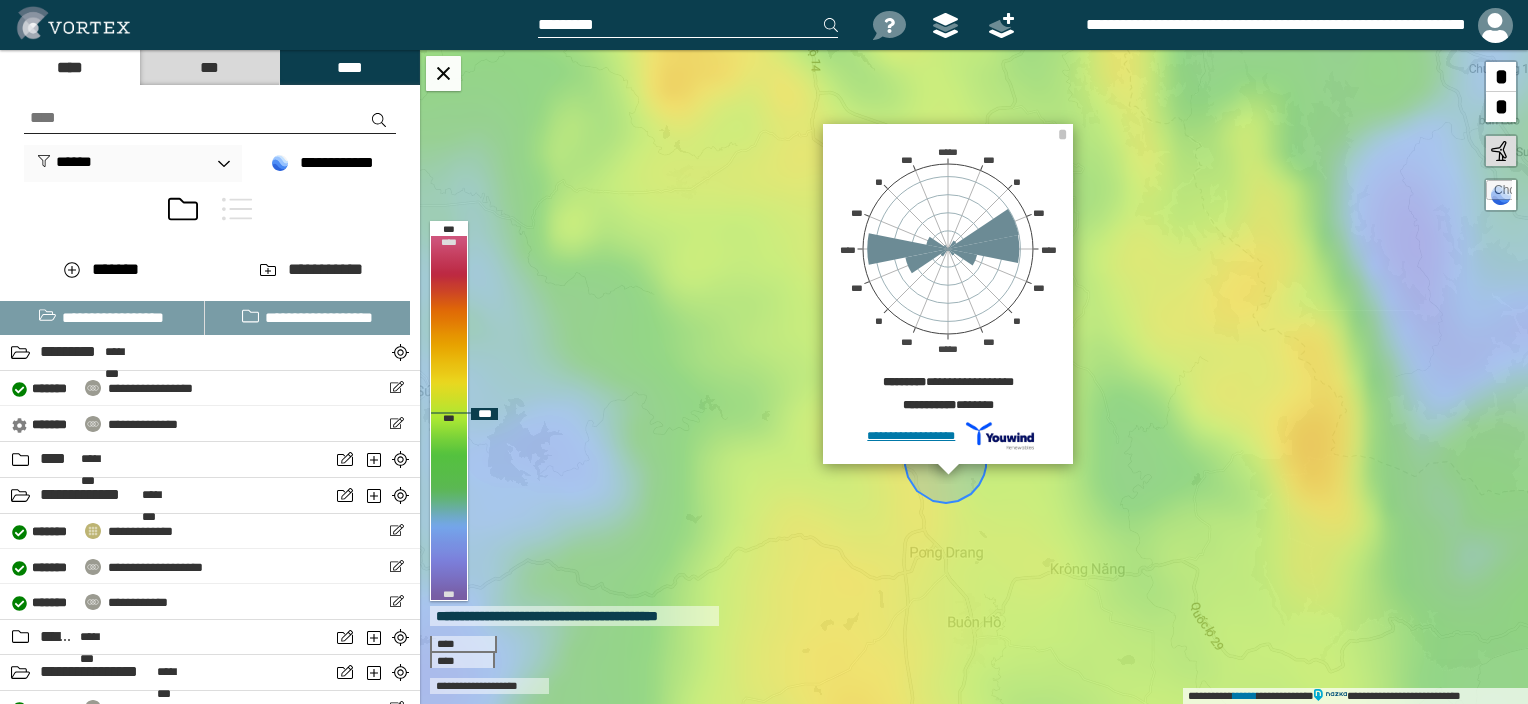 drag, startPoint x: 1033, startPoint y: 459, endPoint x: 1027, endPoint y: 502, distance: 43.416588 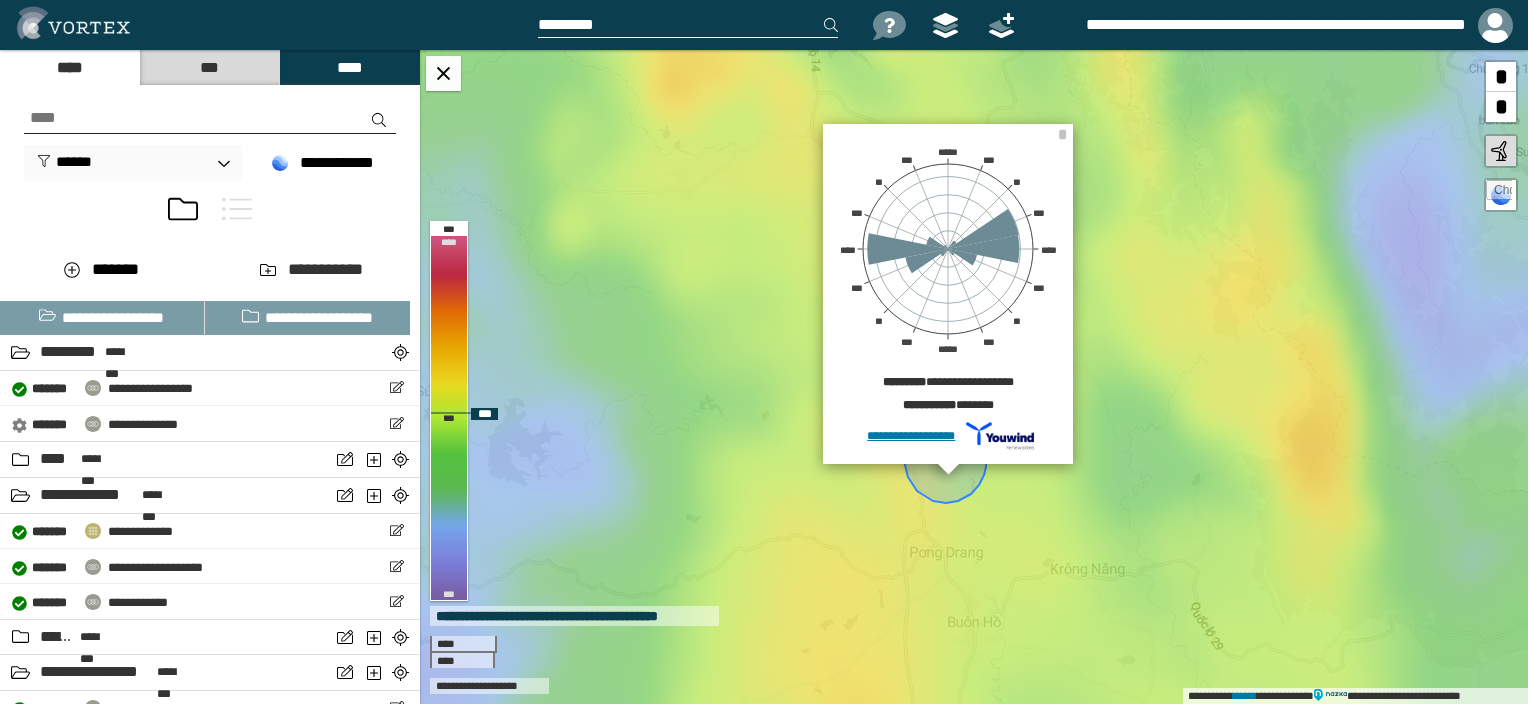click on "**********" at bounding box center [974, 377] 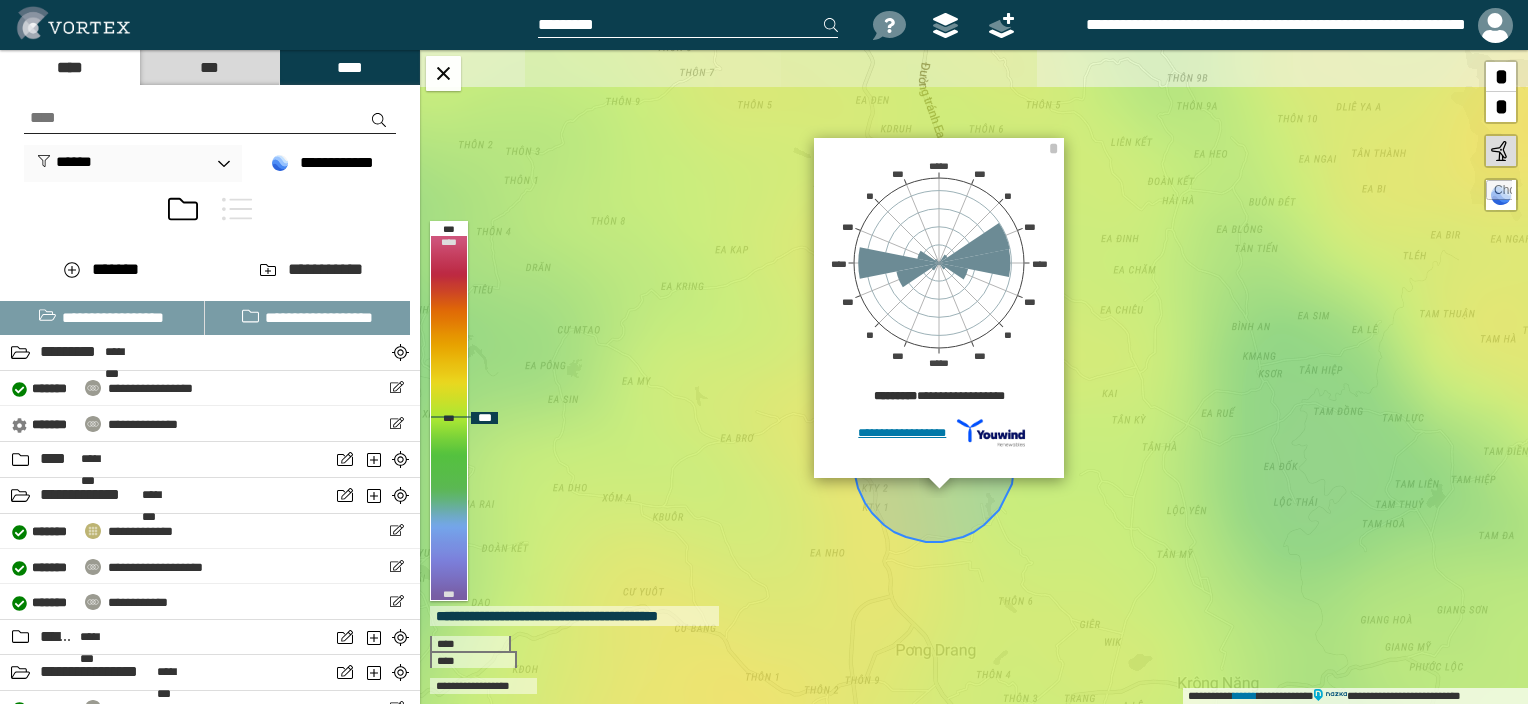 drag, startPoint x: 1061, startPoint y: 446, endPoint x: 1111, endPoint y: 484, distance: 62.801273 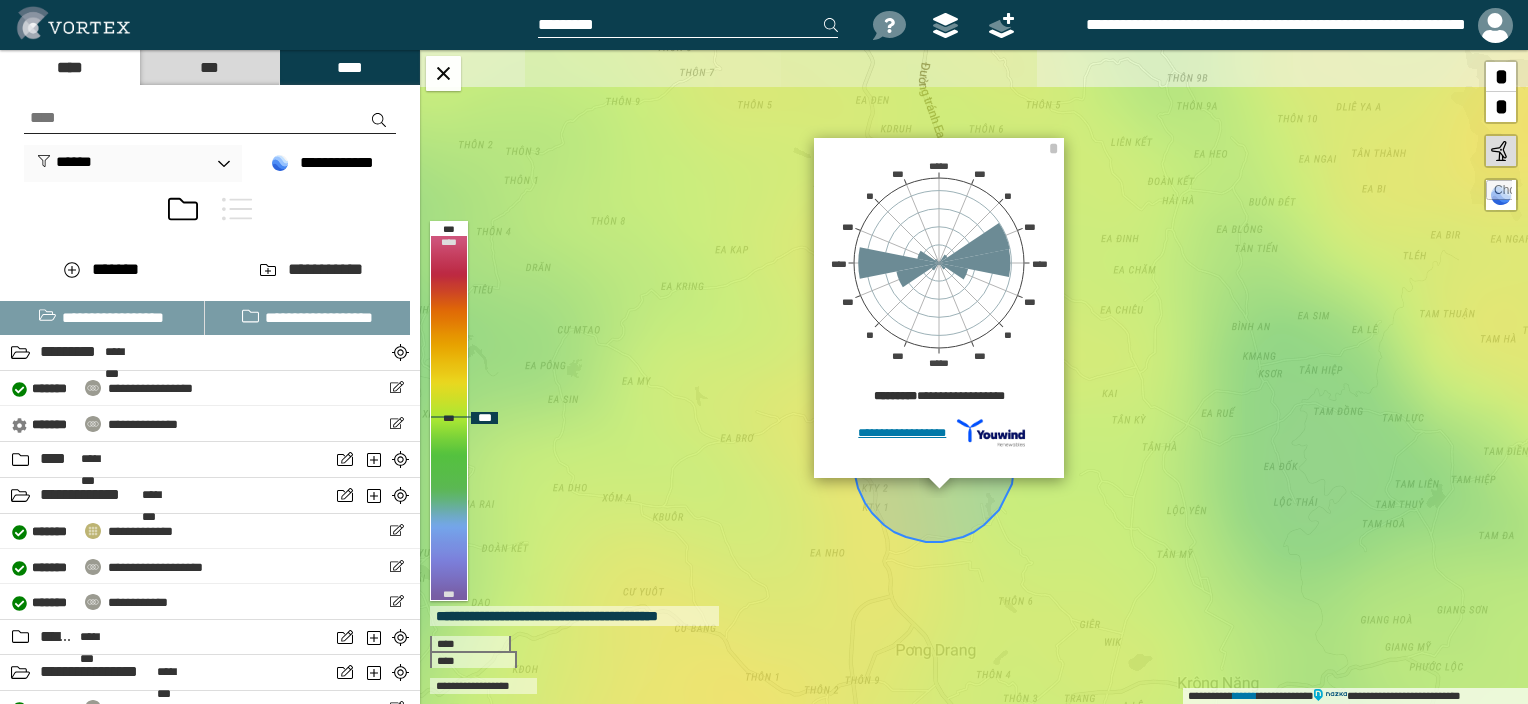 click on "**********" at bounding box center [974, 377] 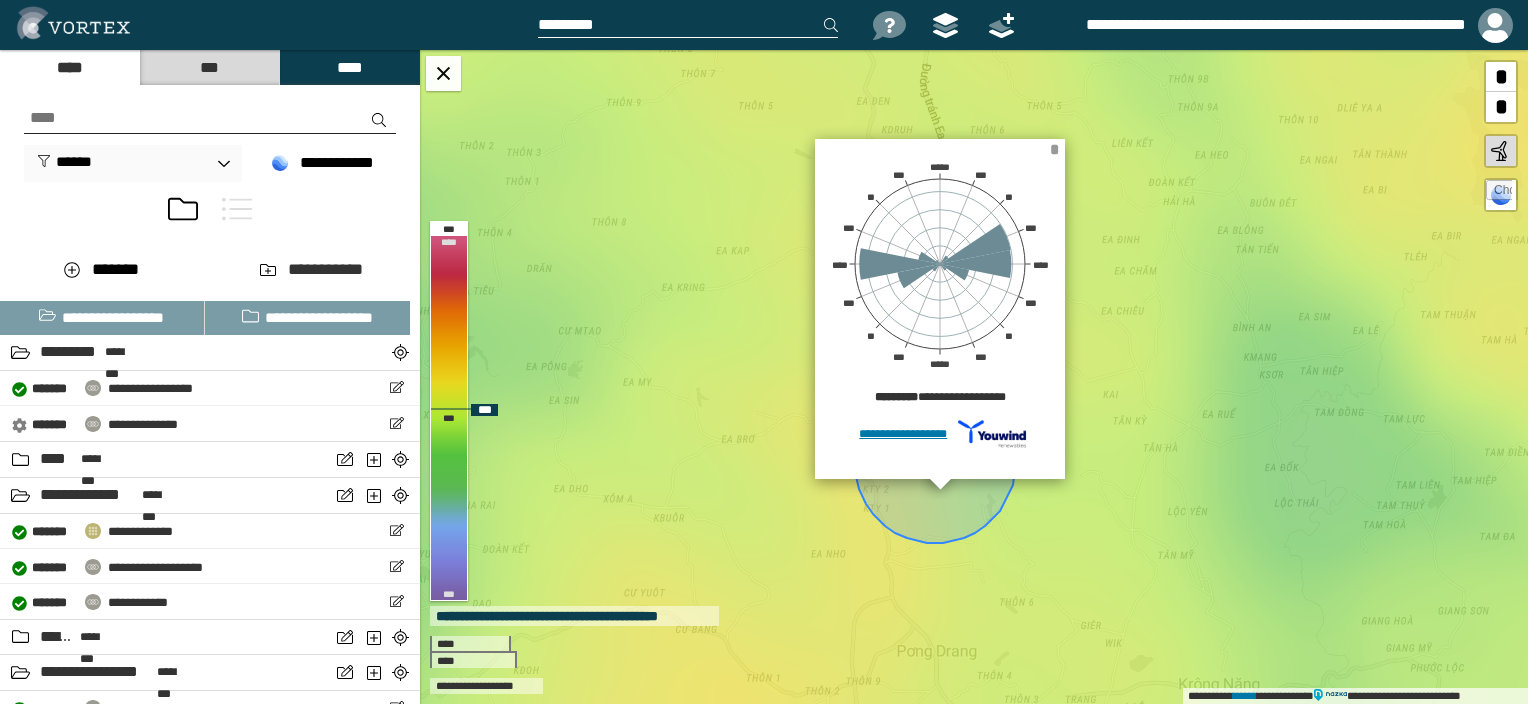 click on "*" at bounding box center [1054, 149] 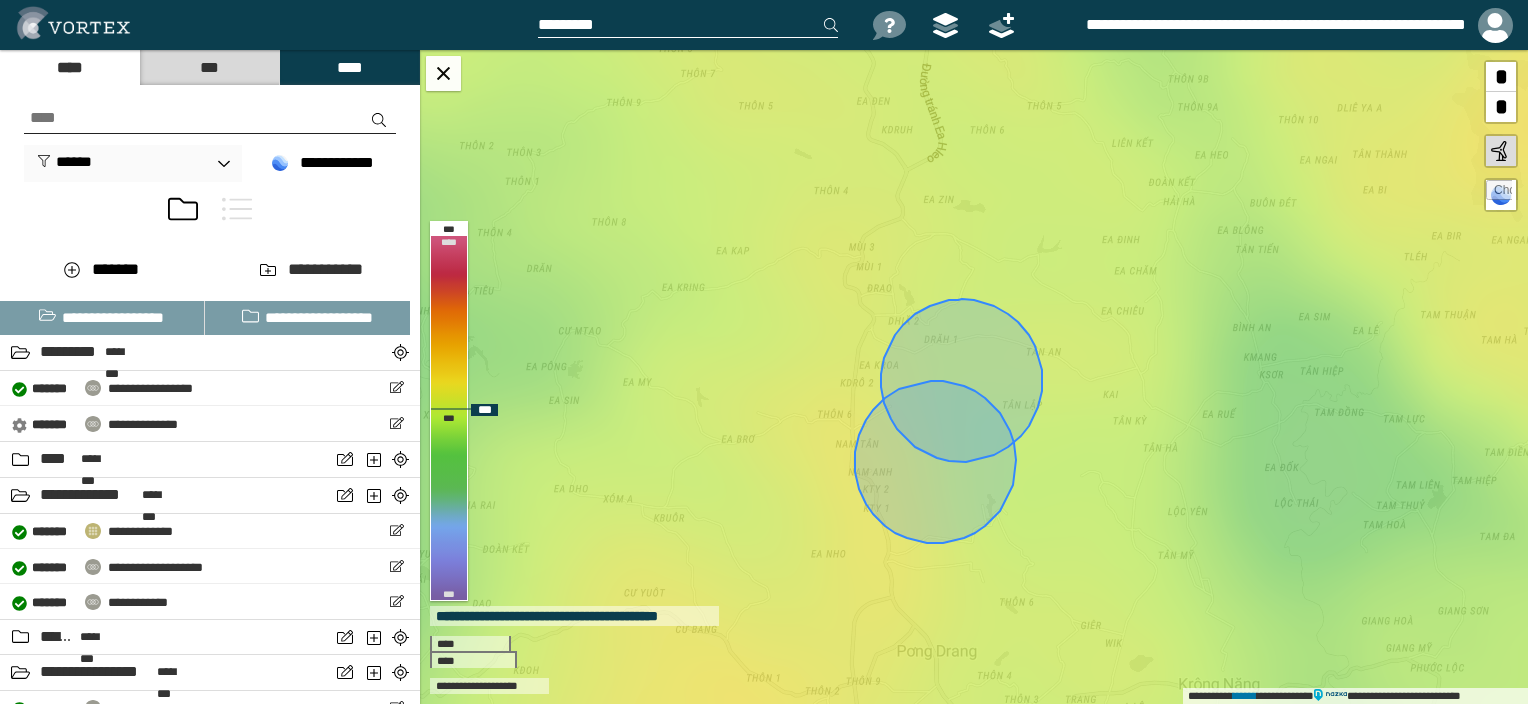 click 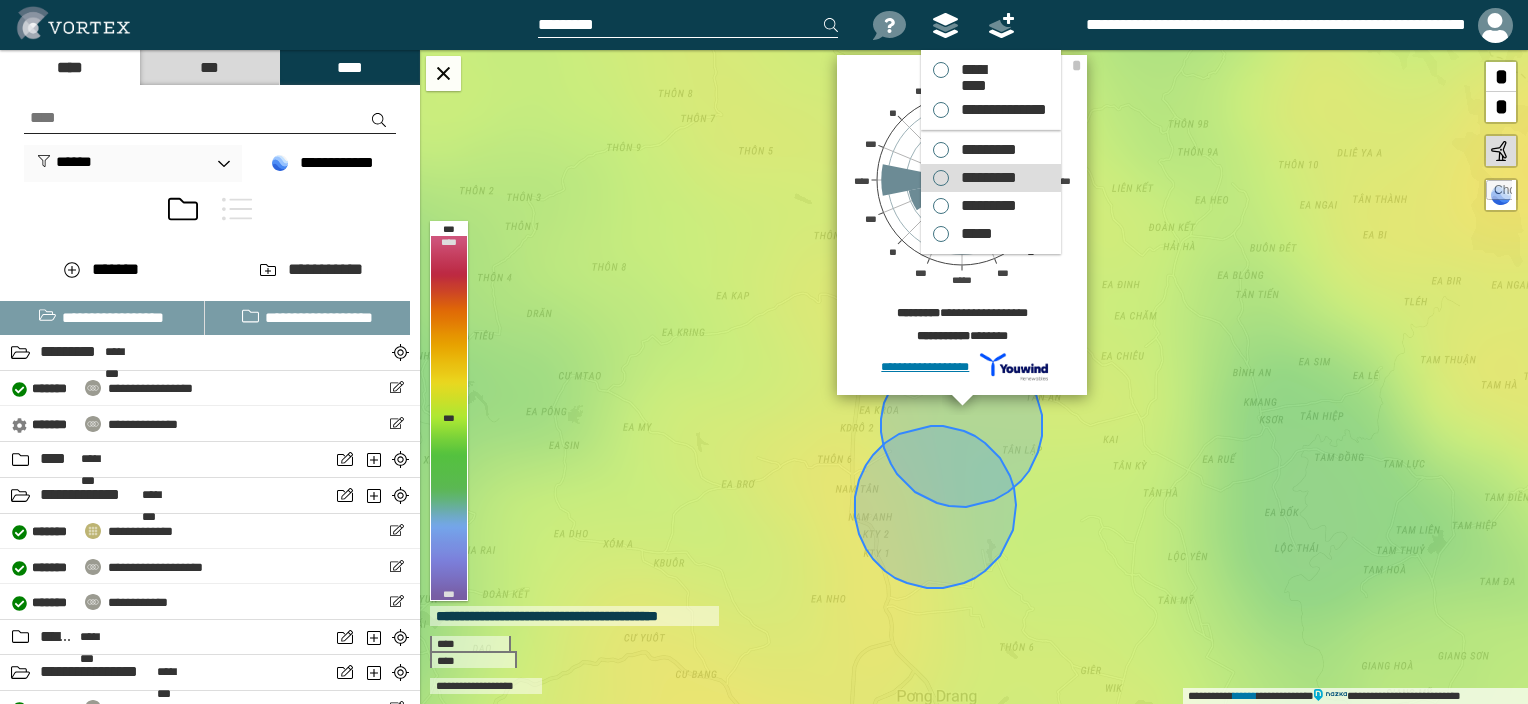 click on "*********" at bounding box center [984, 178] 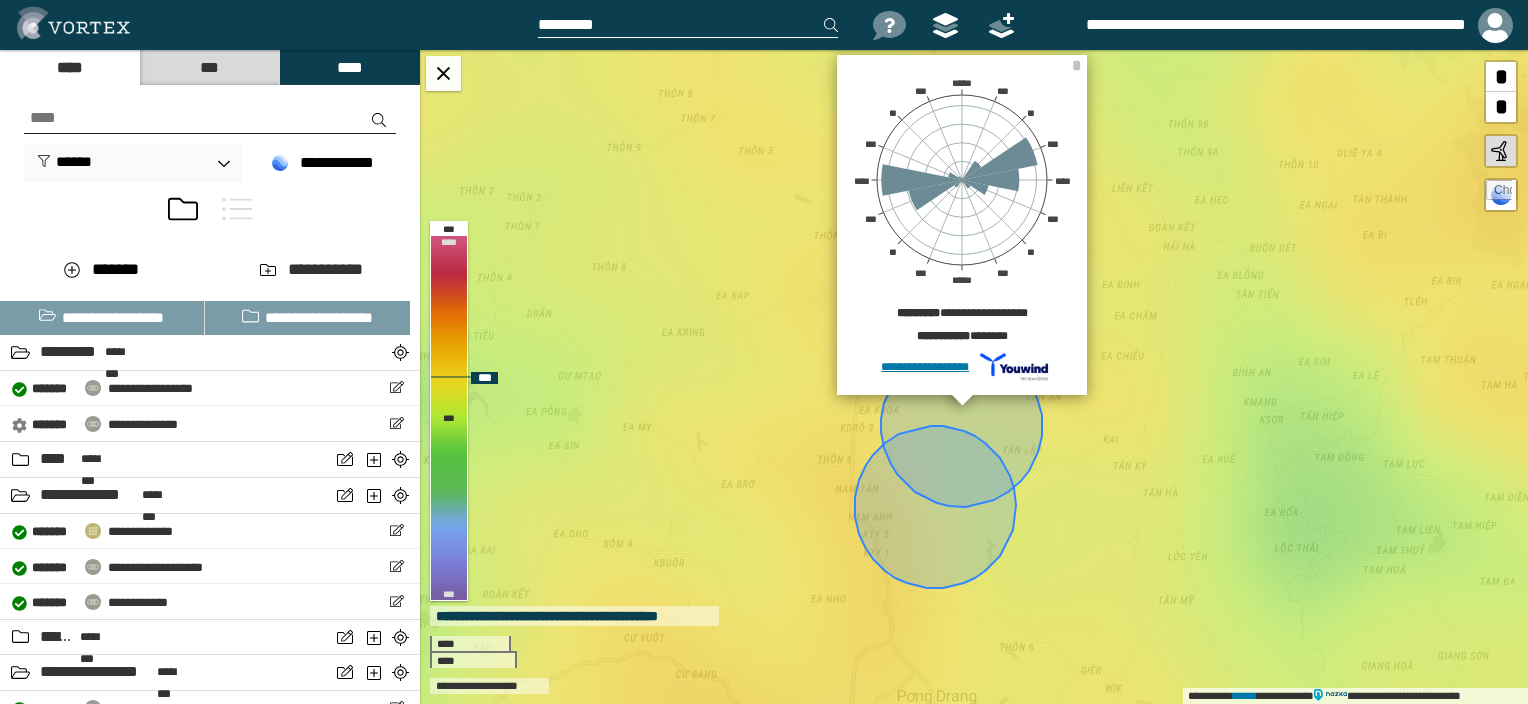 click 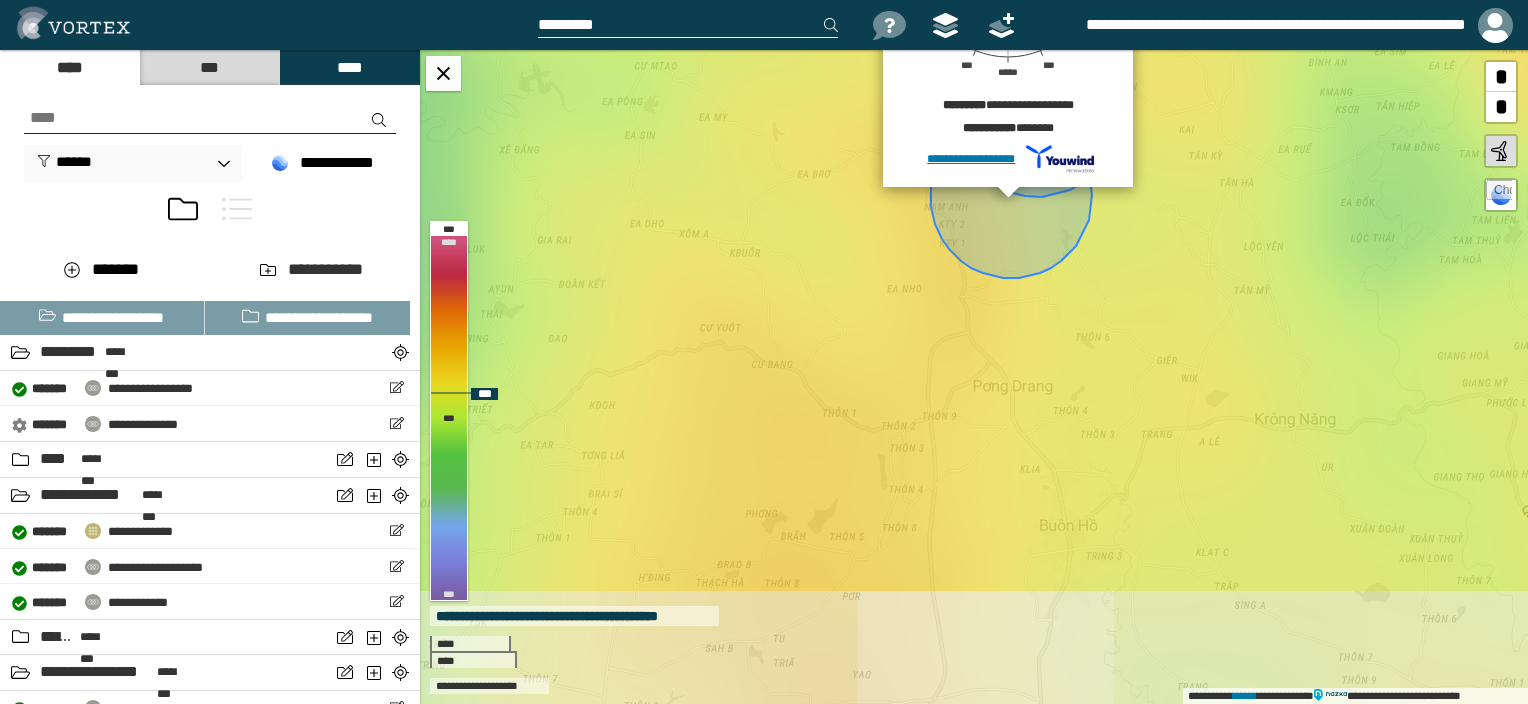 drag, startPoint x: 1104, startPoint y: 512, endPoint x: 1211, endPoint y: 148, distance: 379.40085 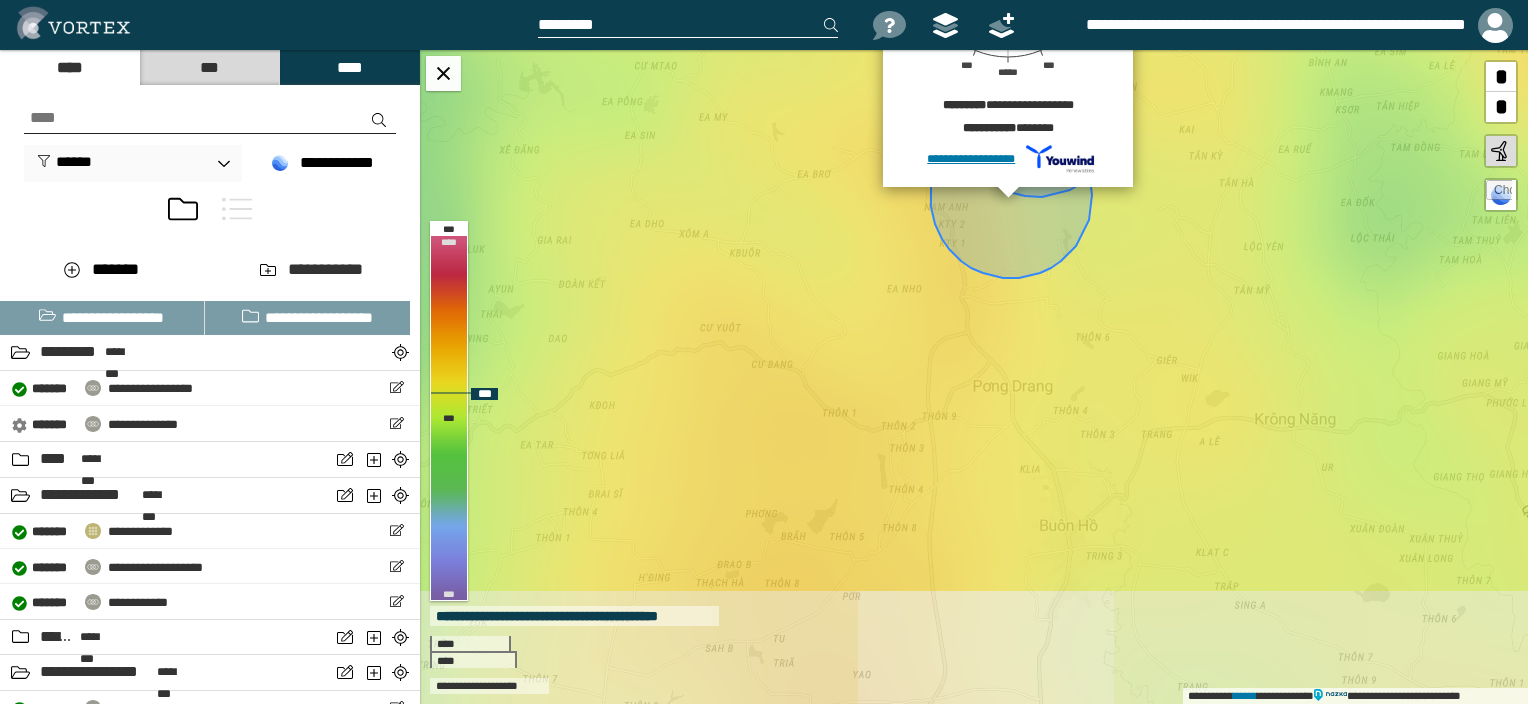 click on "**********" at bounding box center (974, 377) 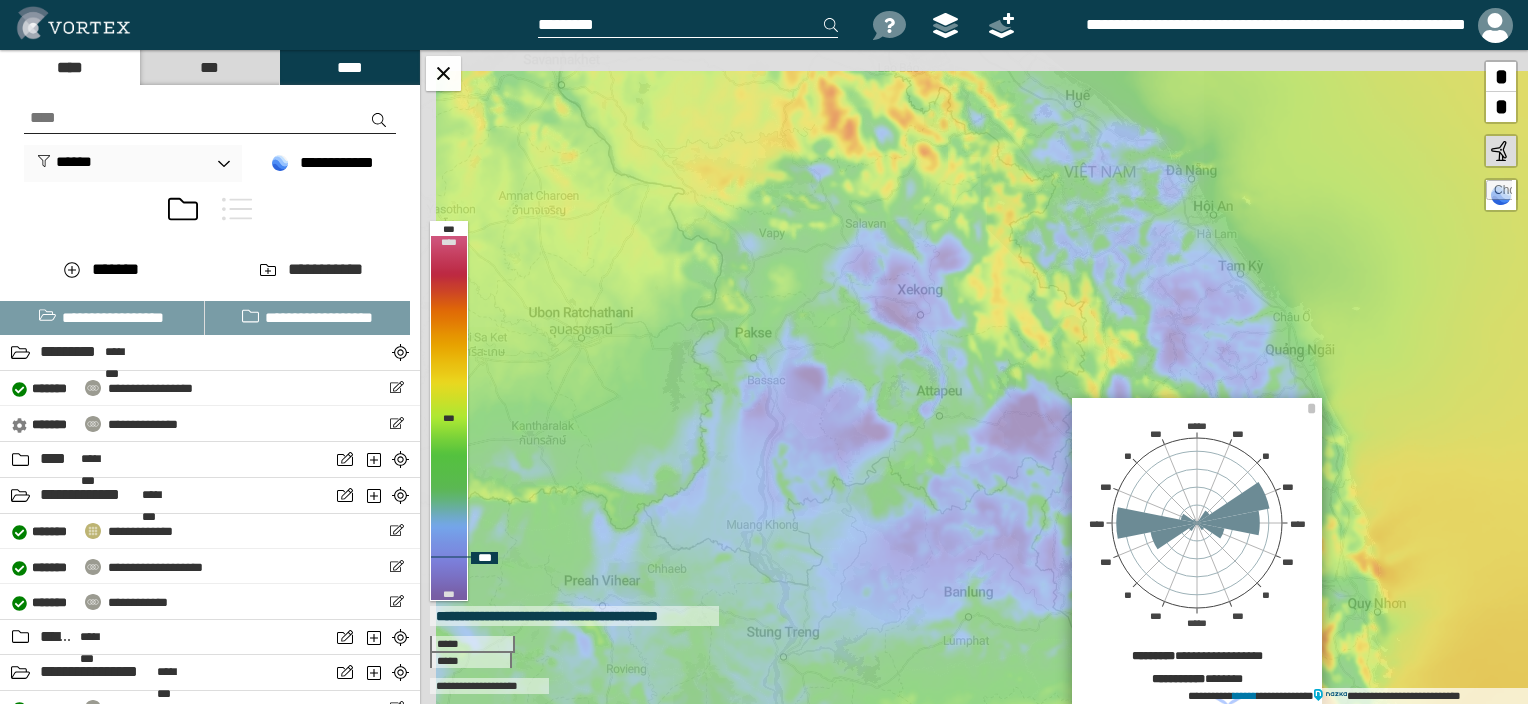 drag, startPoint x: 788, startPoint y: 148, endPoint x: 920, endPoint y: 532, distance: 406.05417 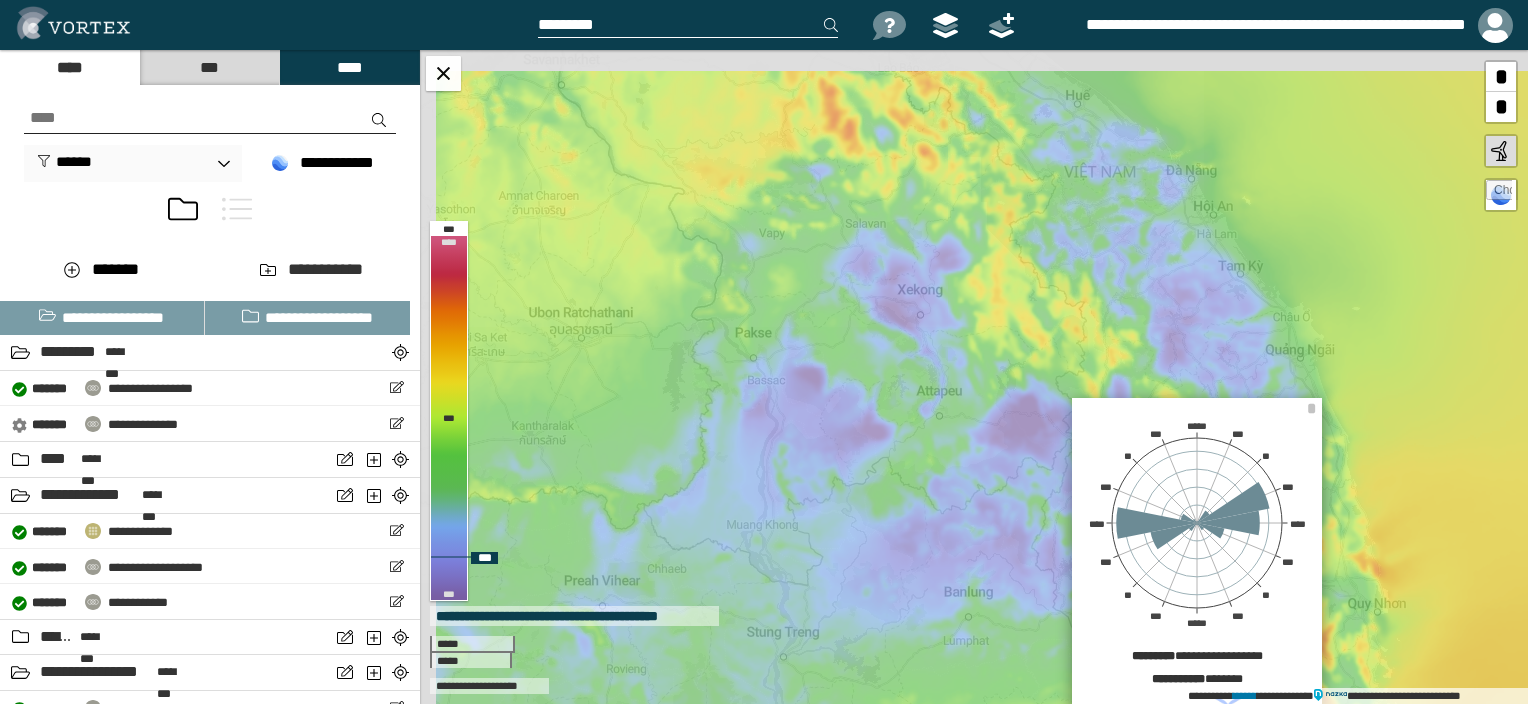 click on "**********" at bounding box center [974, 377] 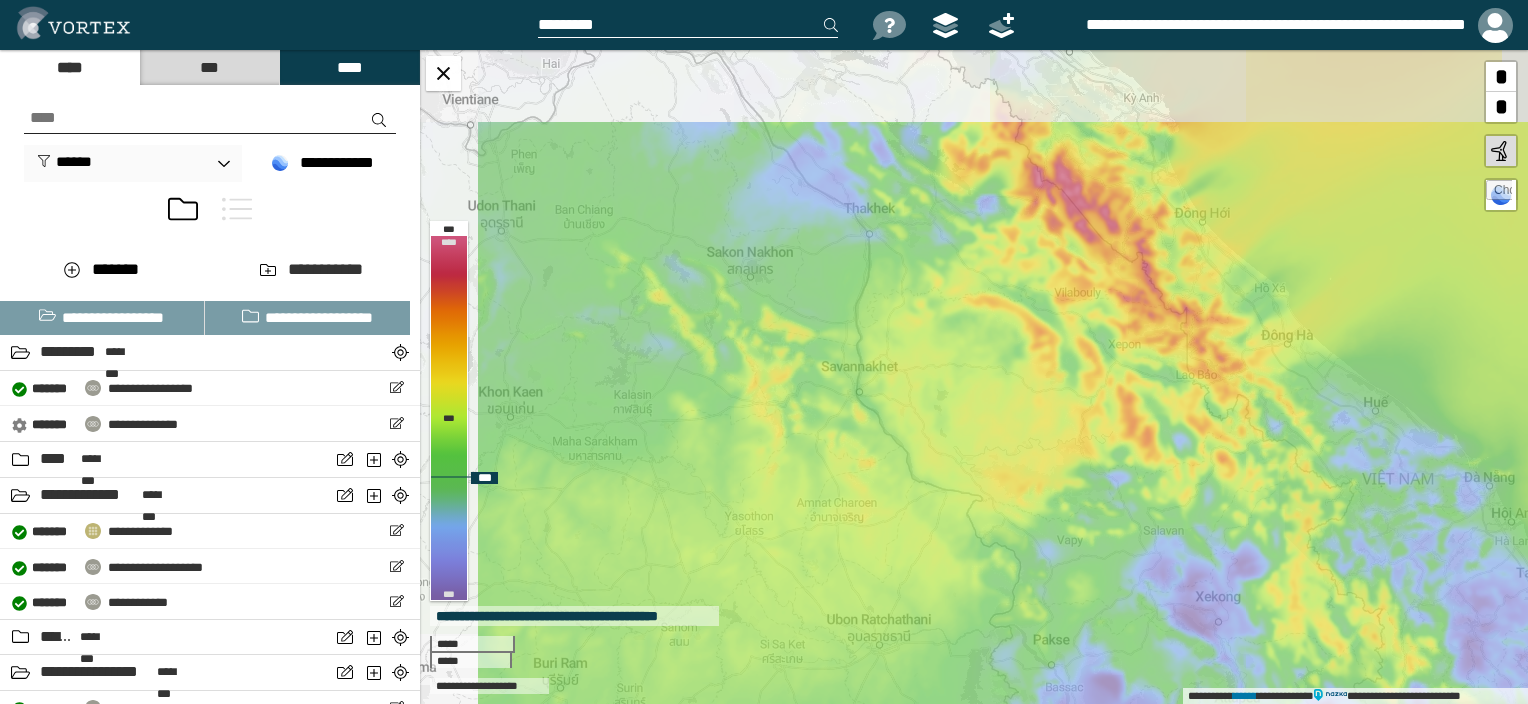 drag, startPoint x: 844, startPoint y: 213, endPoint x: 1131, endPoint y: 535, distance: 431.33862 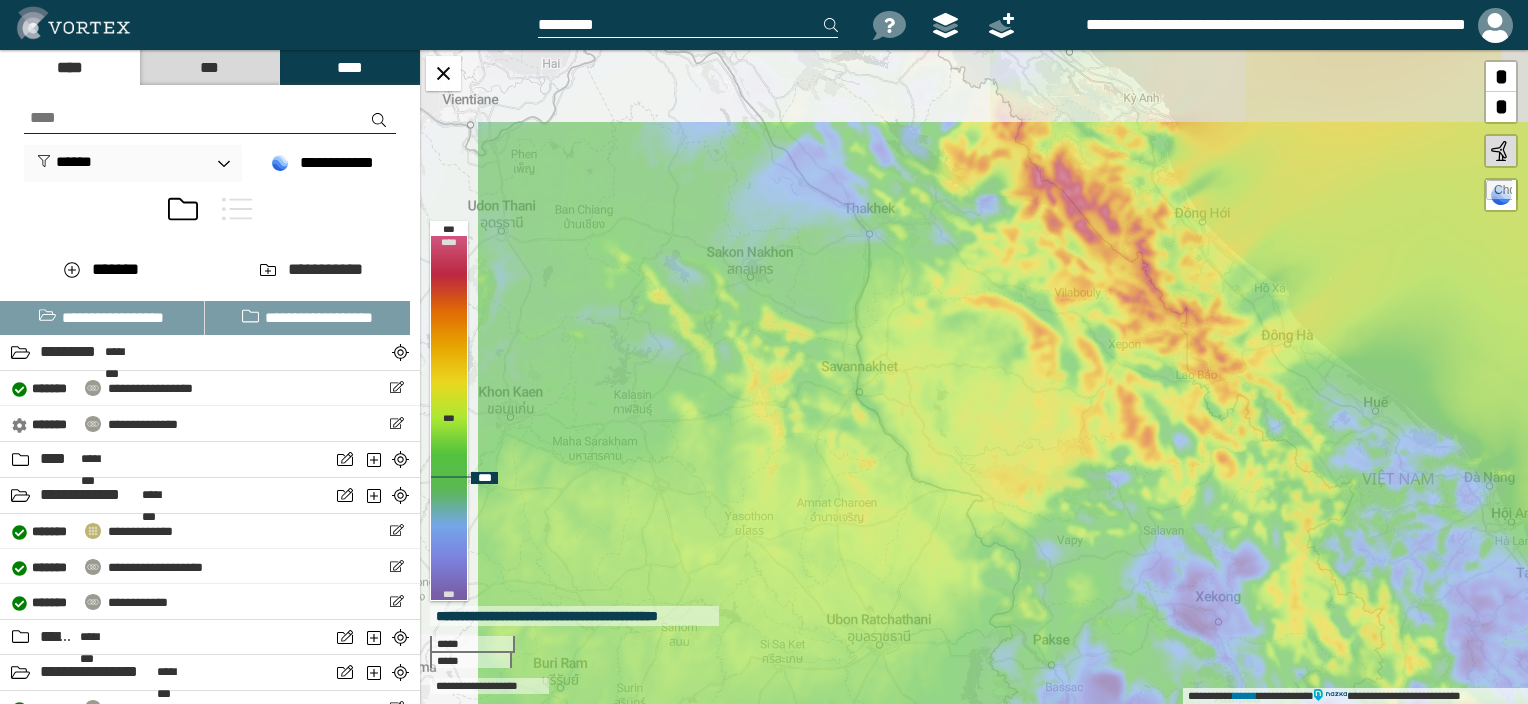 click on "**********" at bounding box center [974, 377] 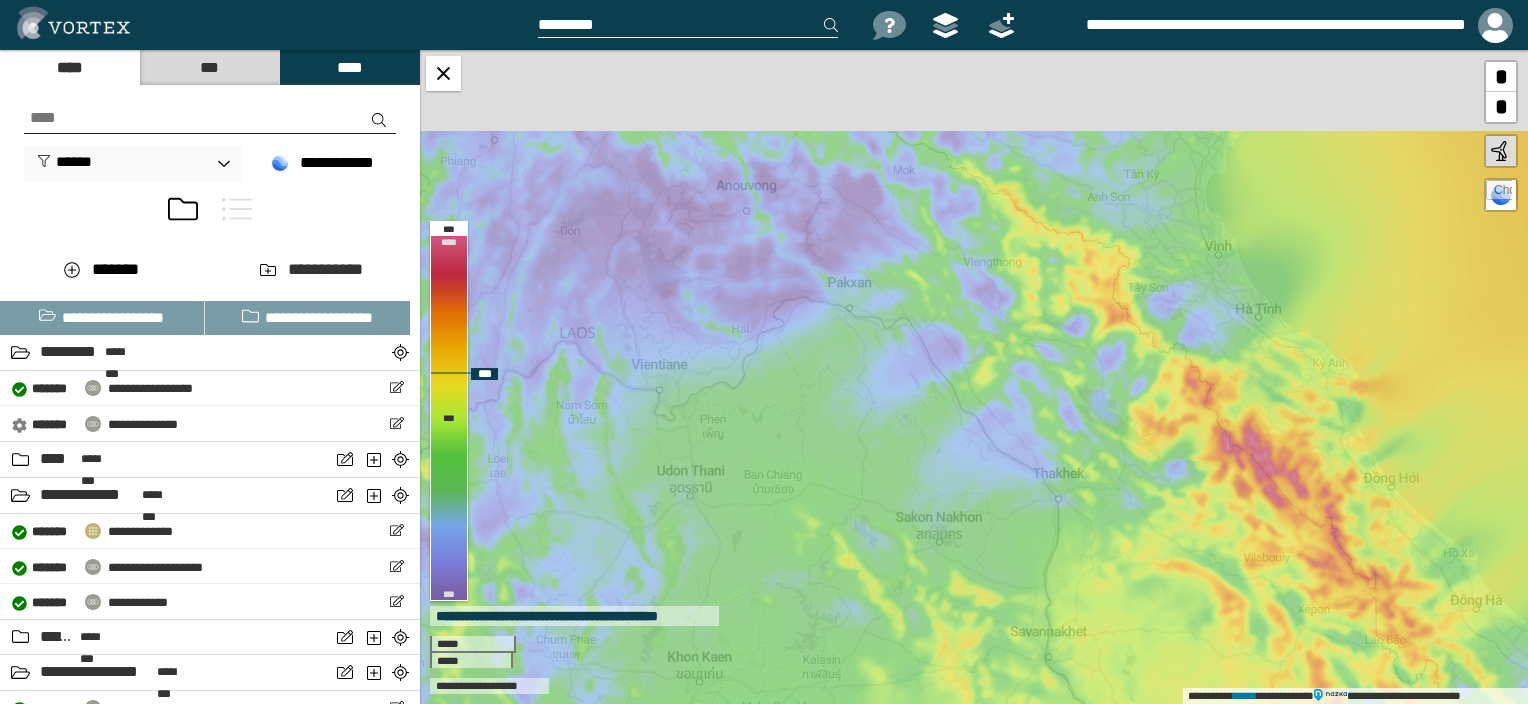 drag, startPoint x: 1112, startPoint y: 386, endPoint x: 1157, endPoint y: 463, distance: 89.1852 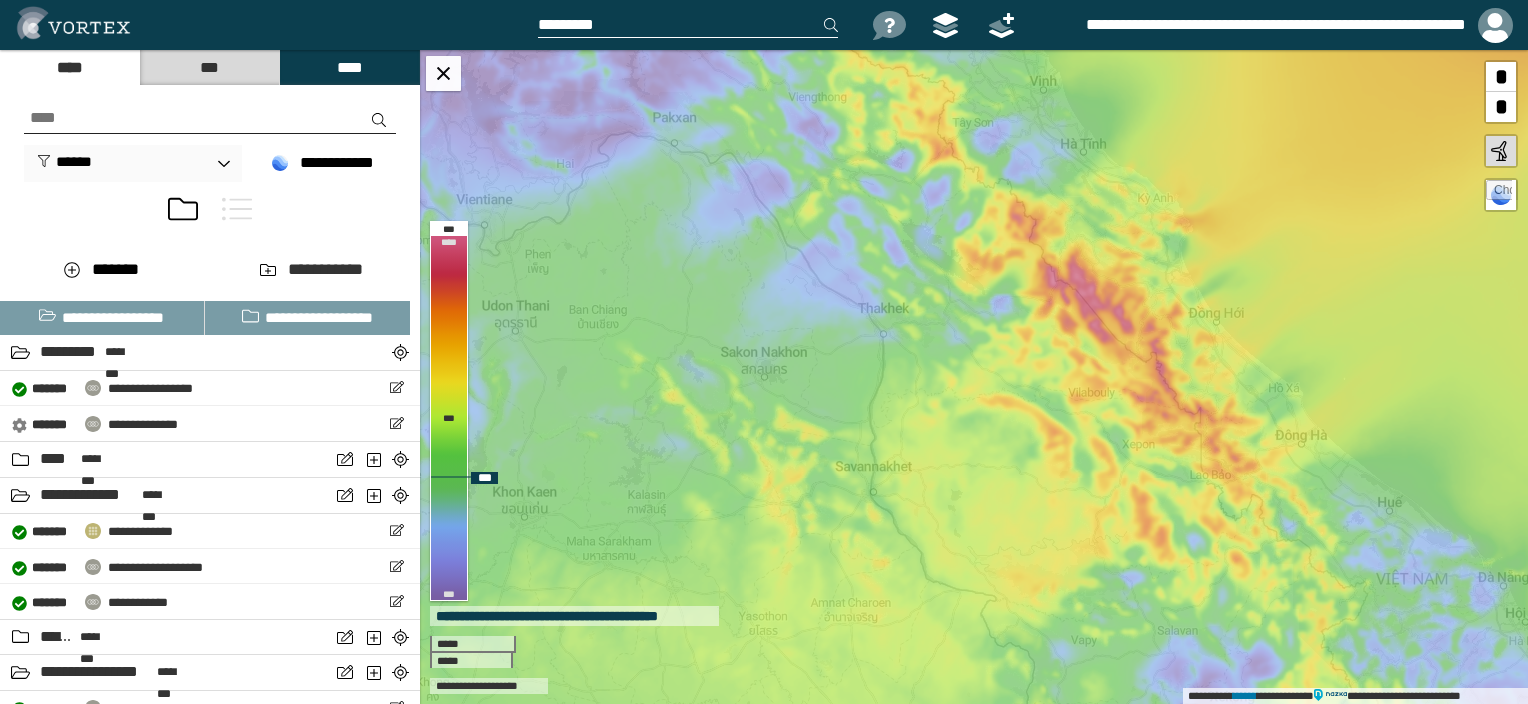 drag, startPoint x: 1112, startPoint y: 532, endPoint x: 892, endPoint y: 311, distance: 311.8349 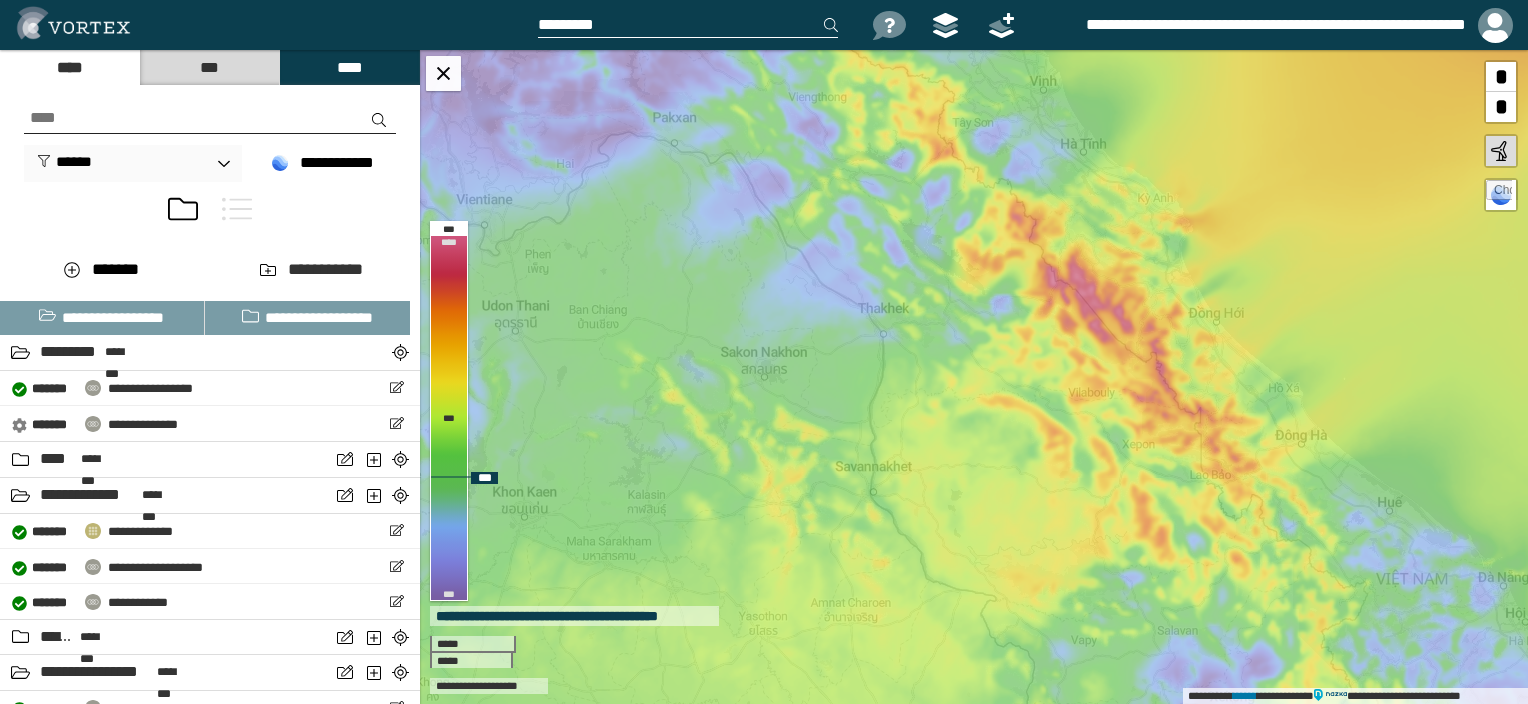 click on "**********" at bounding box center (974, 377) 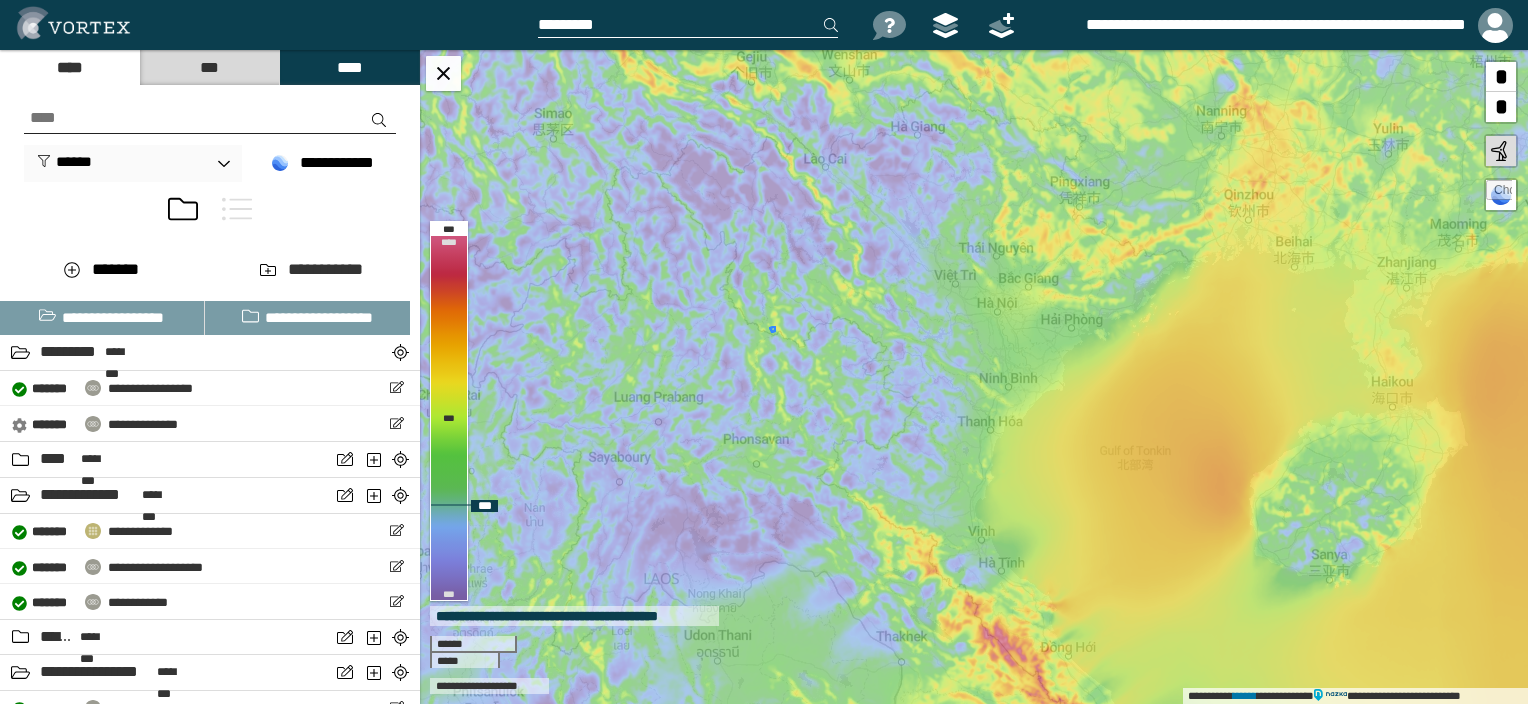 drag, startPoint x: 678, startPoint y: 138, endPoint x: 707, endPoint y: 479, distance: 342.23093 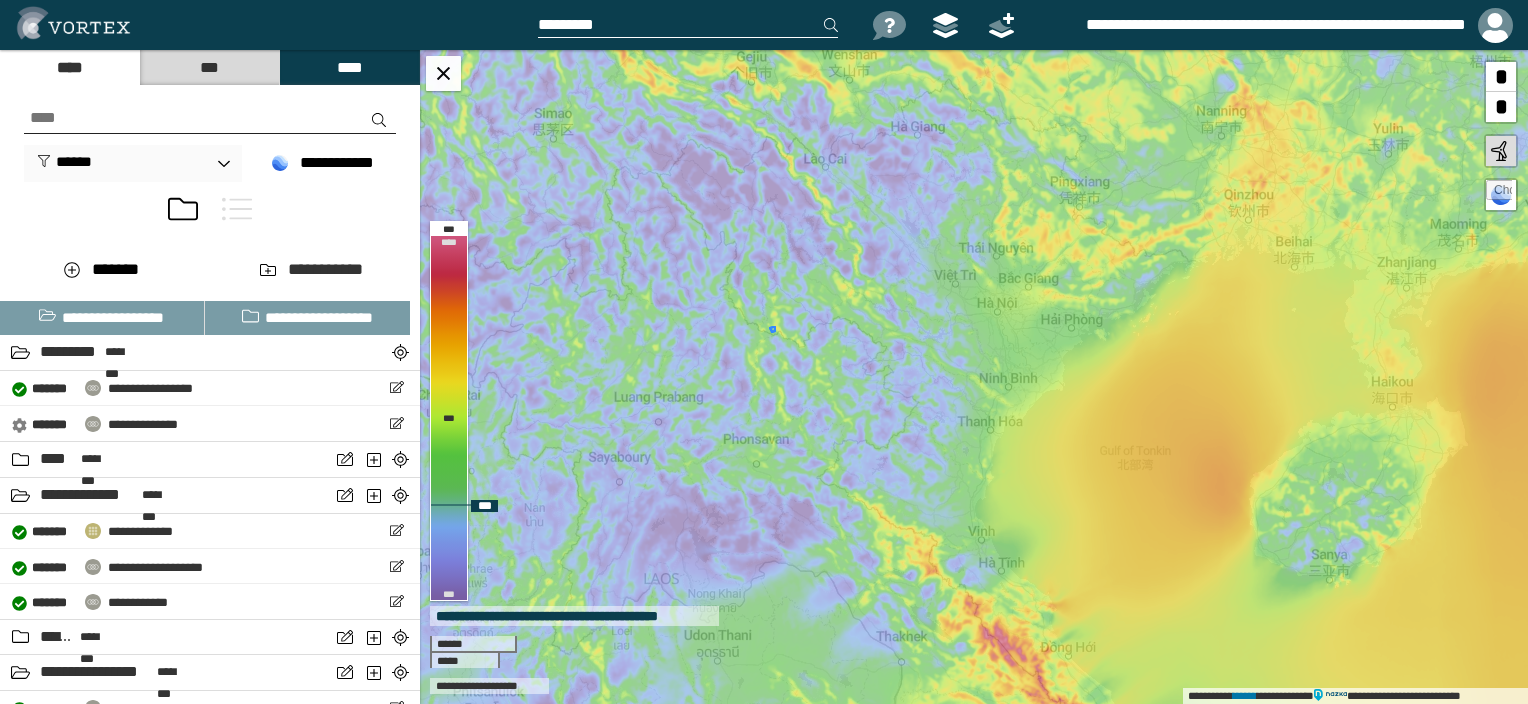 click on "**********" at bounding box center [974, 377] 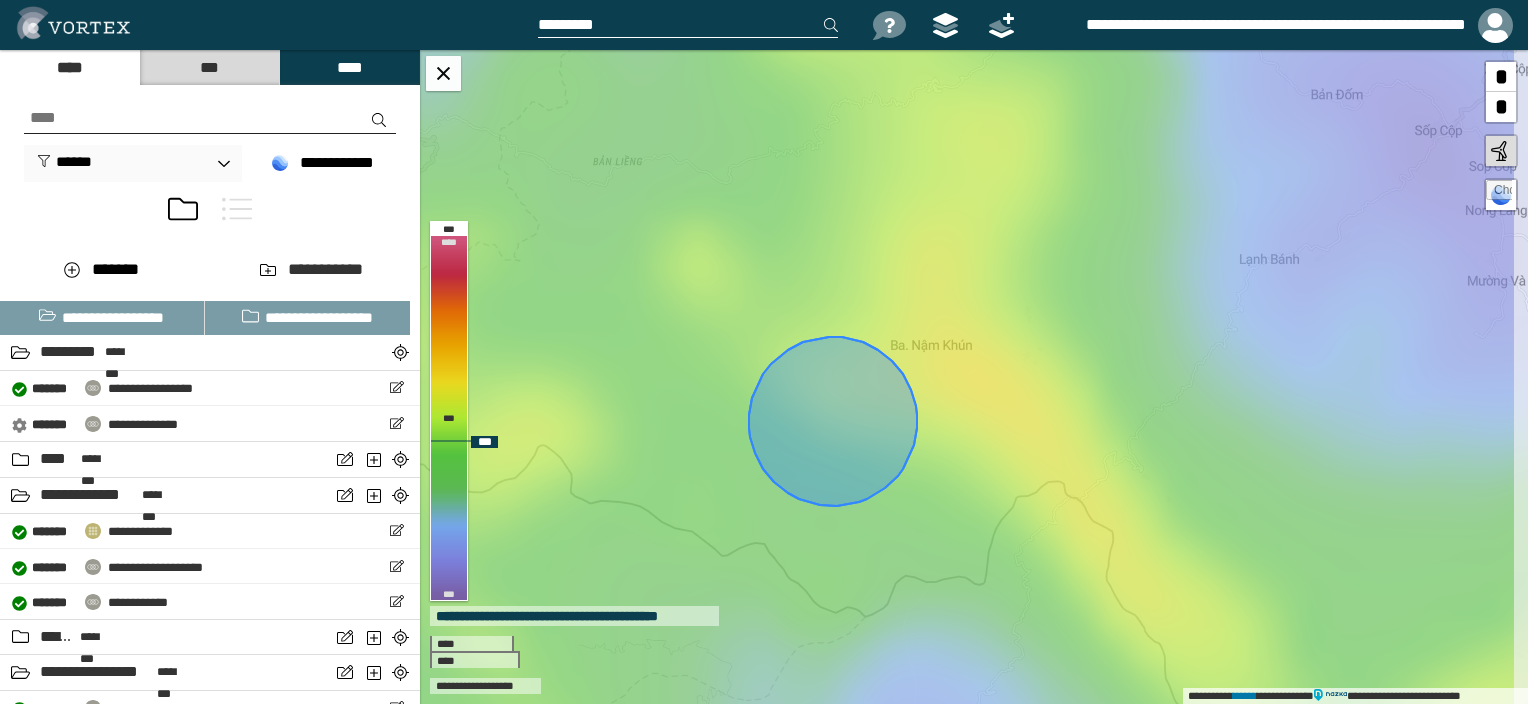 drag, startPoint x: 845, startPoint y: 412, endPoint x: 773, endPoint y: 404, distance: 72.443085 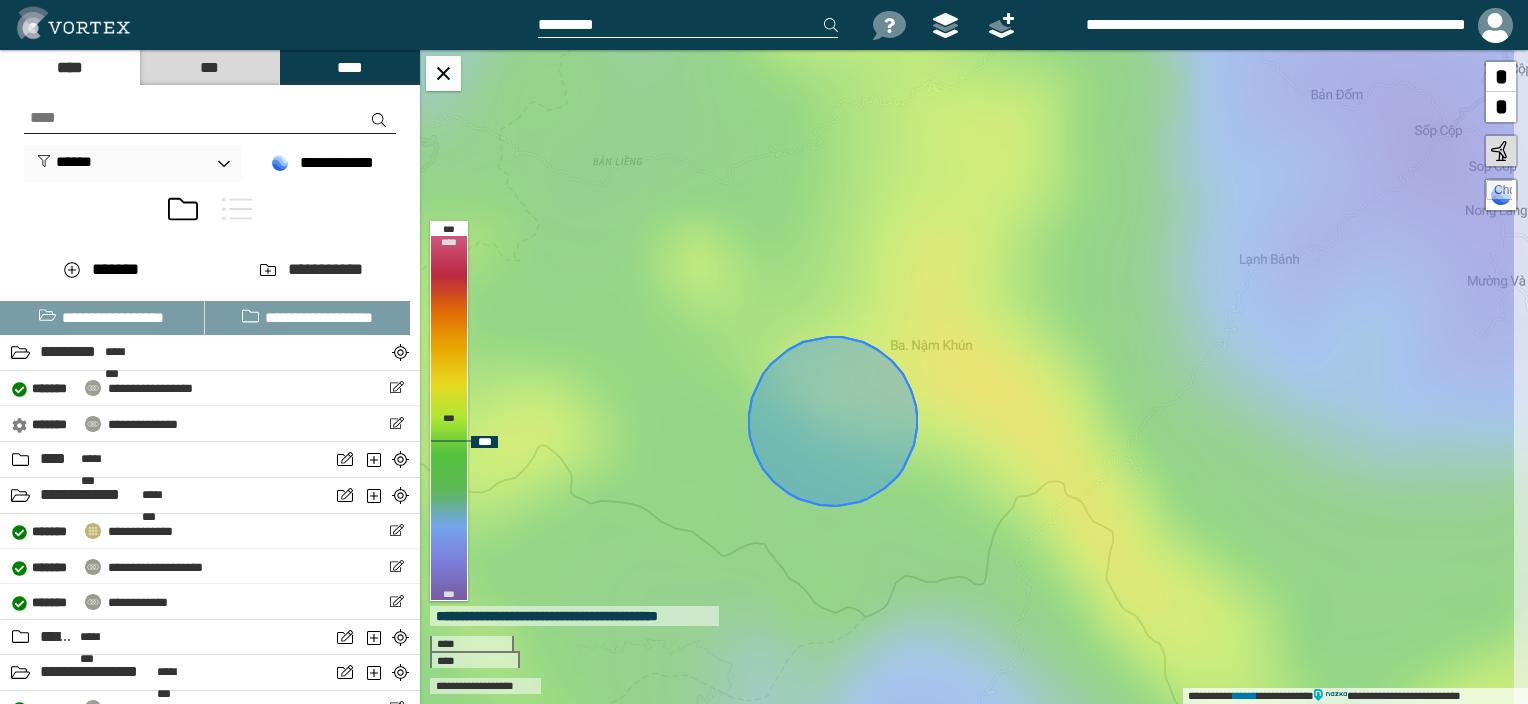 click 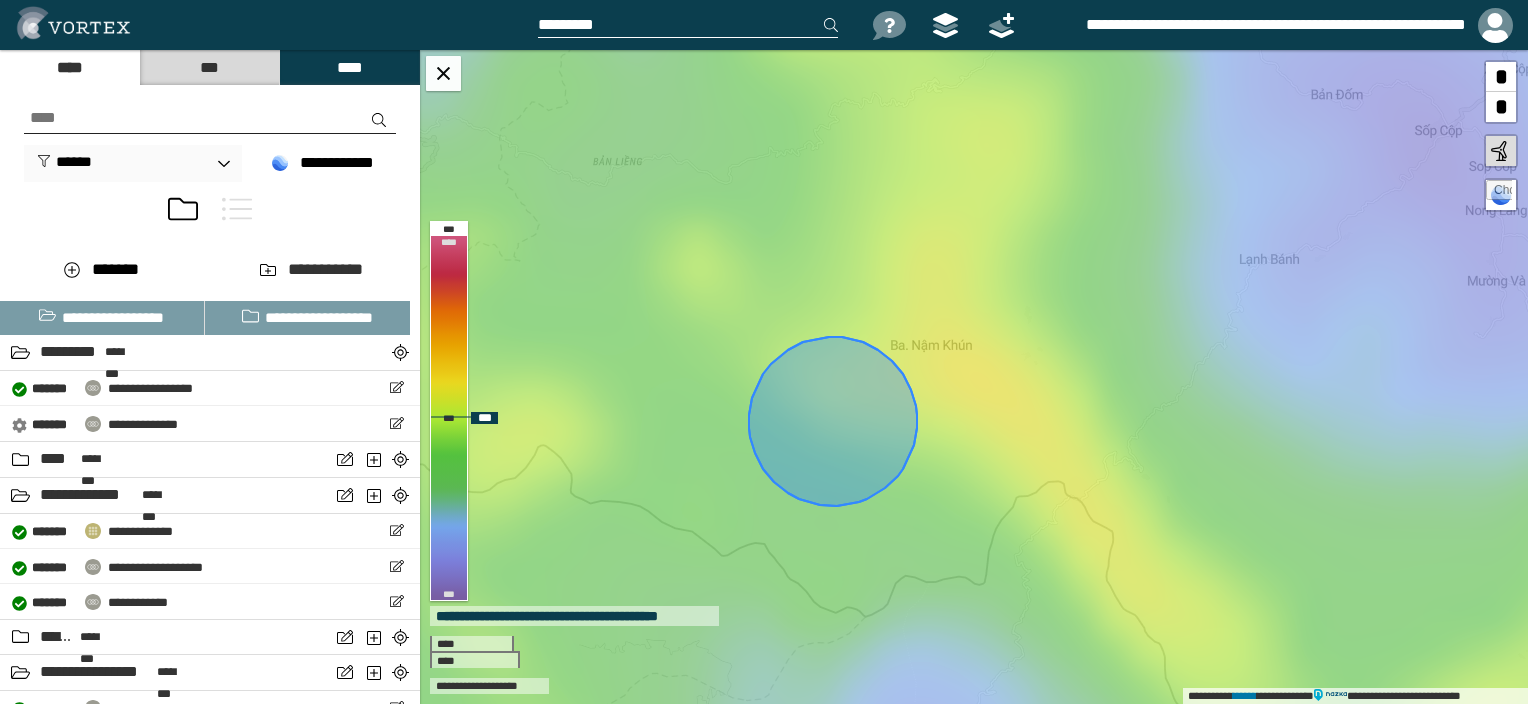 click 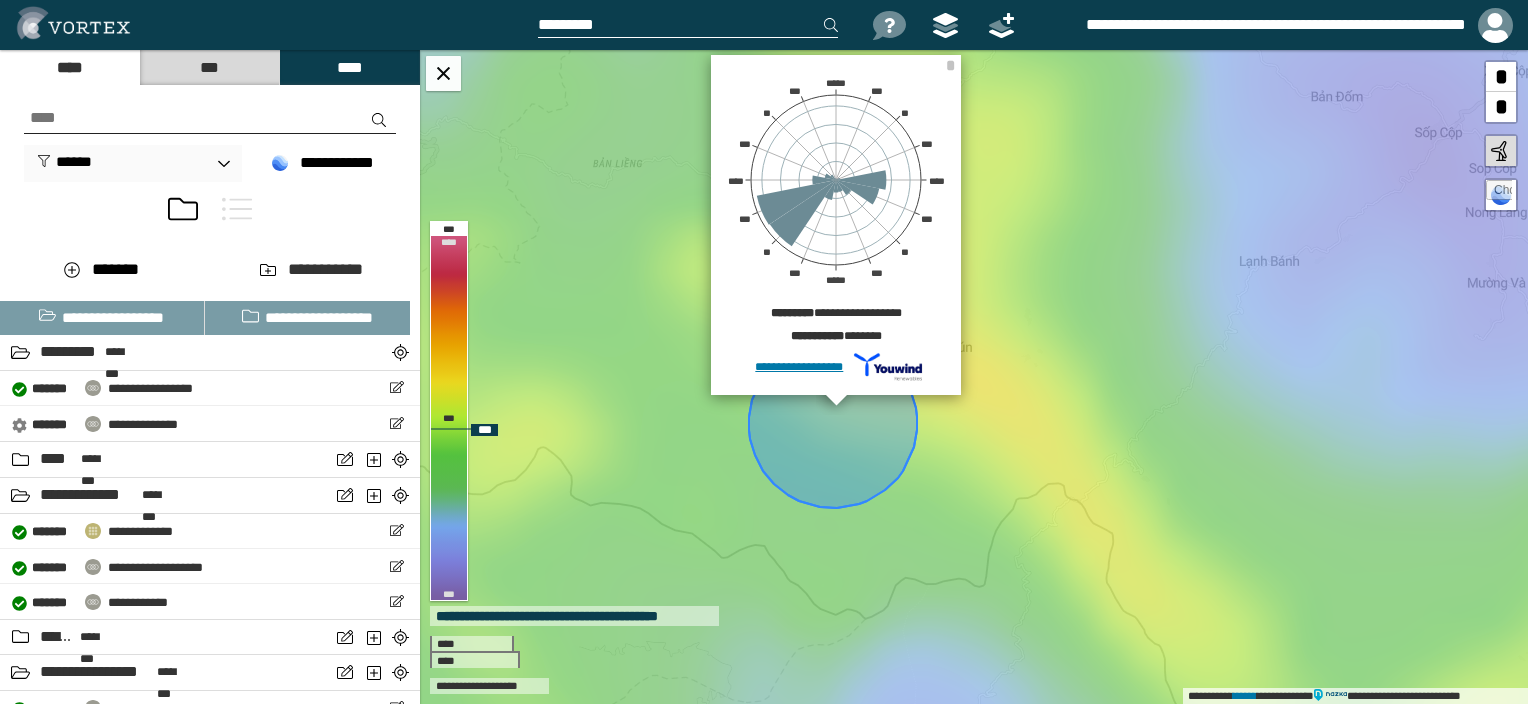 click 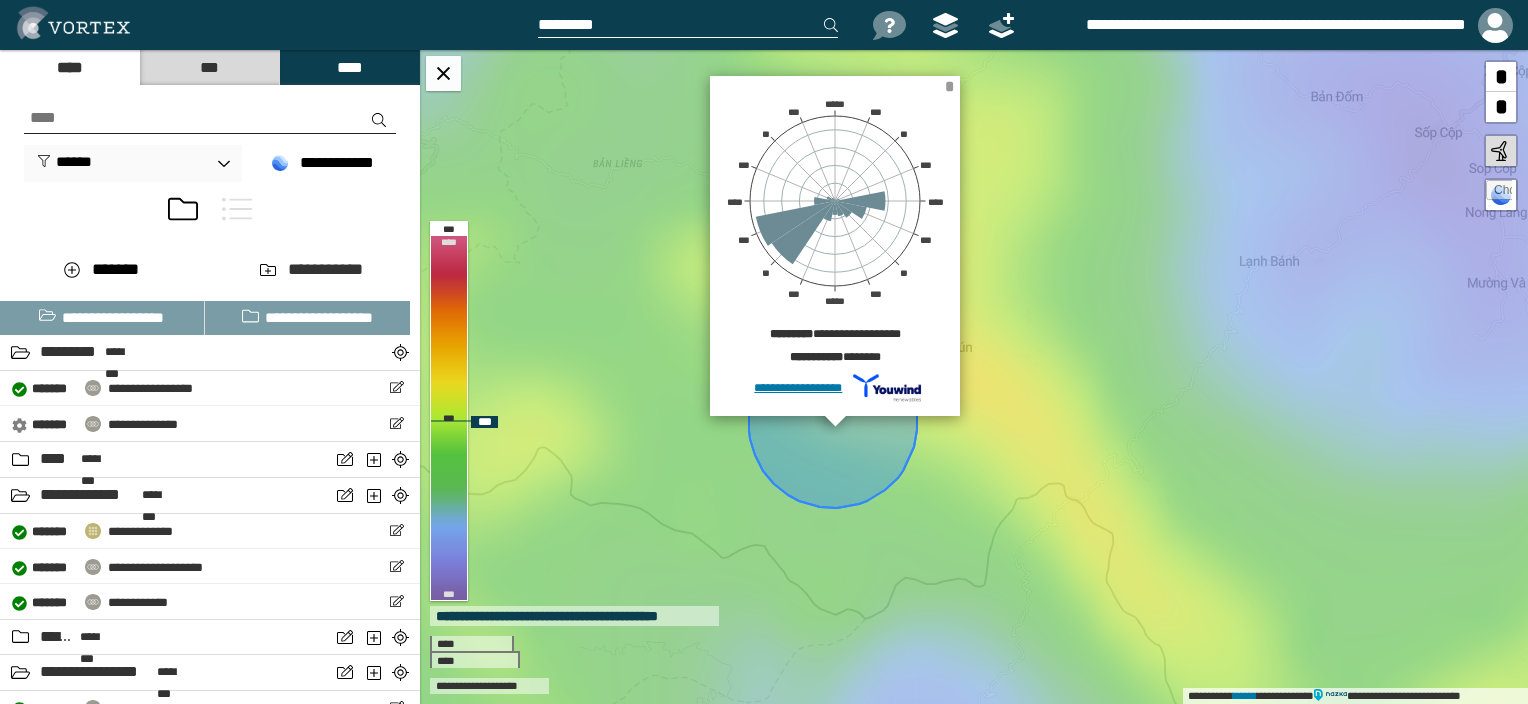 click on "*" at bounding box center (949, 86) 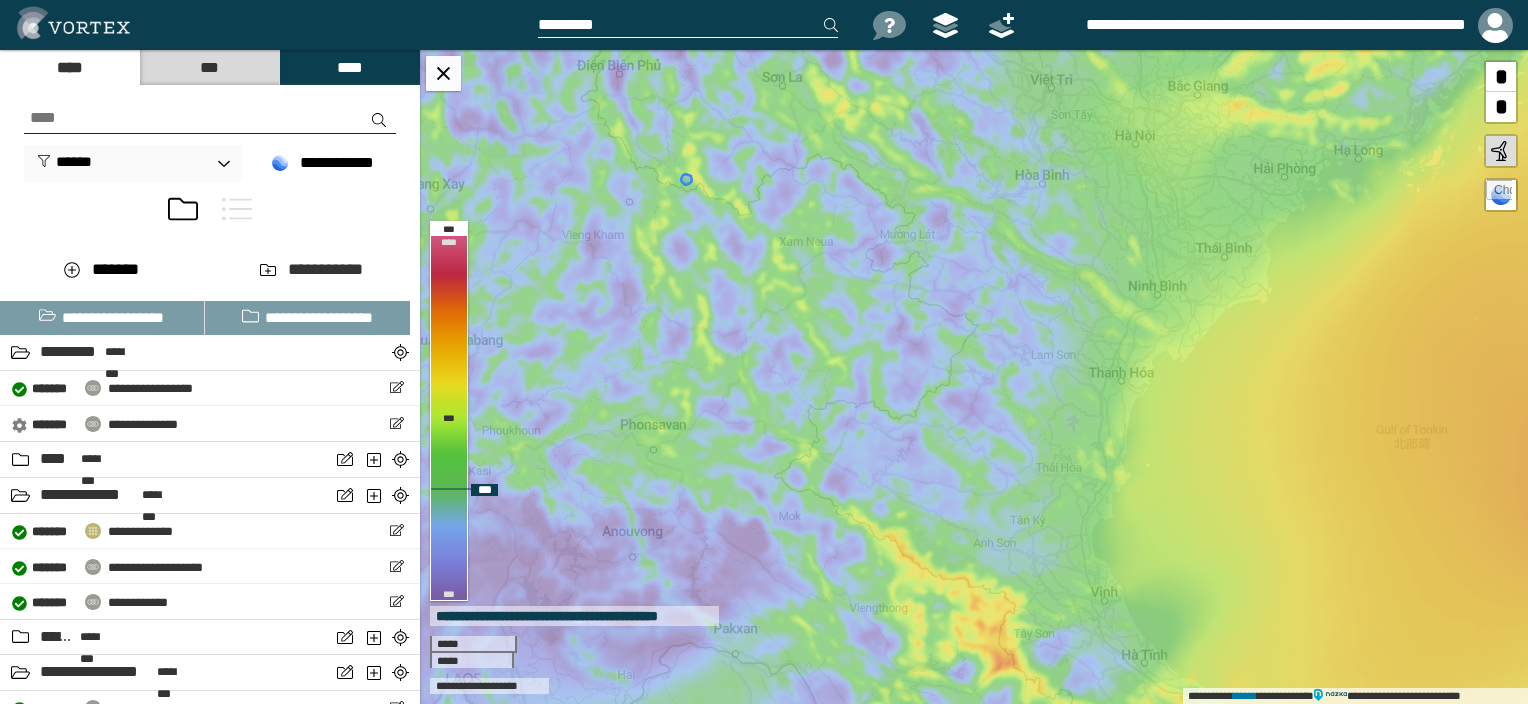 drag, startPoint x: 1095, startPoint y: 460, endPoint x: 758, endPoint y: 314, distance: 367.26694 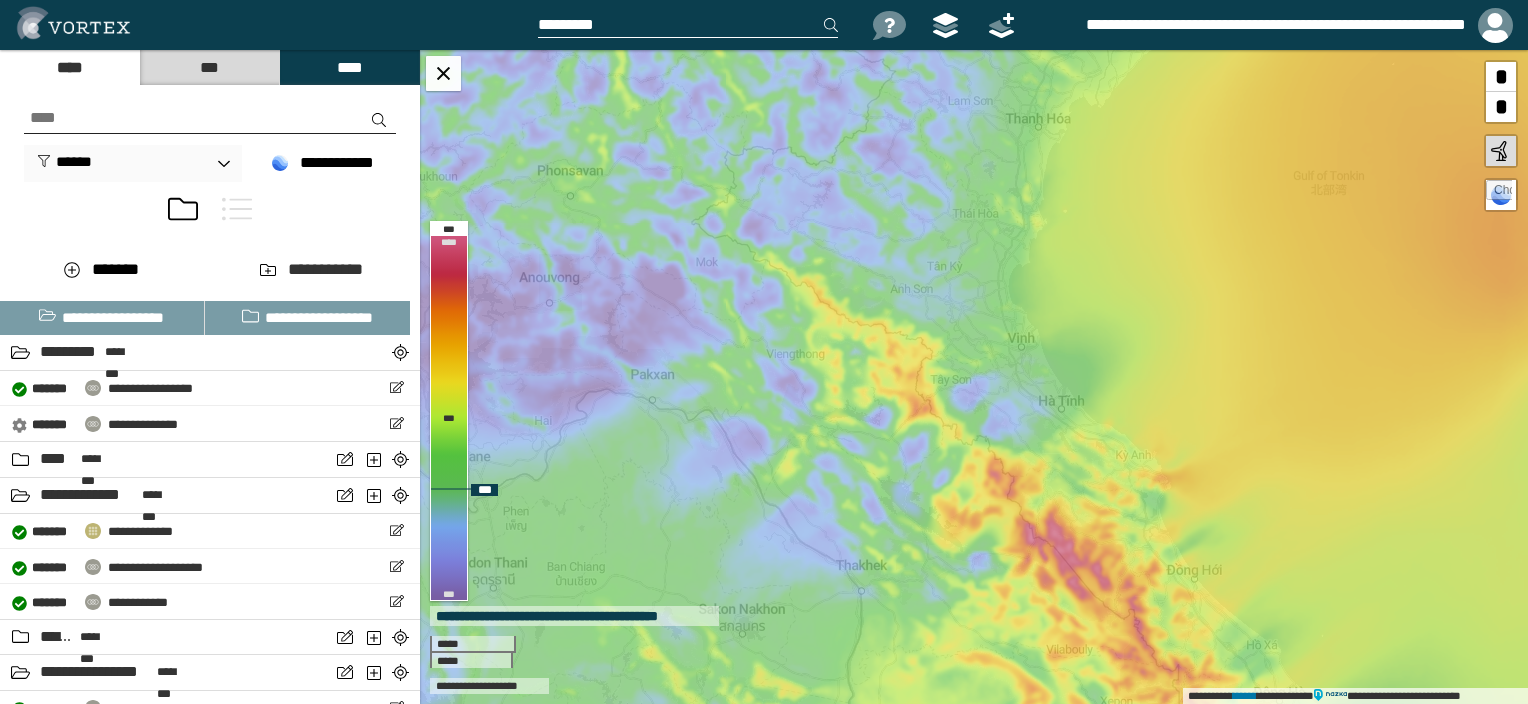 drag, startPoint x: 1037, startPoint y: 506, endPoint x: 980, endPoint y: 288, distance: 225.32864 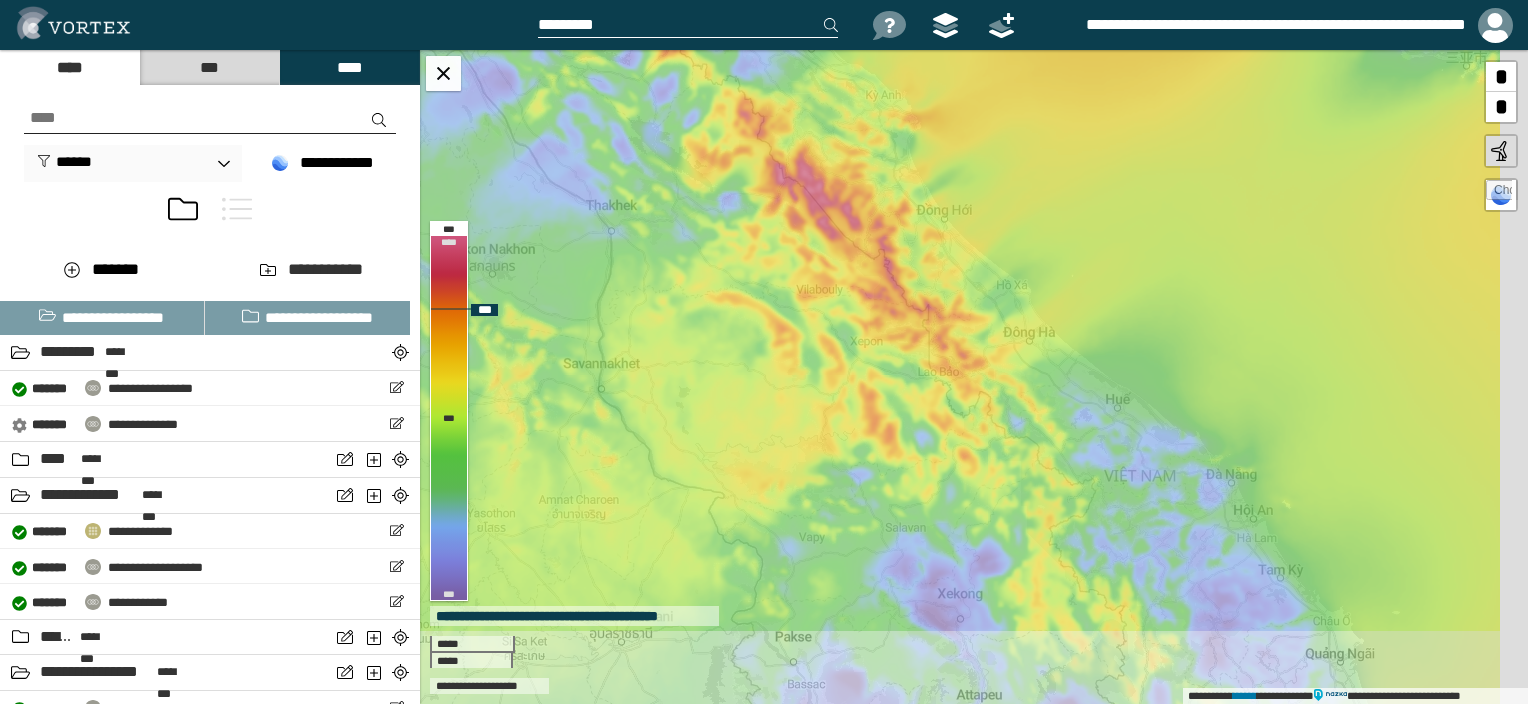 drag, startPoint x: 1026, startPoint y: 577, endPoint x: 773, endPoint y: 211, distance: 444.9326 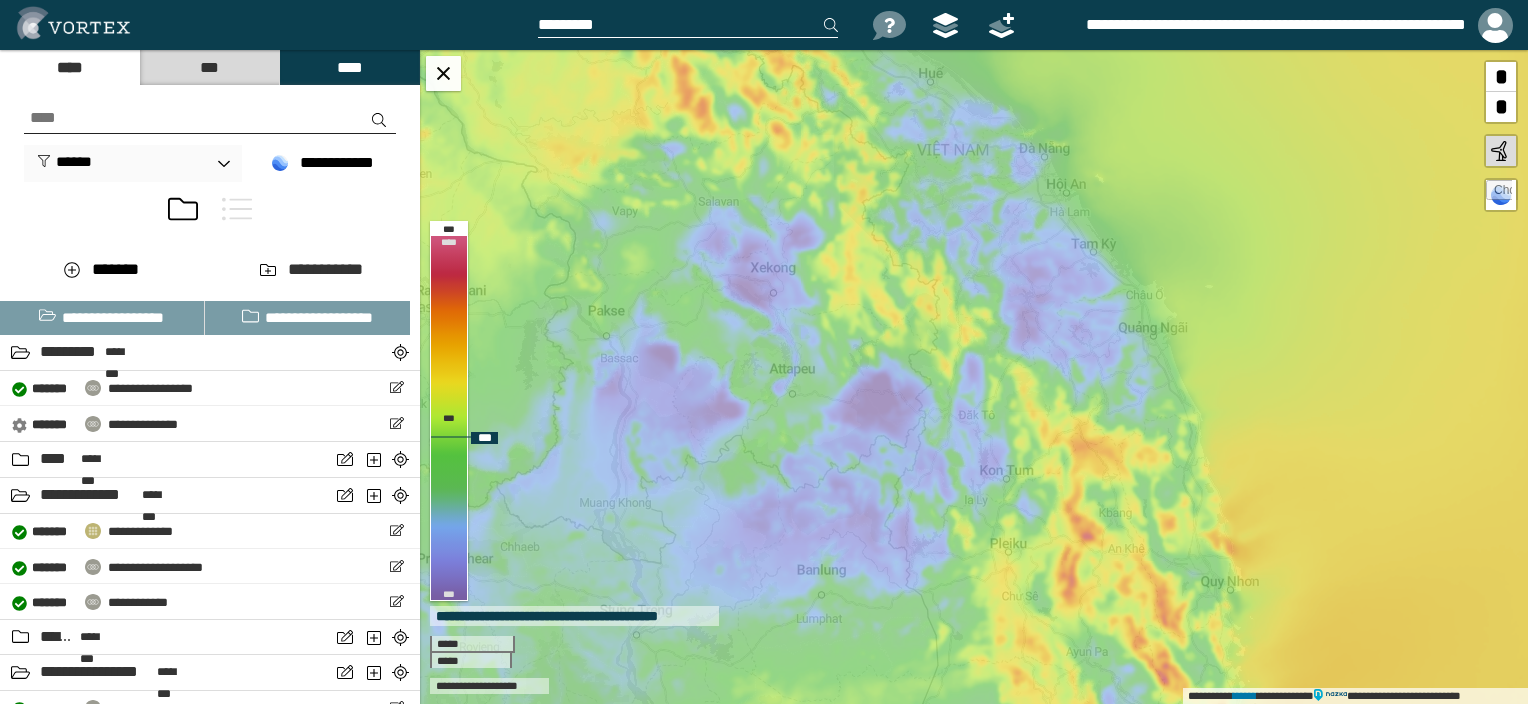 drag, startPoint x: 1037, startPoint y: 500, endPoint x: 913, endPoint y: 277, distance: 255.15681 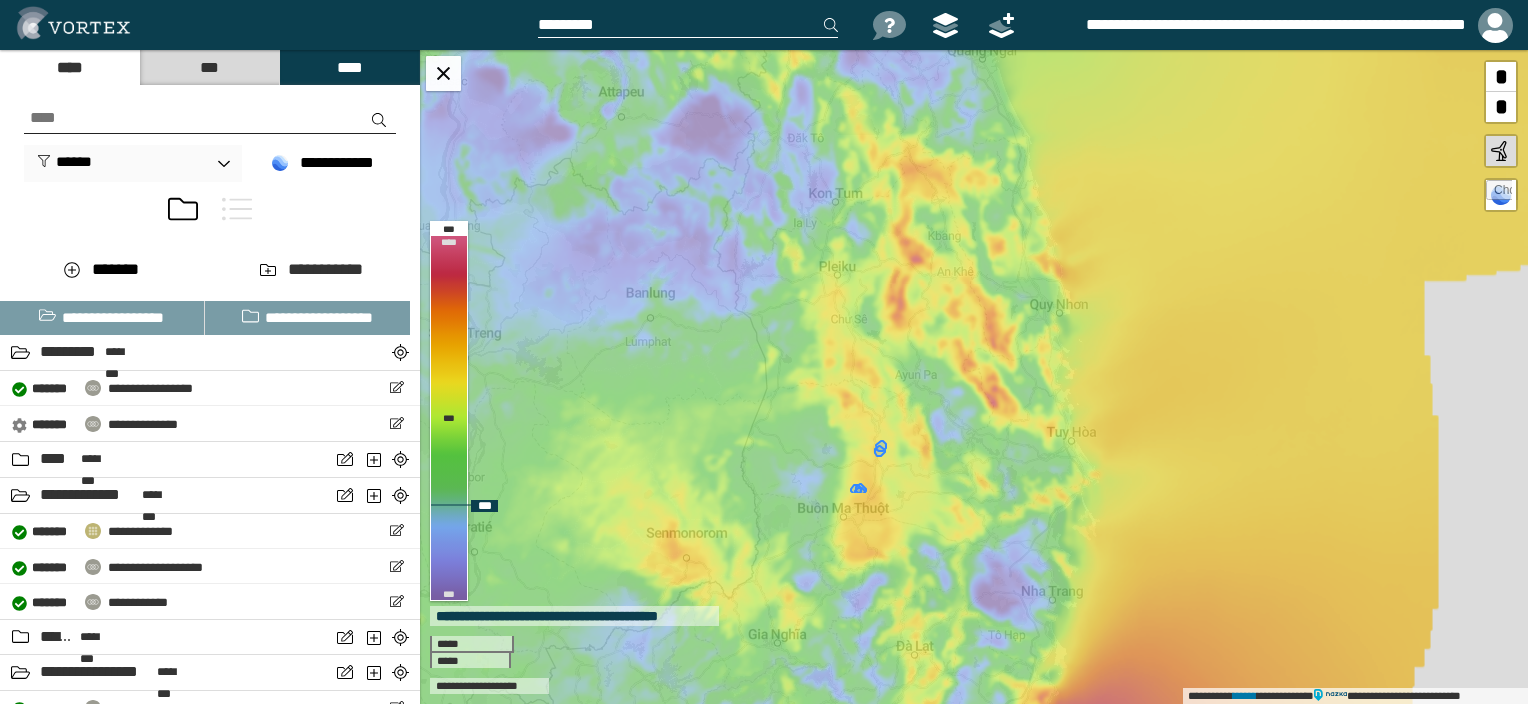 drag, startPoint x: 1059, startPoint y: 612, endPoint x: 943, endPoint y: 393, distance: 247.82454 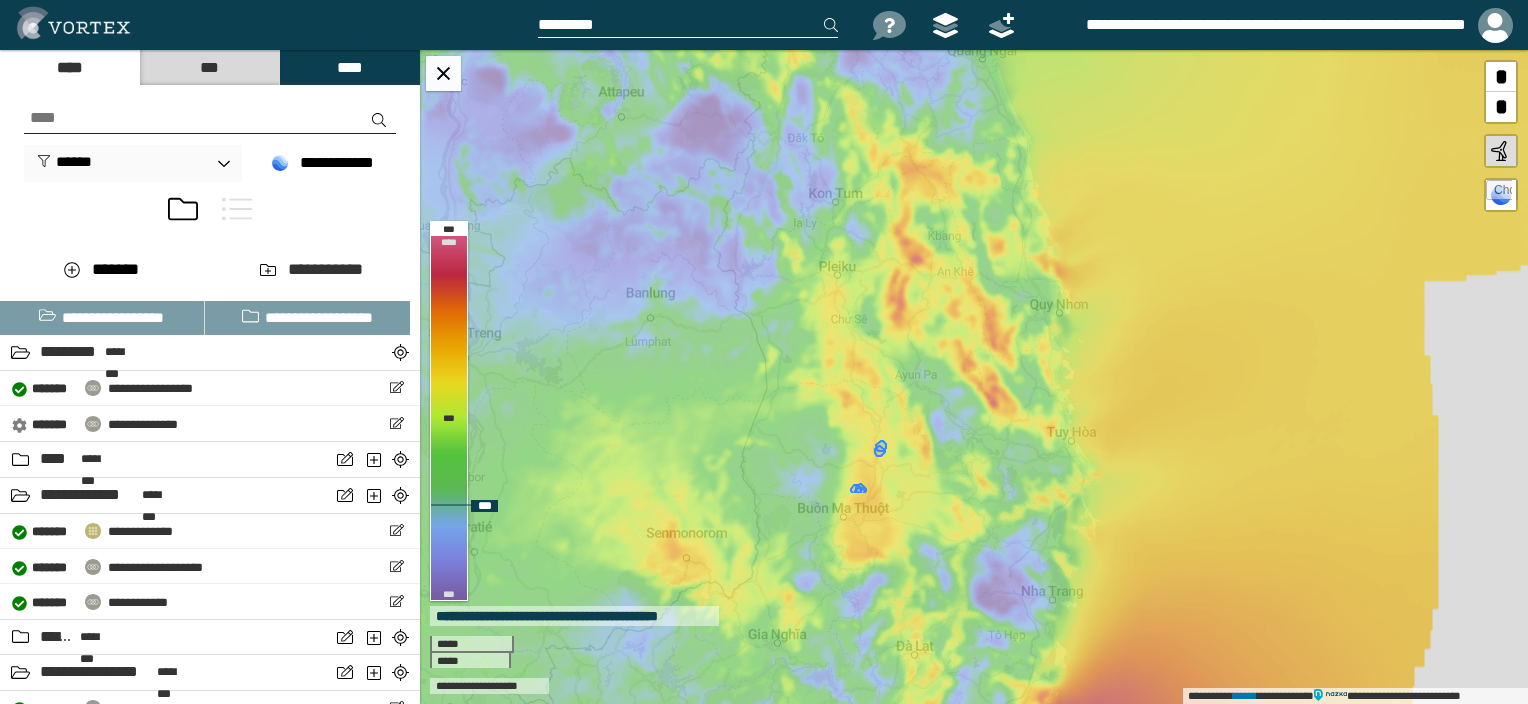 click on "**********" at bounding box center [974, 377] 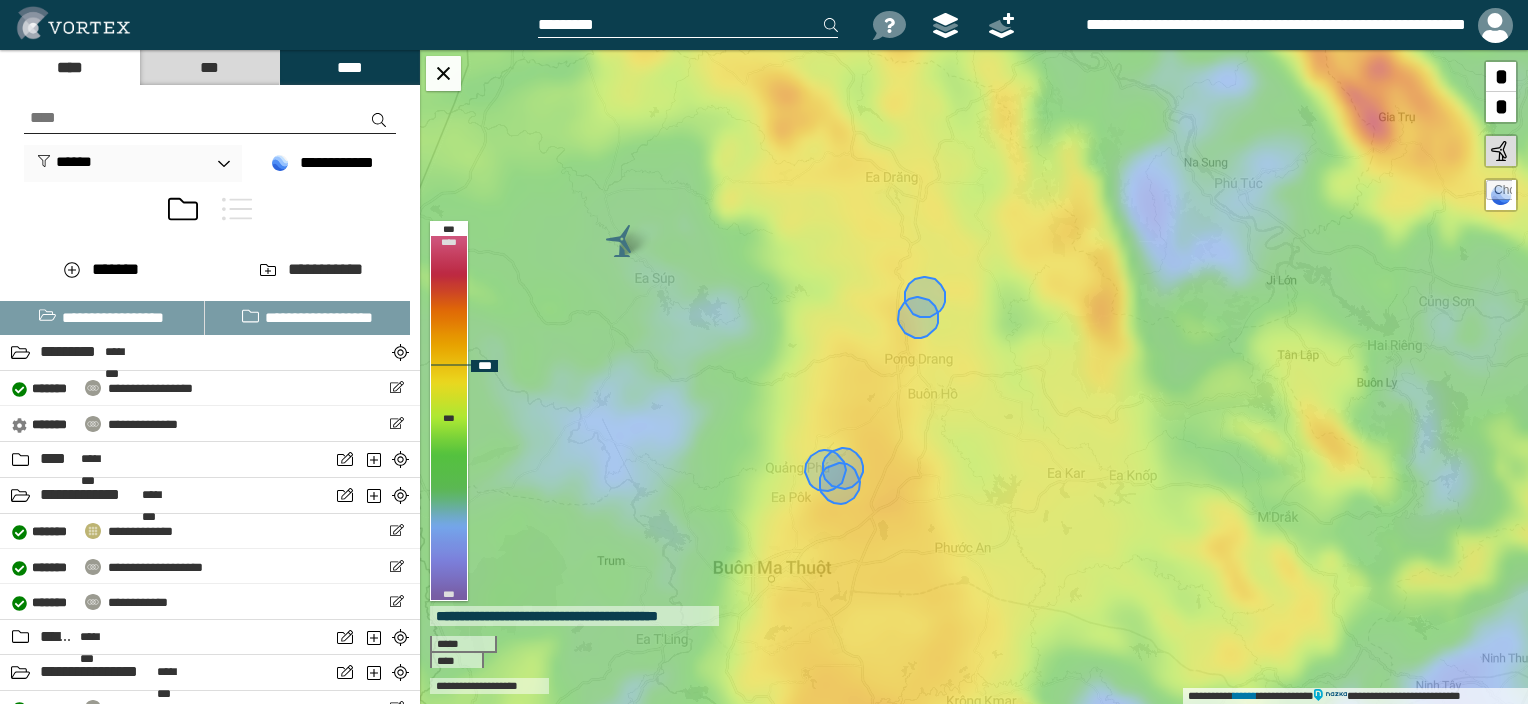 click on "**********" at bounding box center (974, 377) 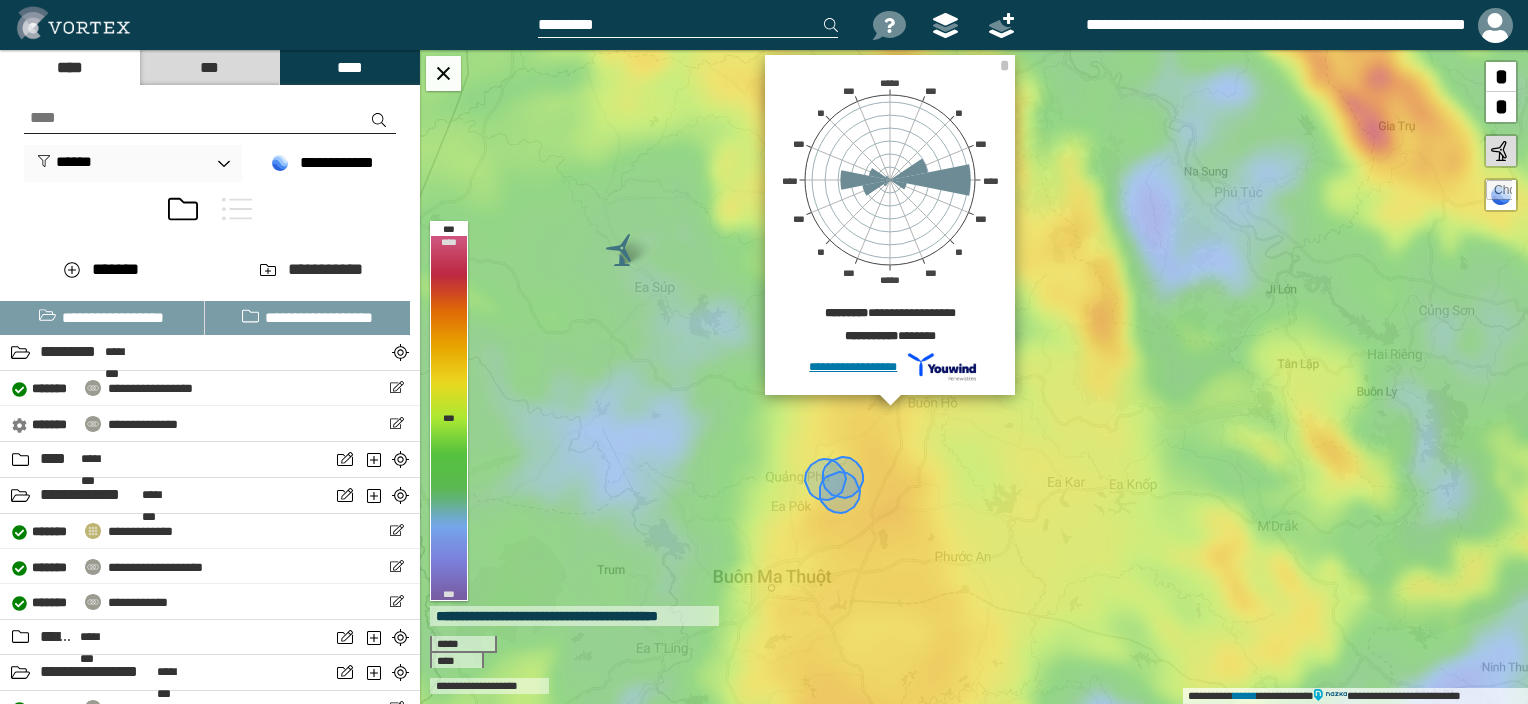 click on "***" at bounding box center [209, 67] 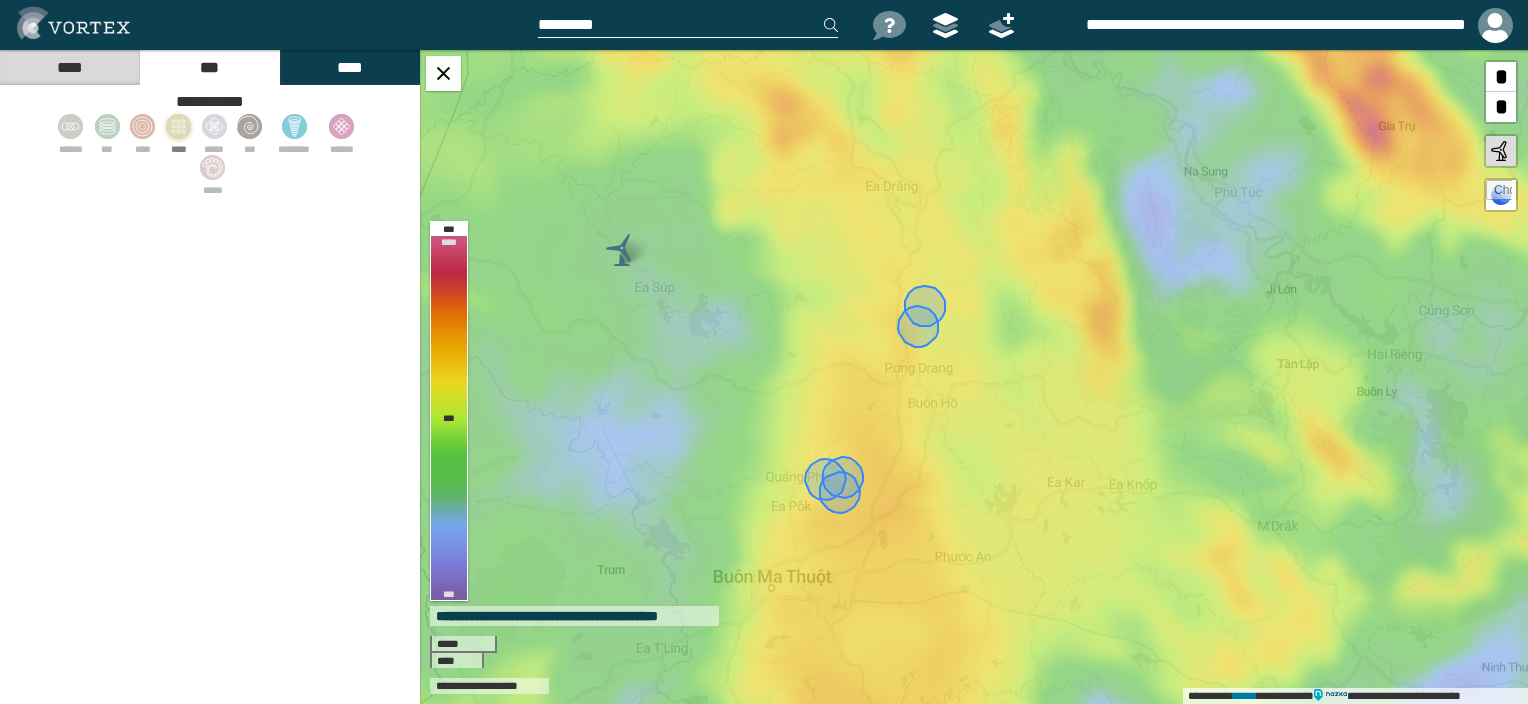 click 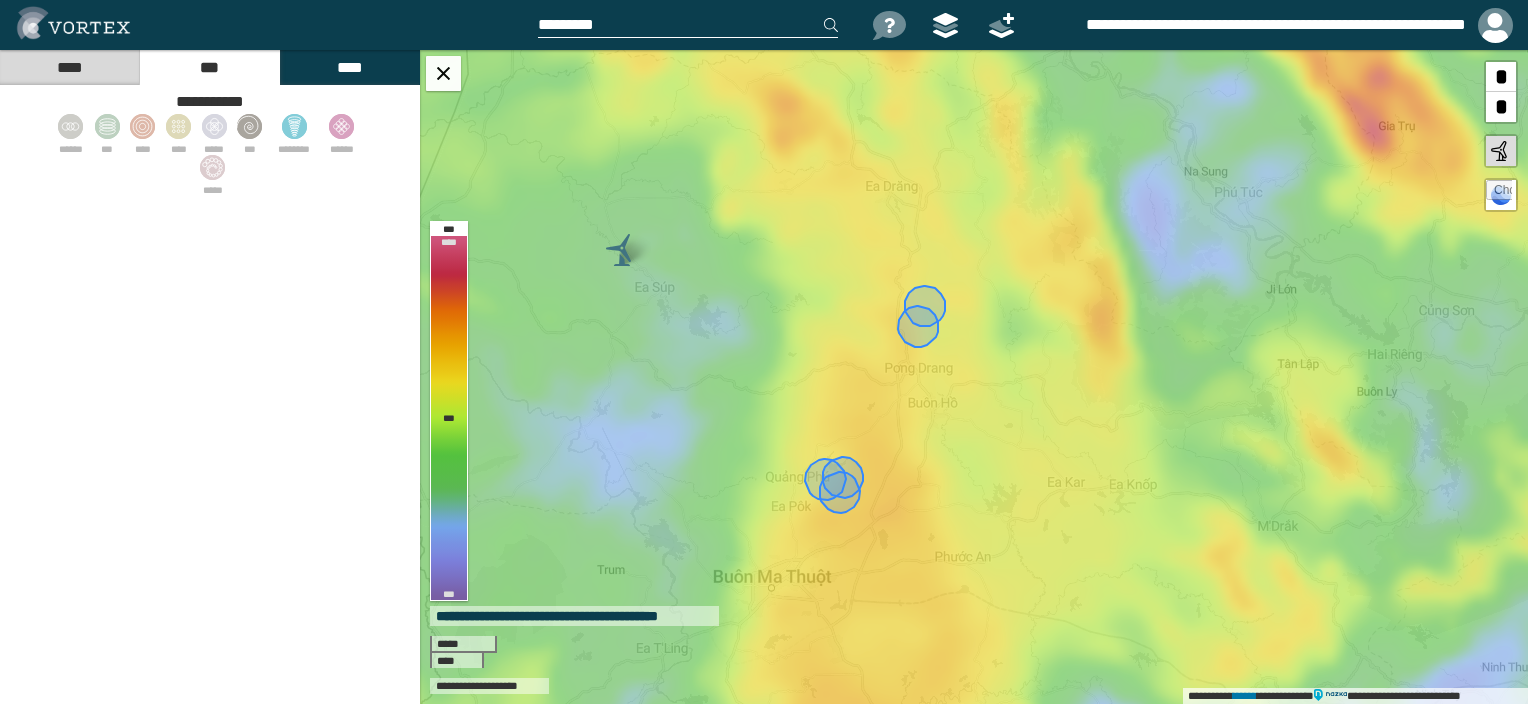 select on "*" 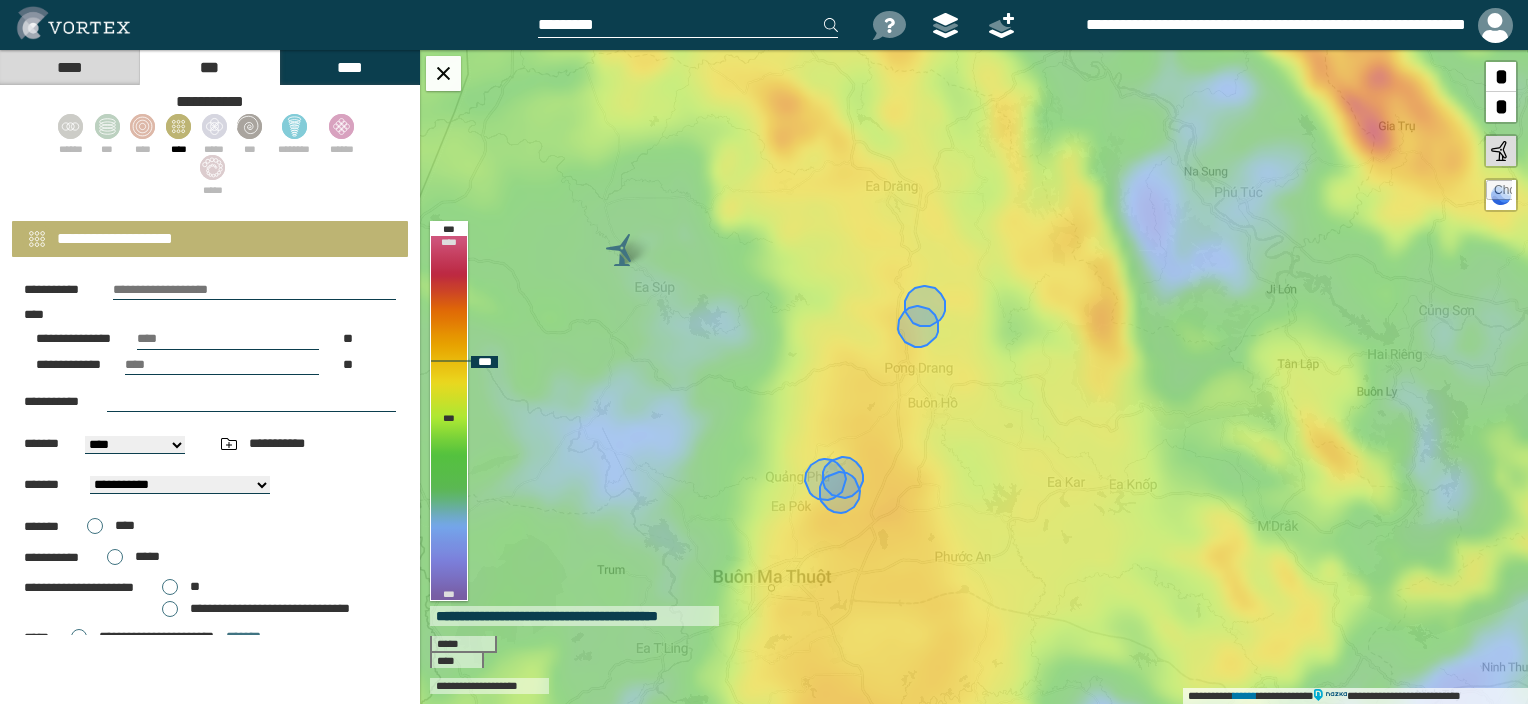 click on "**********" at bounding box center (974, 377) 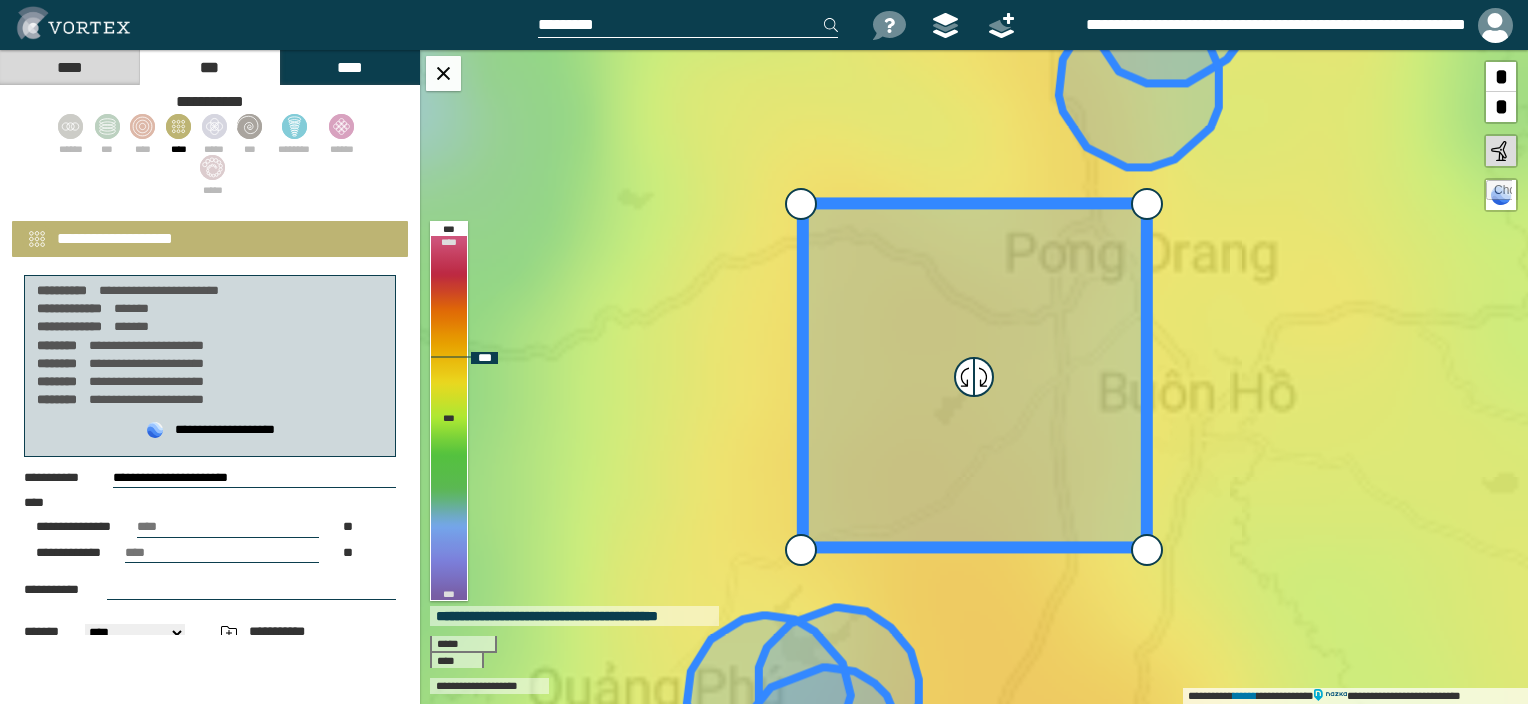 select on "**" 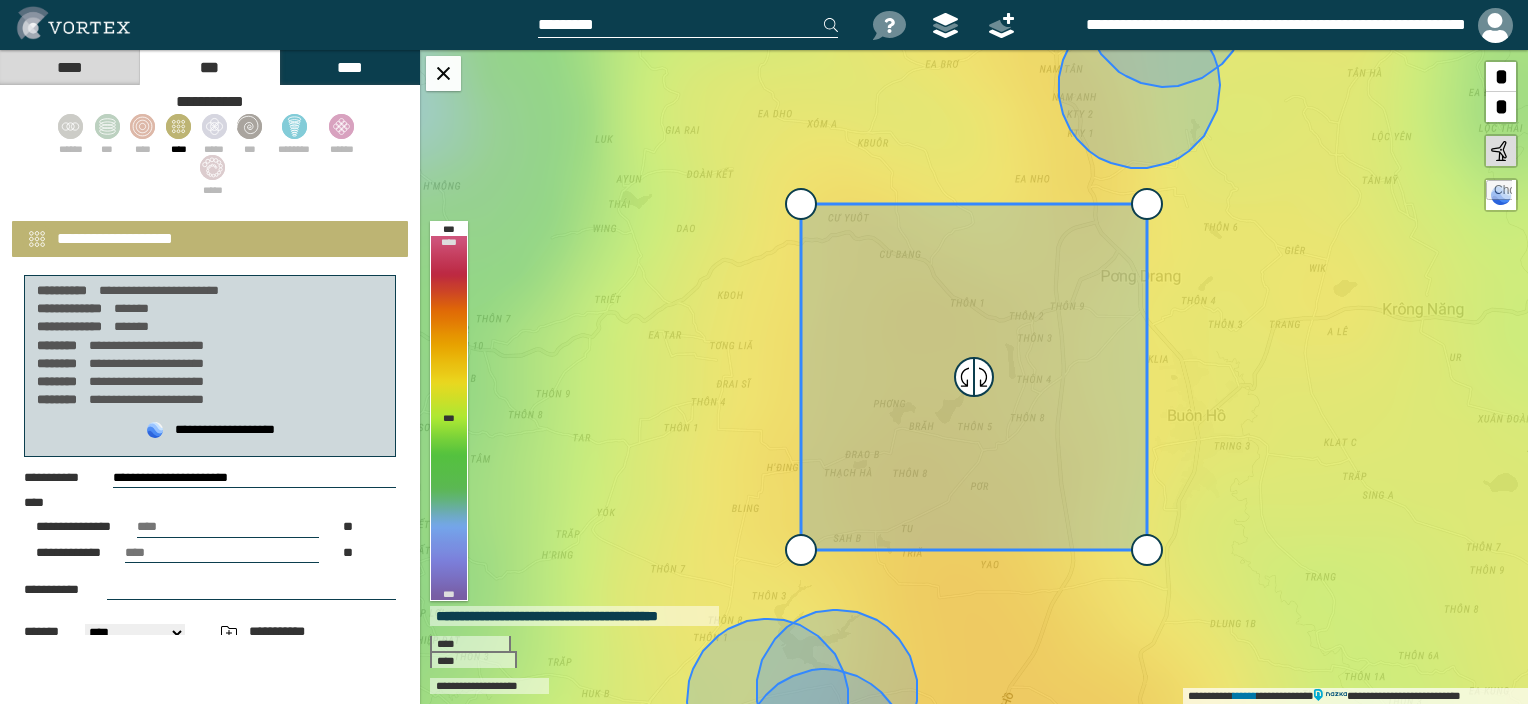 scroll, scrollTop: 300, scrollLeft: 0, axis: vertical 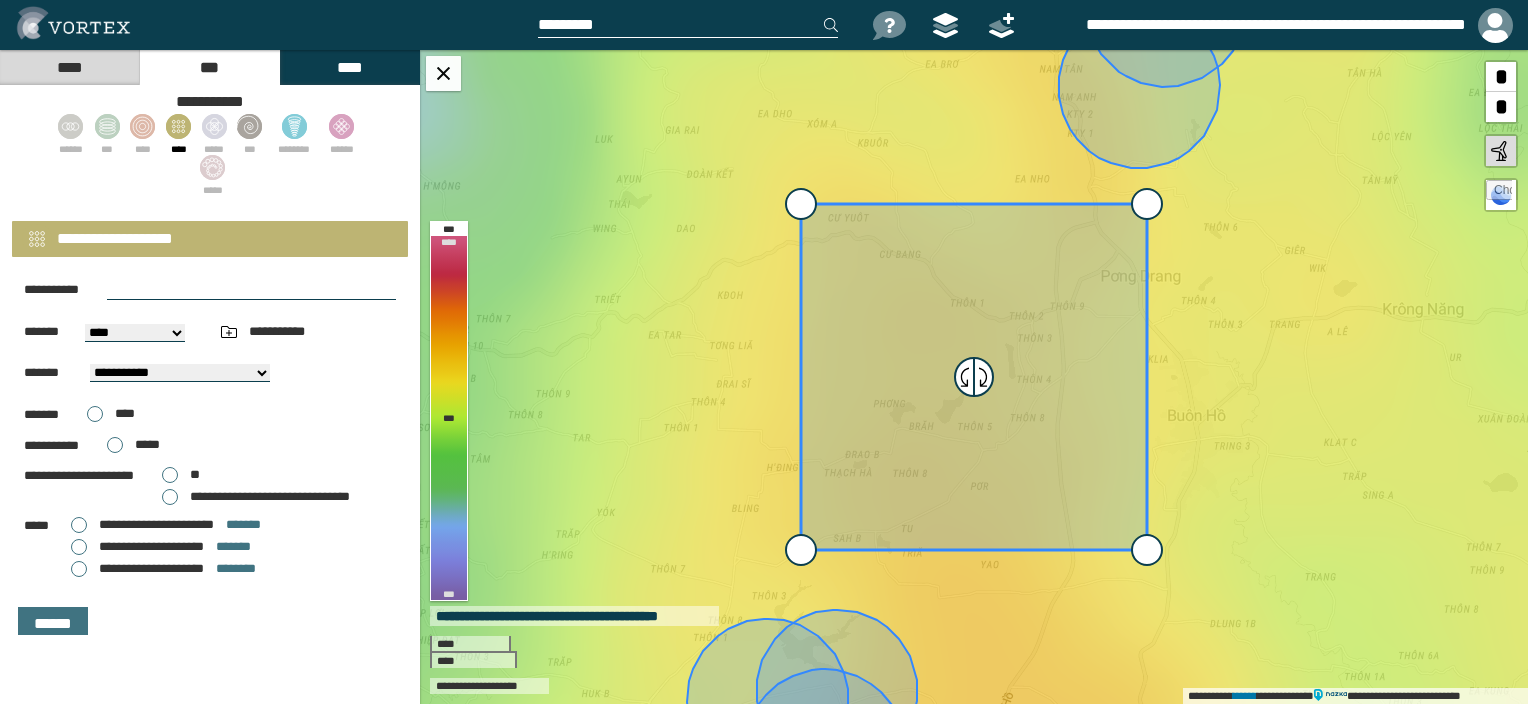 drag, startPoint x: 162, startPoint y: 545, endPoint x: 212, endPoint y: 560, distance: 52.201534 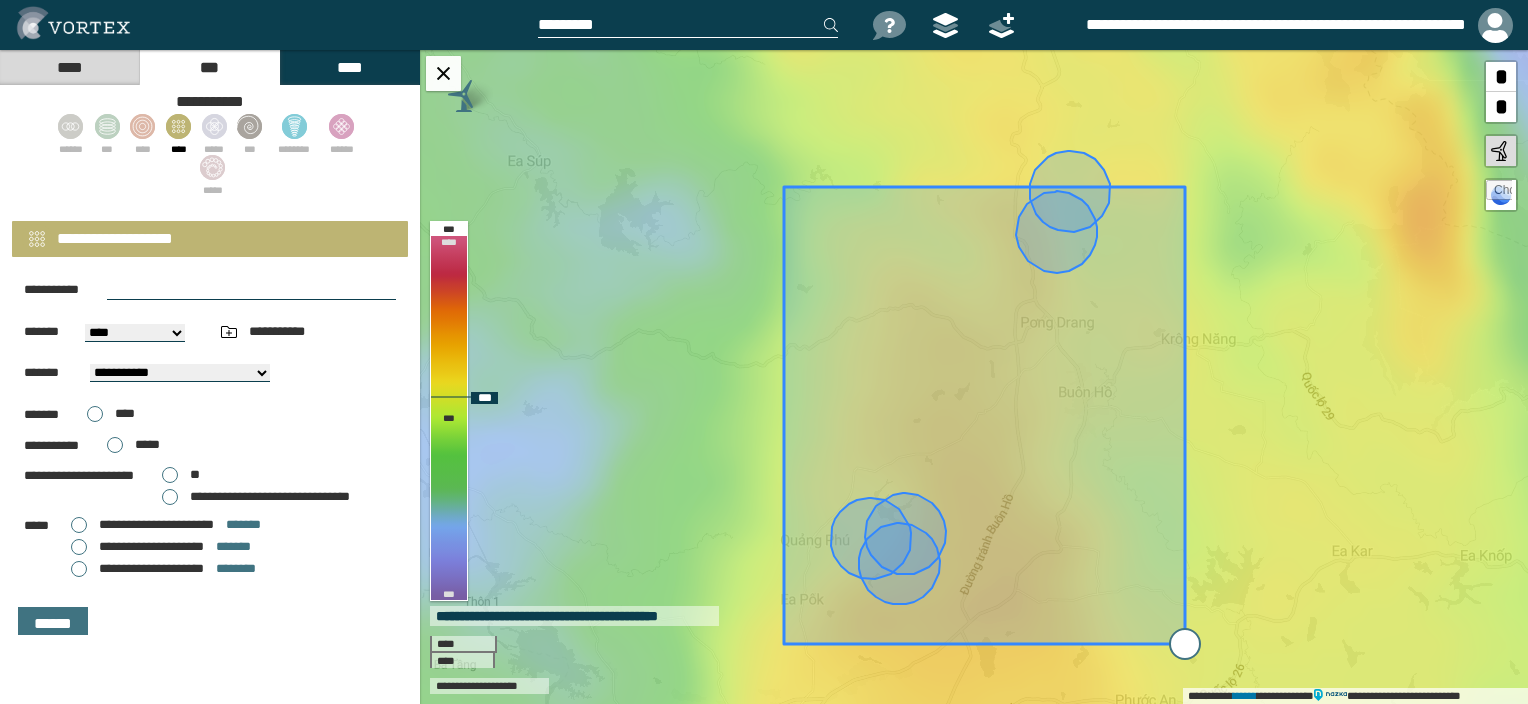 drag, startPoint x: 1162, startPoint y: 566, endPoint x: 1180, endPoint y: 641, distance: 77.12976 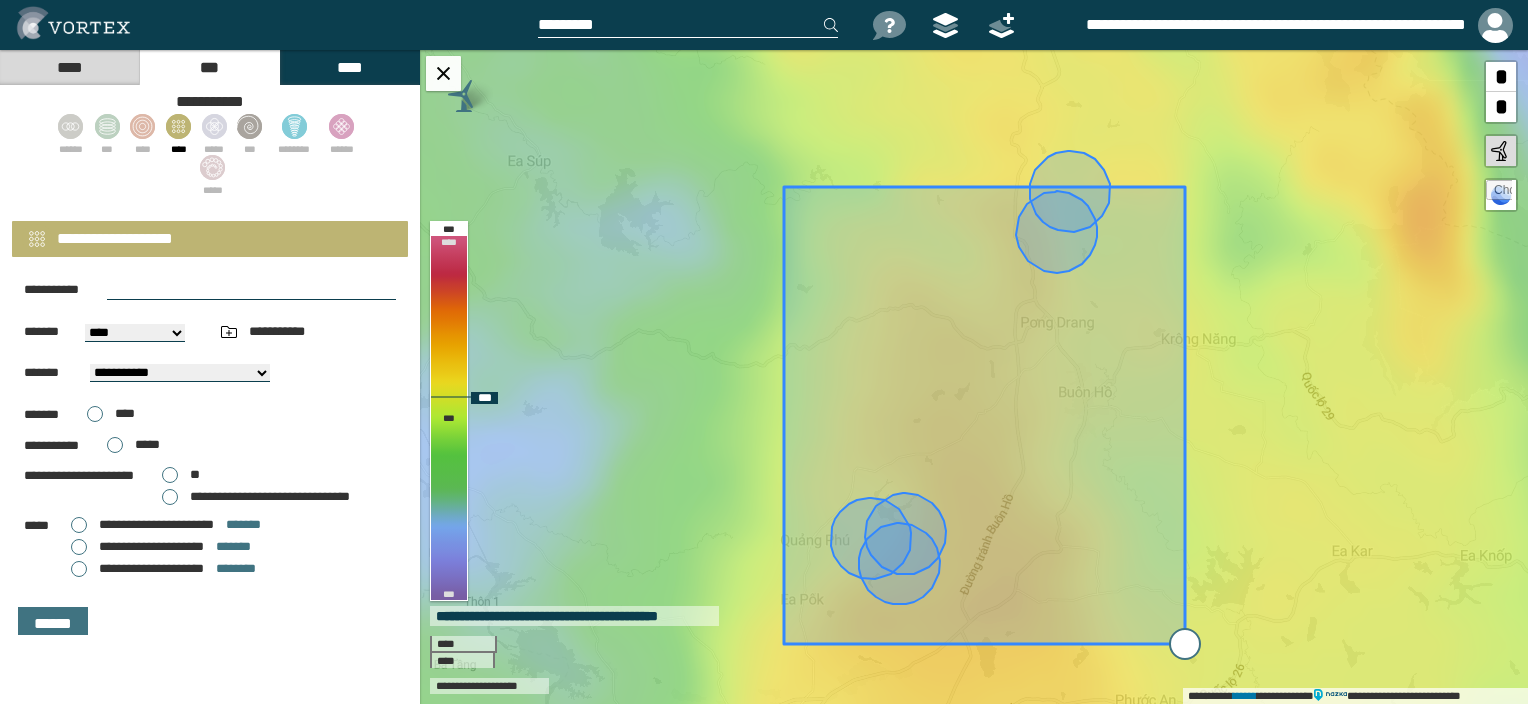 type on "**********" 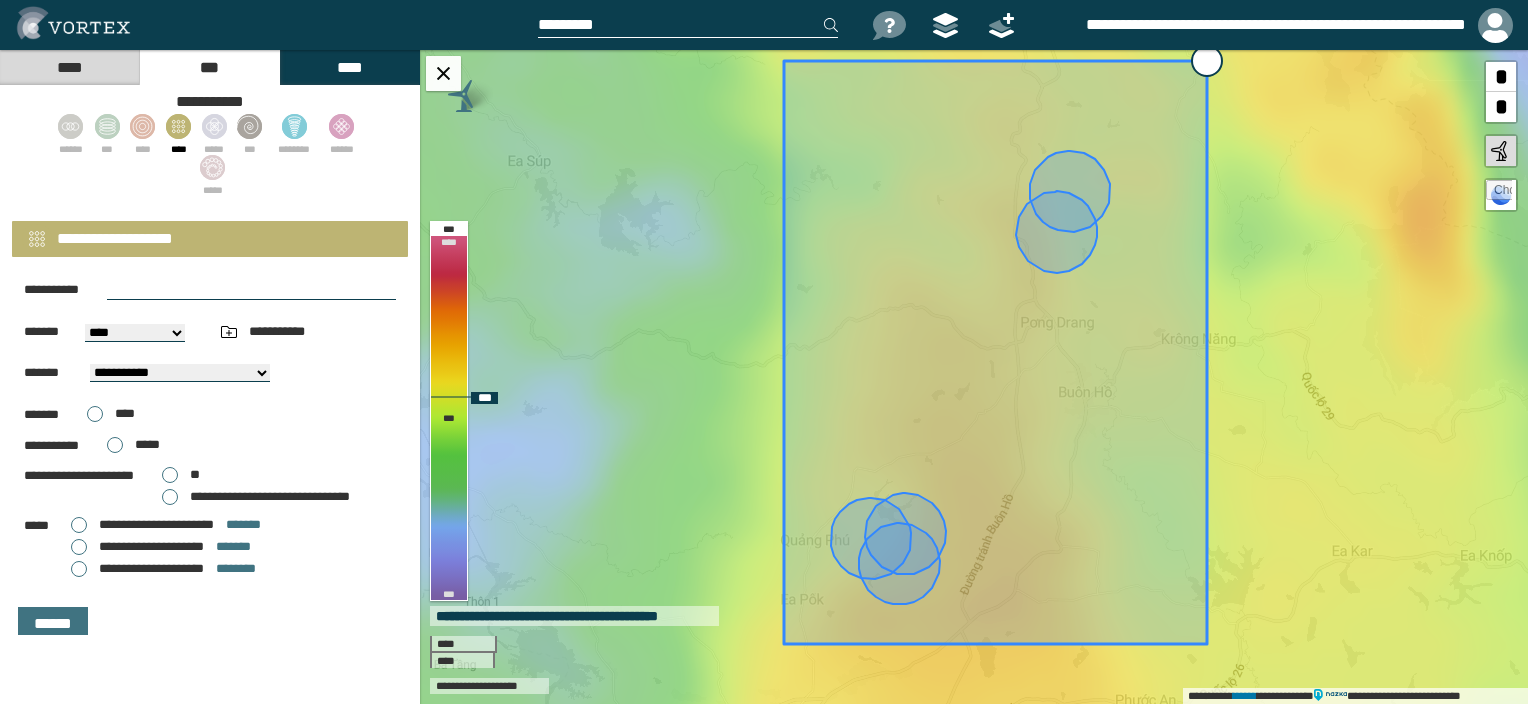 drag, startPoint x: 1192, startPoint y: 196, endPoint x: 1222, endPoint y: 122, distance: 79.84986 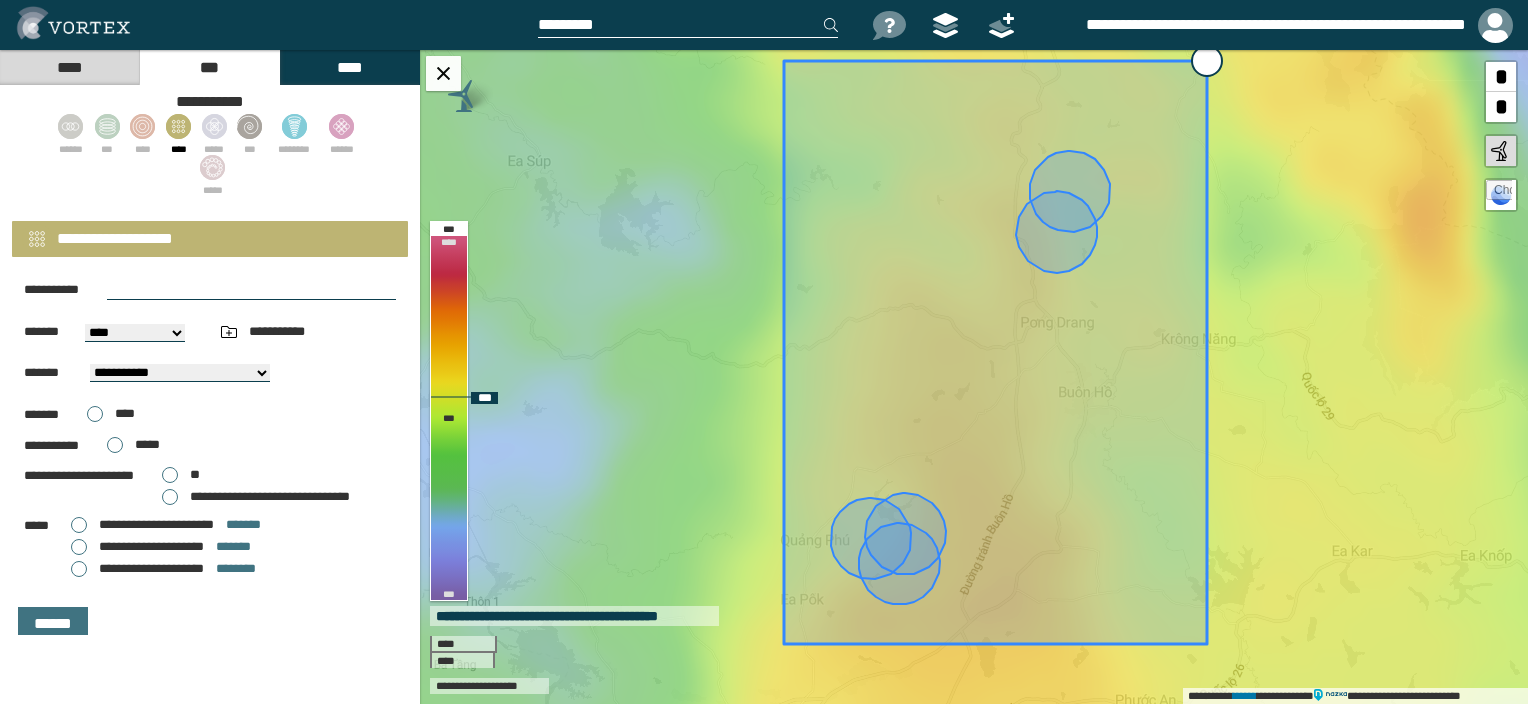 type on "**********" 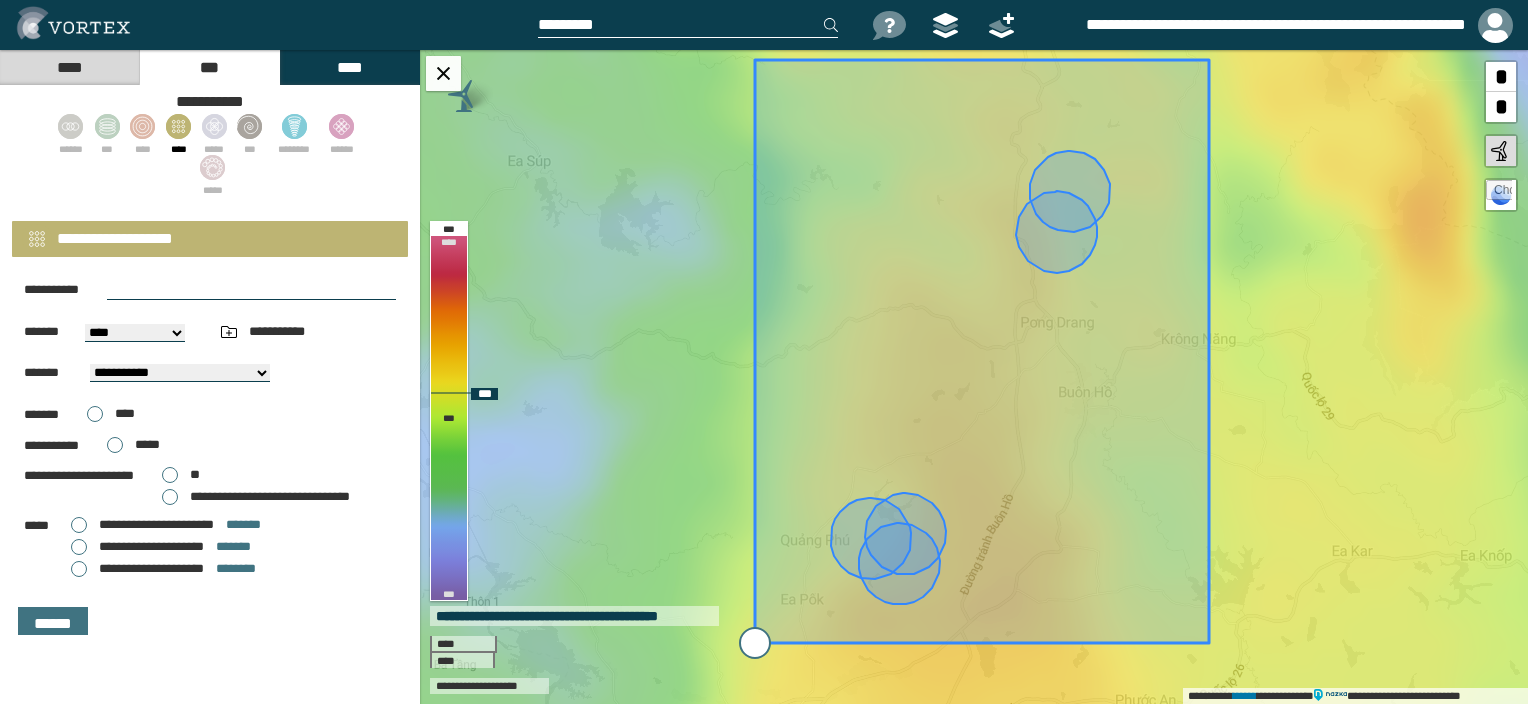 drag, startPoint x: 785, startPoint y: 646, endPoint x: 756, endPoint y: 645, distance: 29.017237 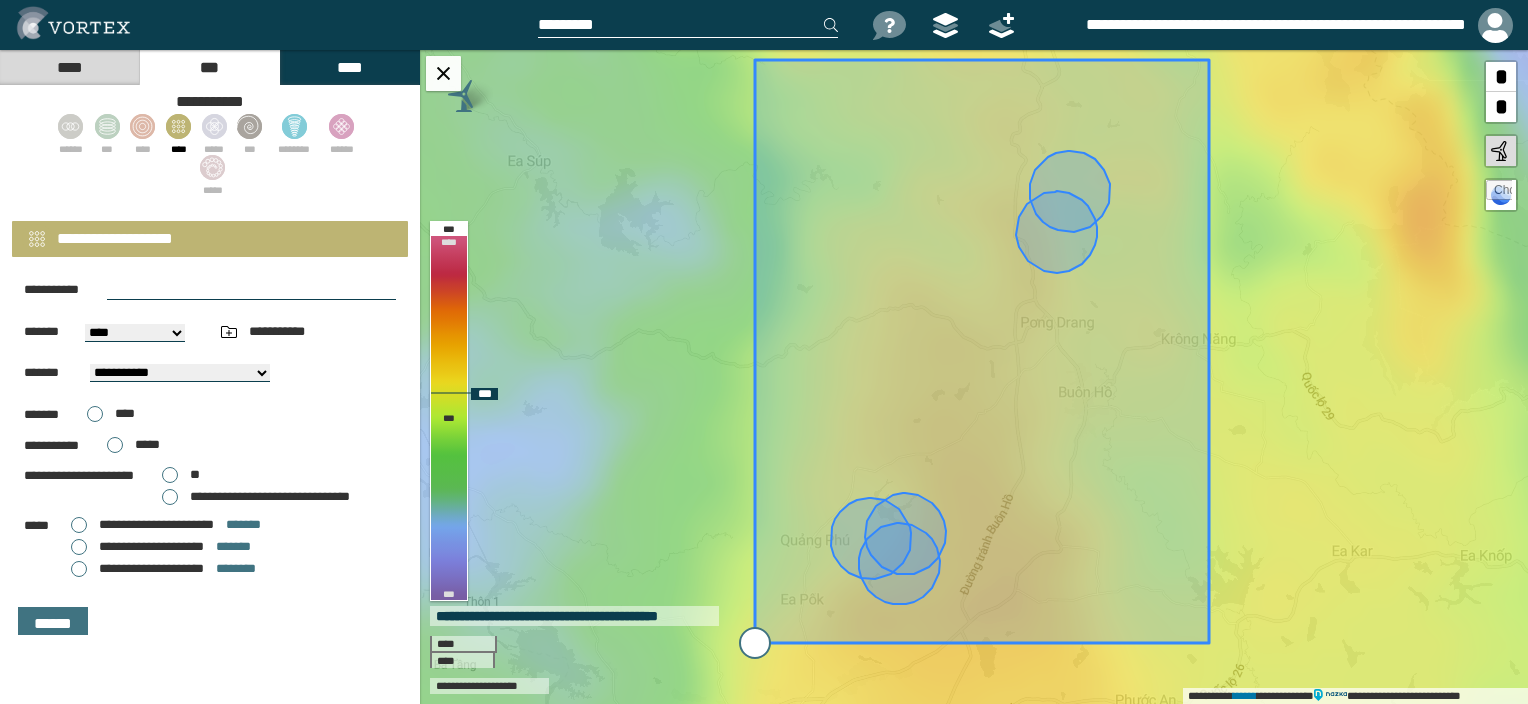 type on "**********" 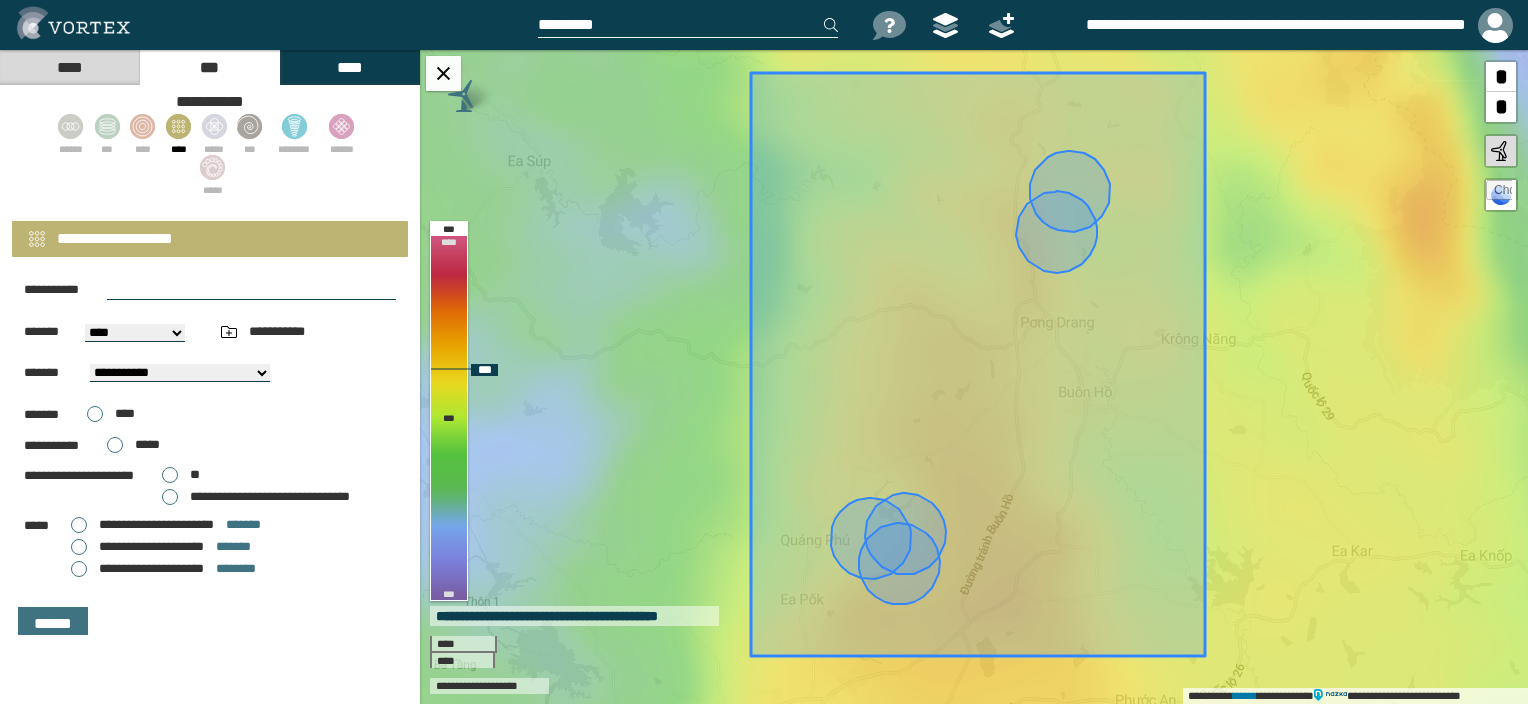 drag, startPoint x: 1015, startPoint y: 351, endPoint x: 1011, endPoint y: 364, distance: 13.601471 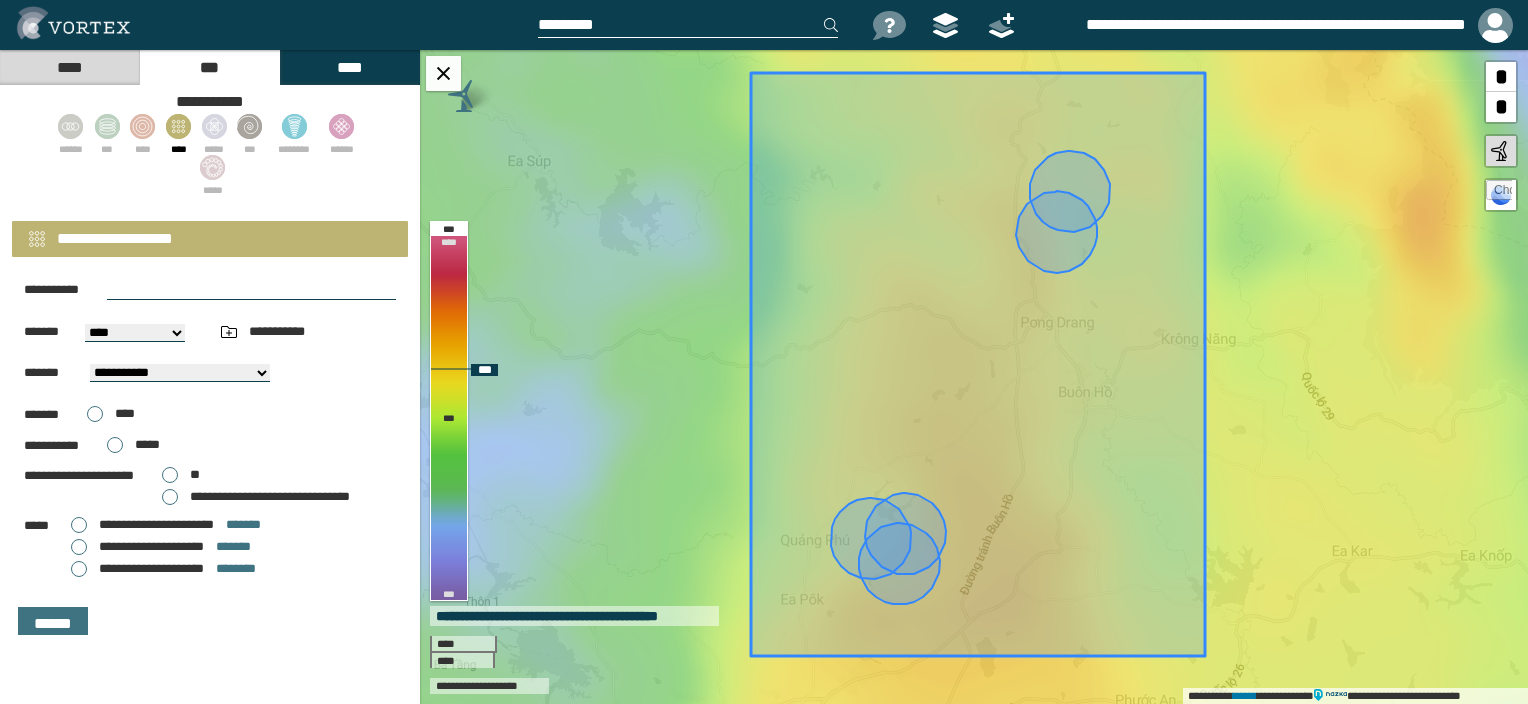click 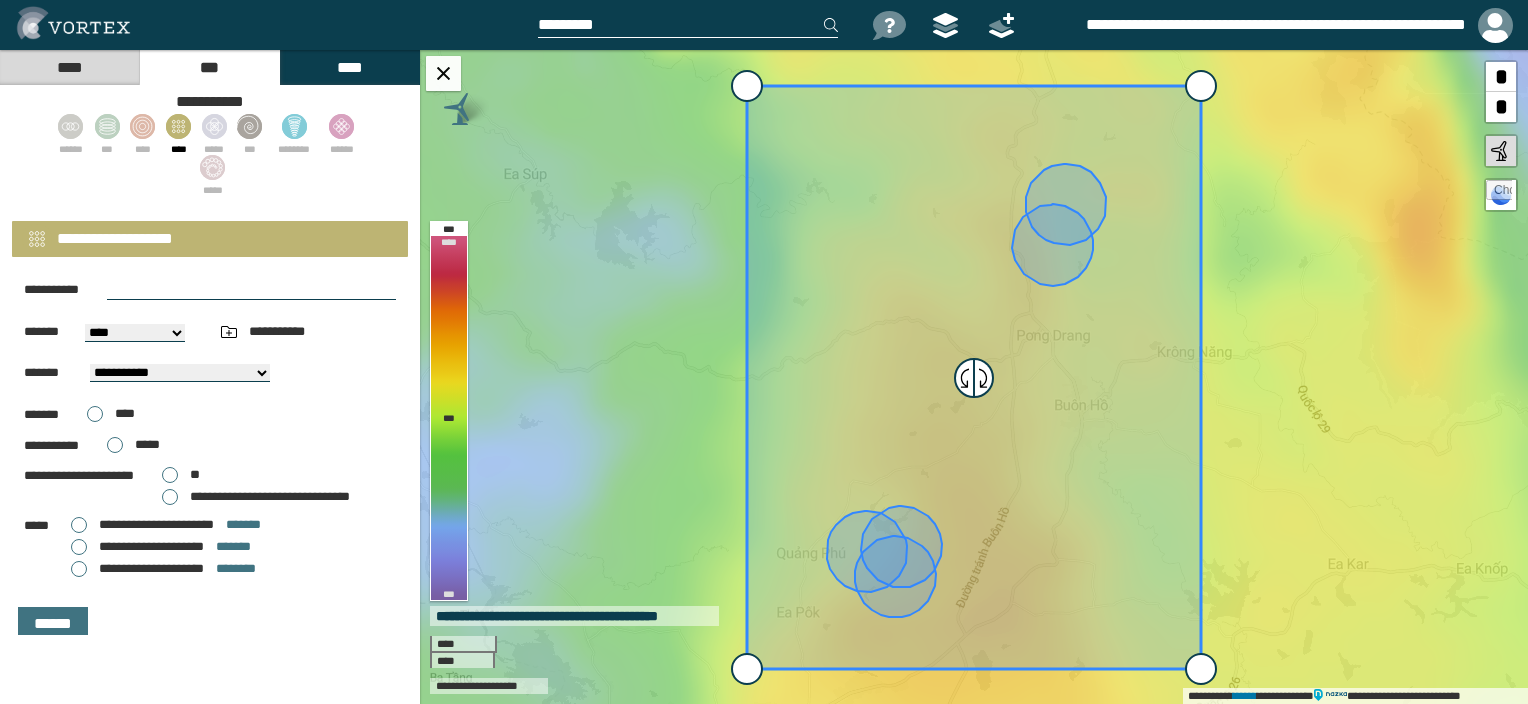 scroll, scrollTop: 0, scrollLeft: 0, axis: both 